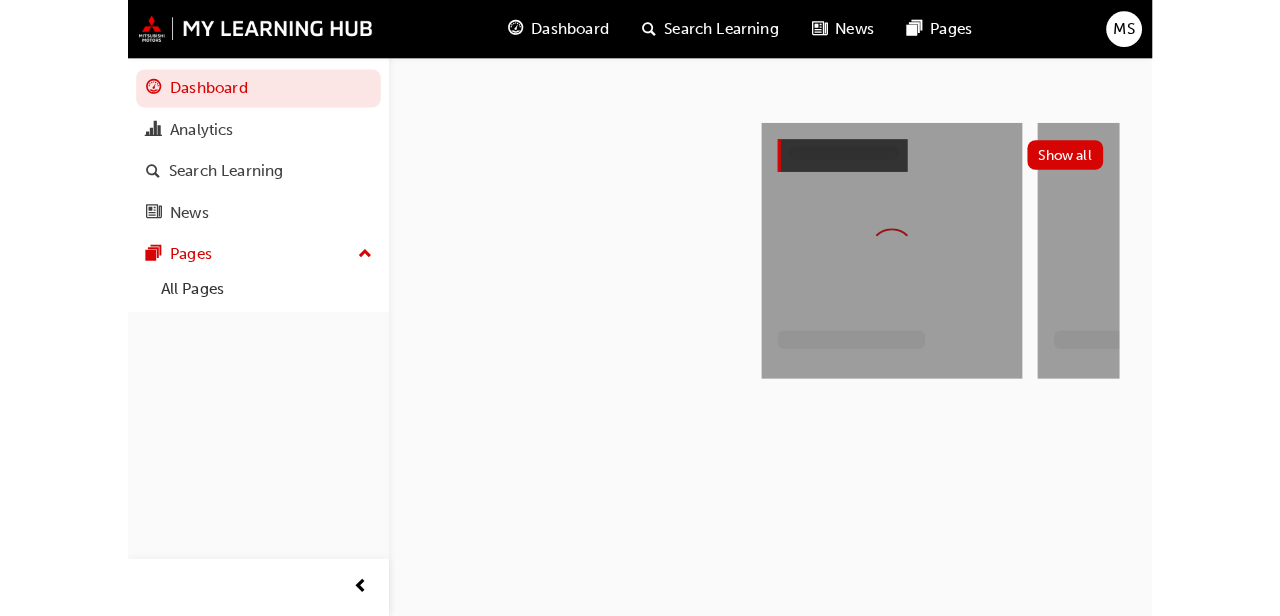 scroll, scrollTop: 0, scrollLeft: 0, axis: both 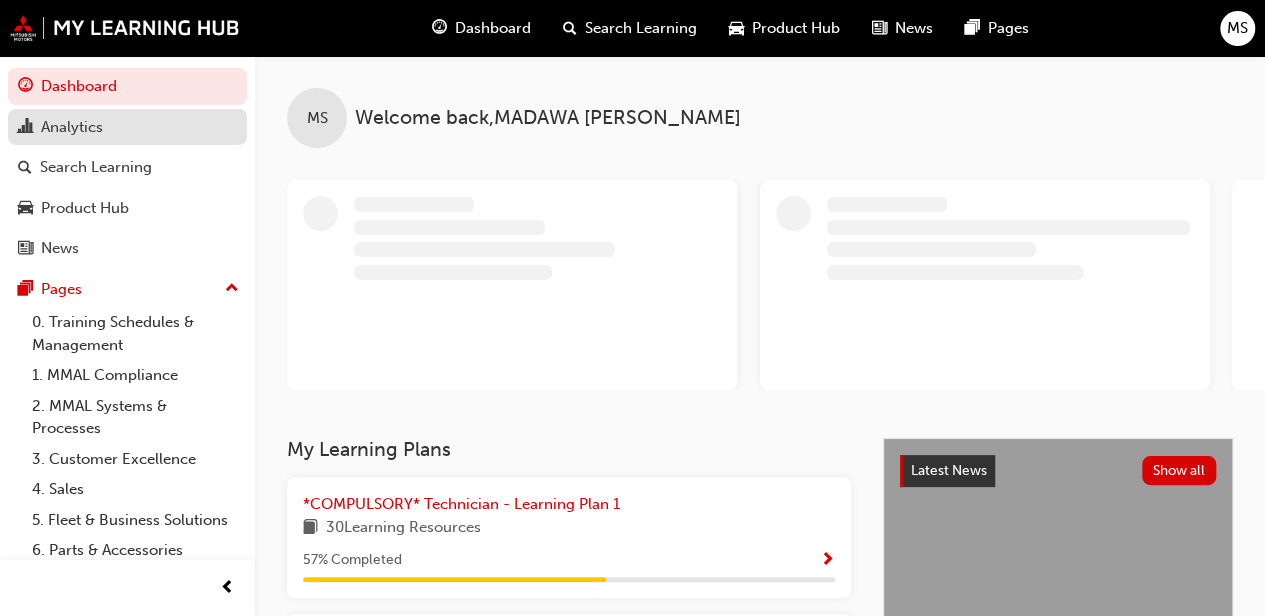 click on "Analytics" at bounding box center [72, 127] 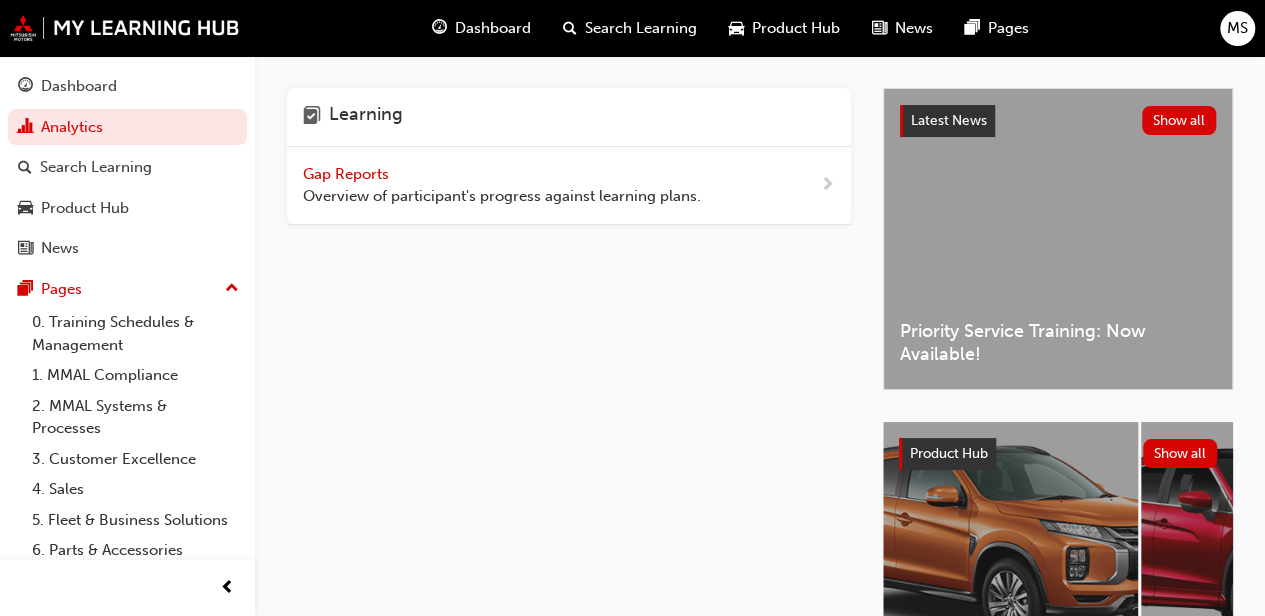 click on "Overview of participant's progress against learning plans." at bounding box center [502, 196] 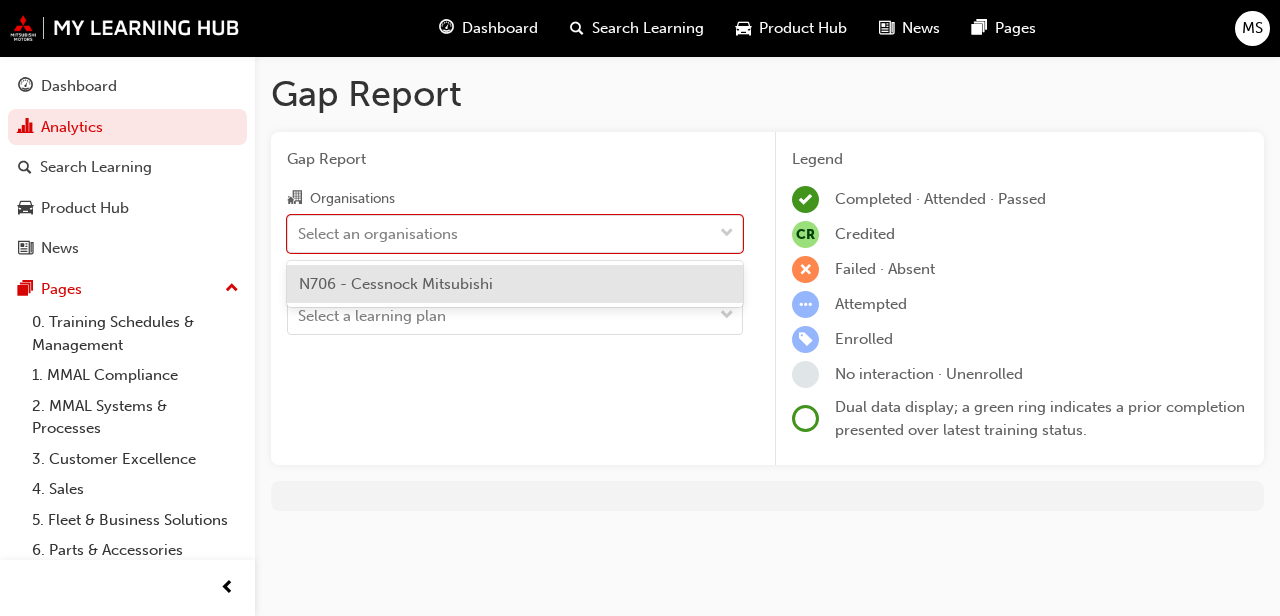 click on "N706 - Cessnock Mitsubishi" at bounding box center [396, 284] 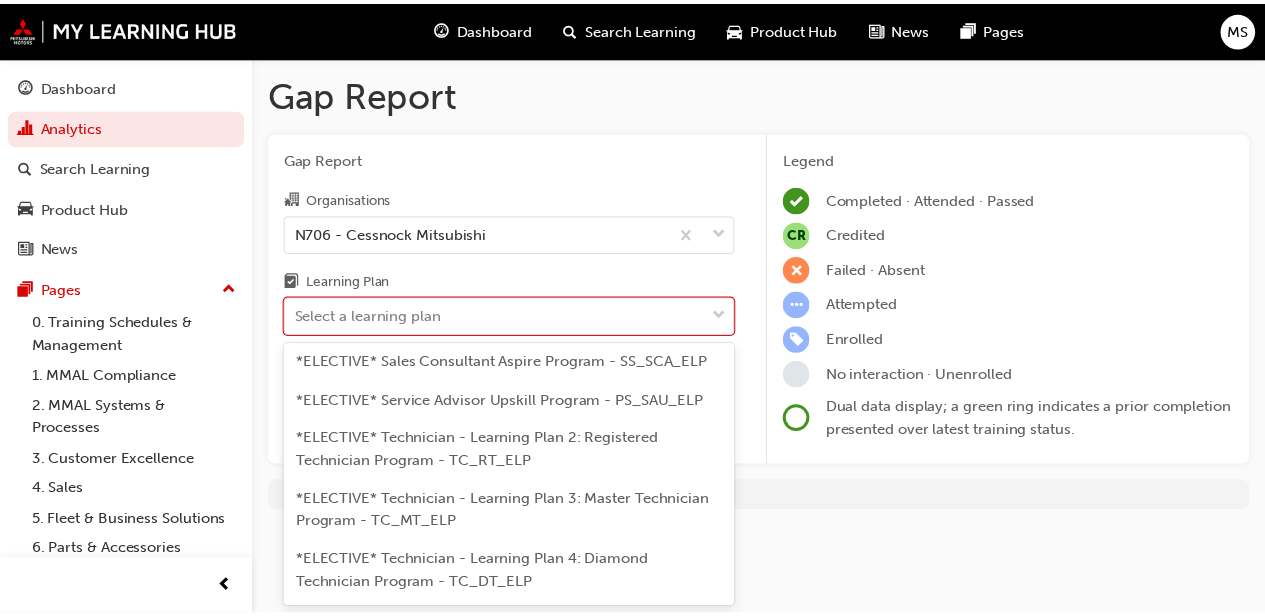 scroll, scrollTop: 1235, scrollLeft: 0, axis: vertical 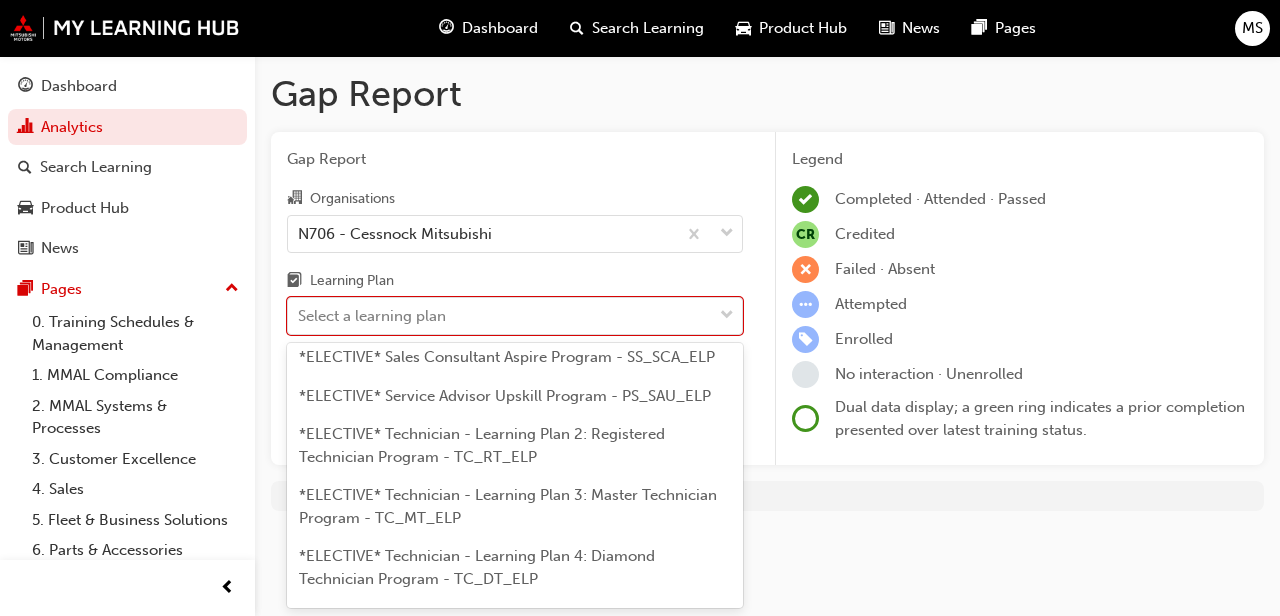 click on "*ELECTIVE* Technician - Learning Plan 2: Registered Technician Program - TC_RT_ELP" at bounding box center (482, 445) 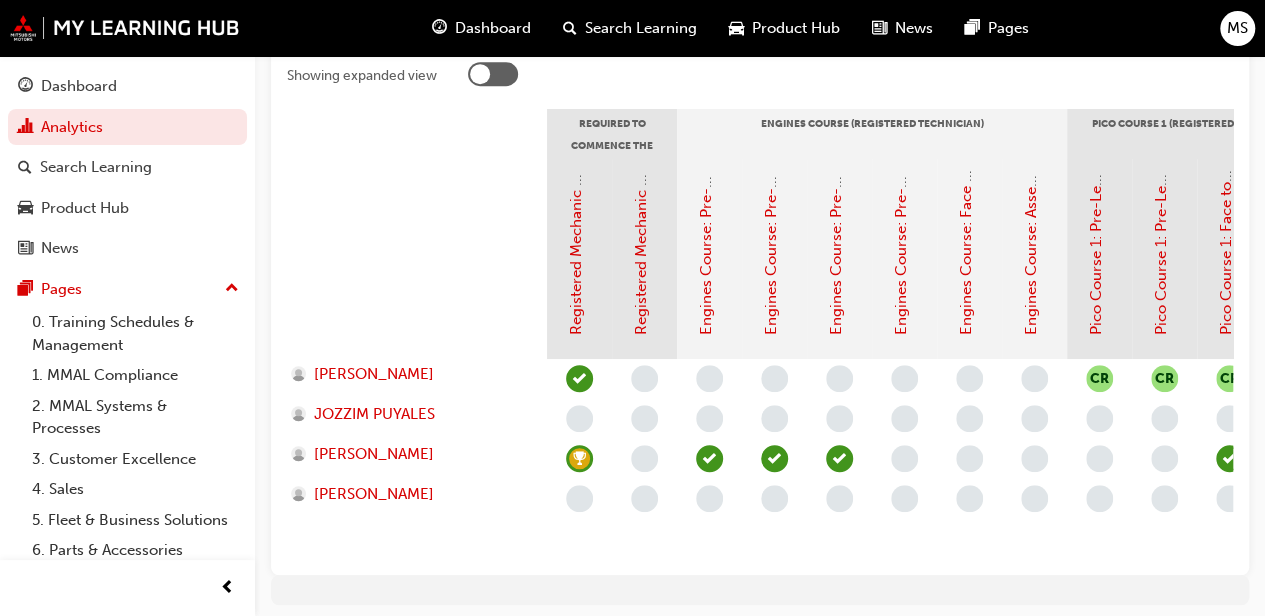 scroll, scrollTop: 430, scrollLeft: 0, axis: vertical 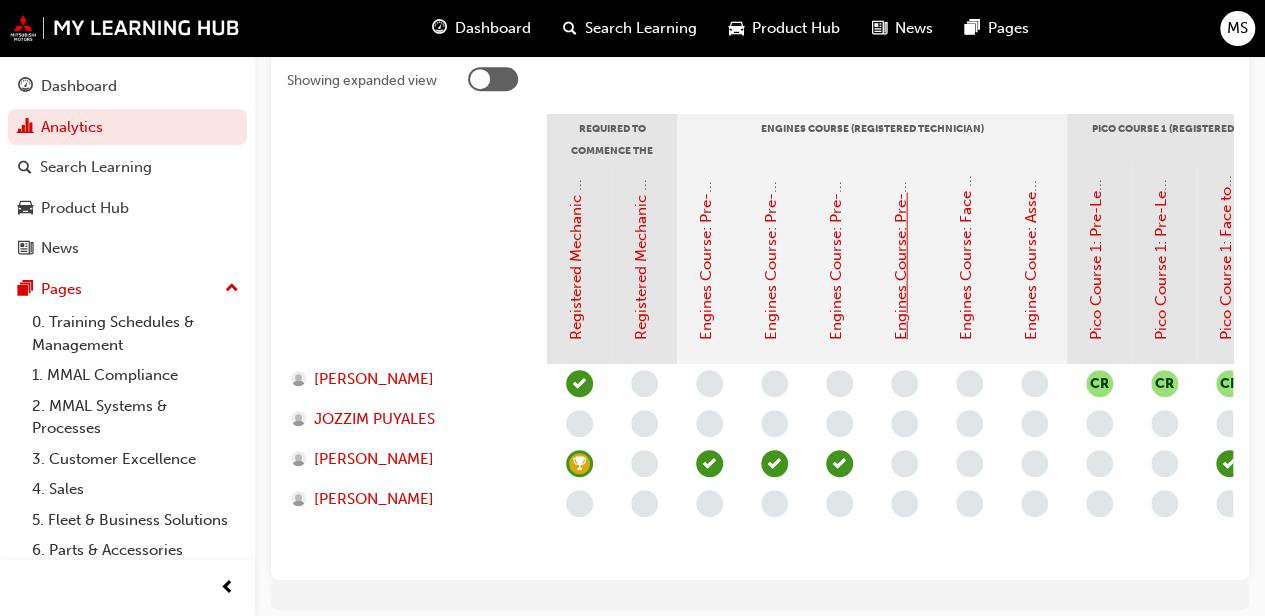 click on "Engines Course: Pre-Learning Module 4 (Registered Technician Program)" at bounding box center [901, 85] 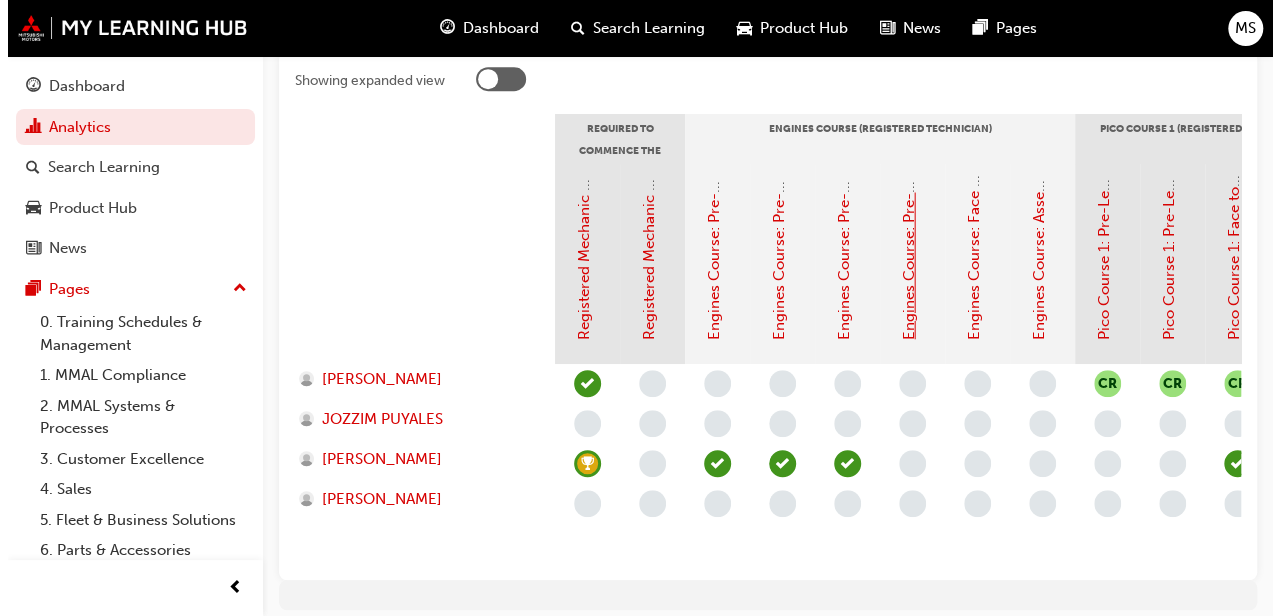 scroll, scrollTop: 0, scrollLeft: 0, axis: both 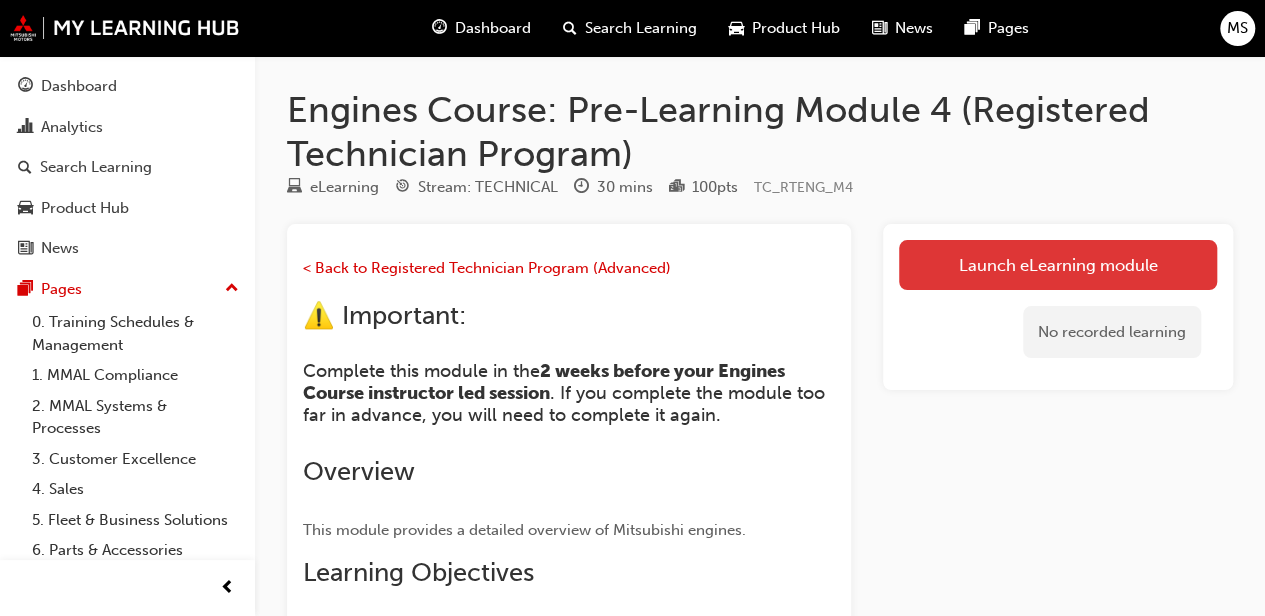 click on "Launch eLearning module" at bounding box center [1058, 265] 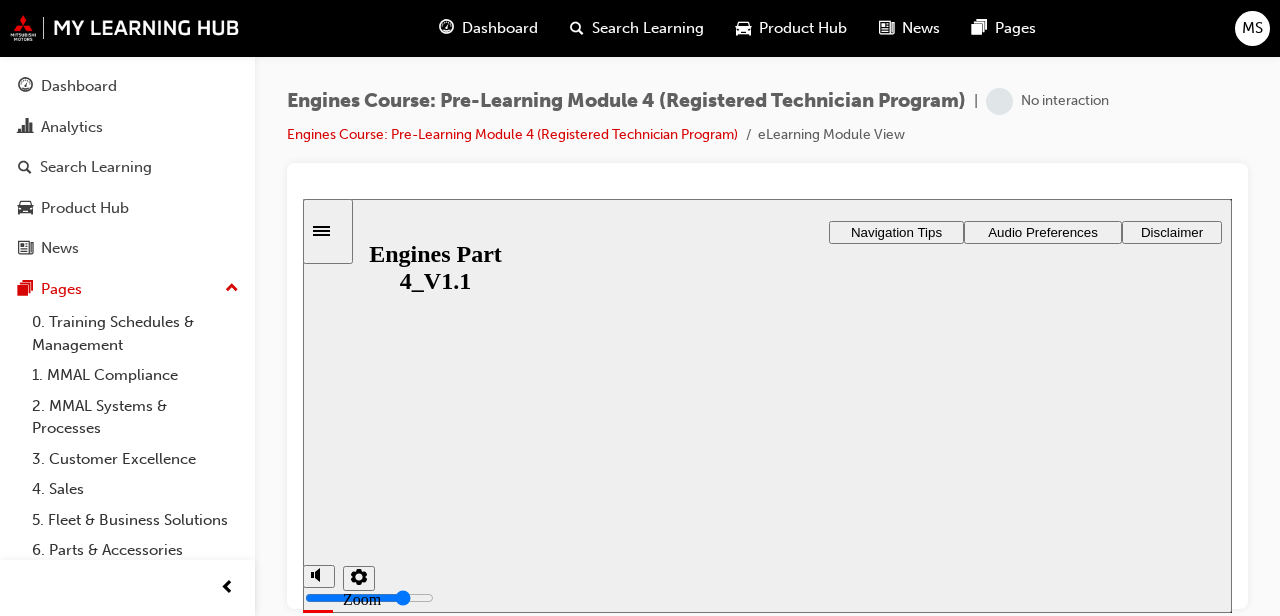 scroll, scrollTop: 0, scrollLeft: 0, axis: both 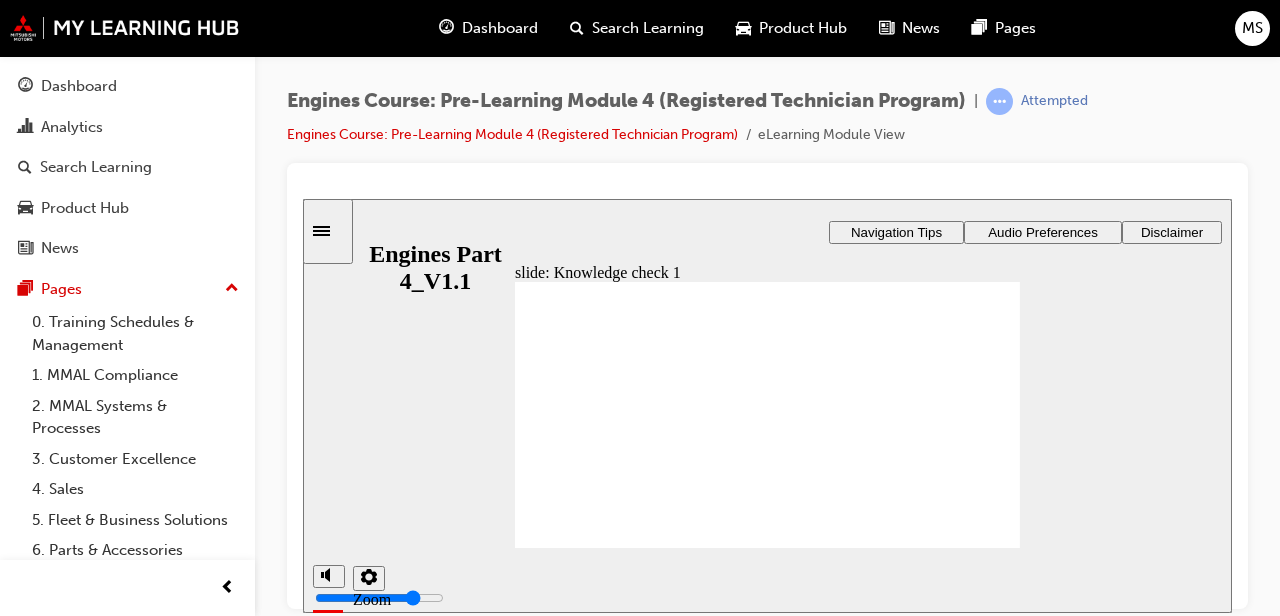 radio on "true" 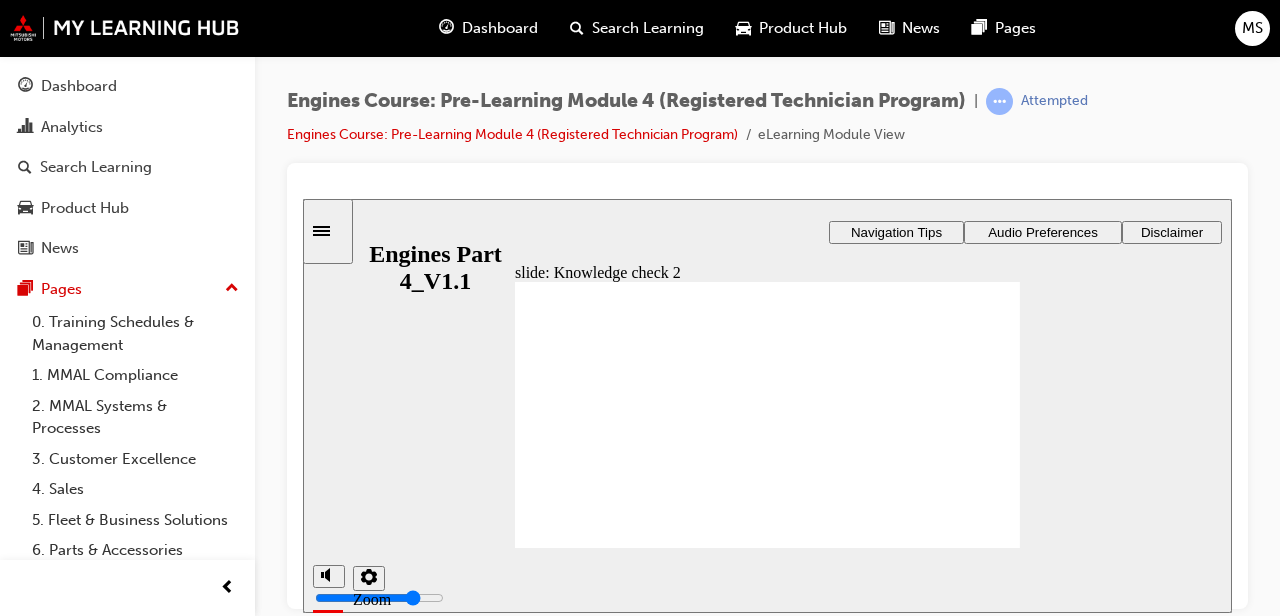 radio on "true" 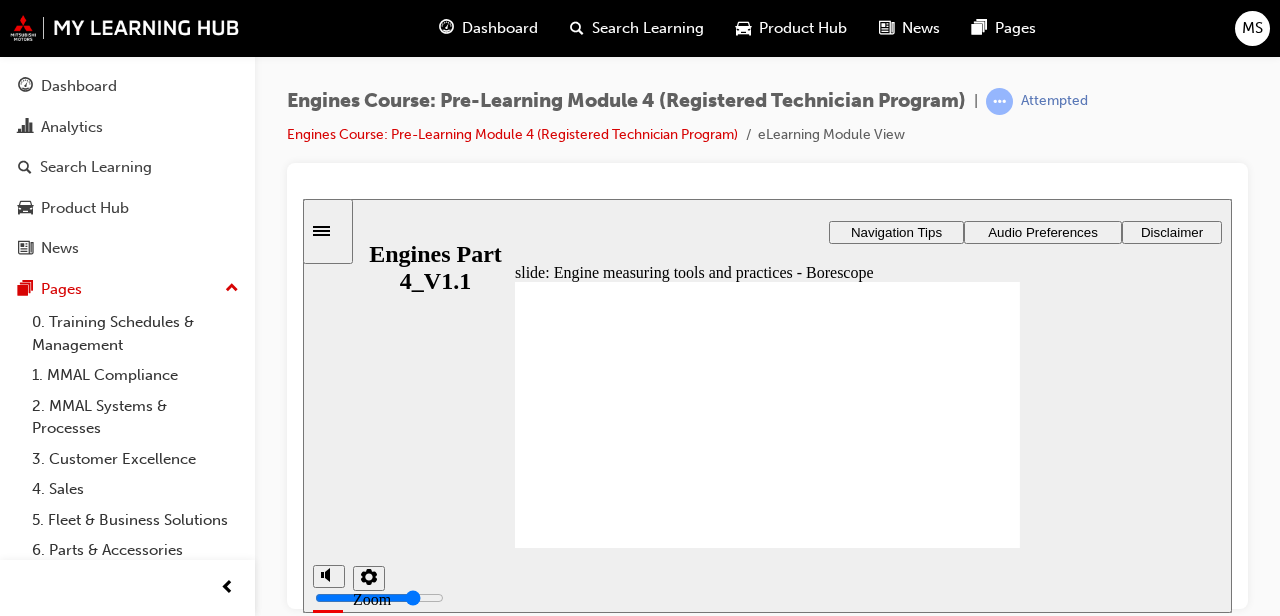 click on "Zoom to fit
Accessible text" at bounding box center [767, 579] 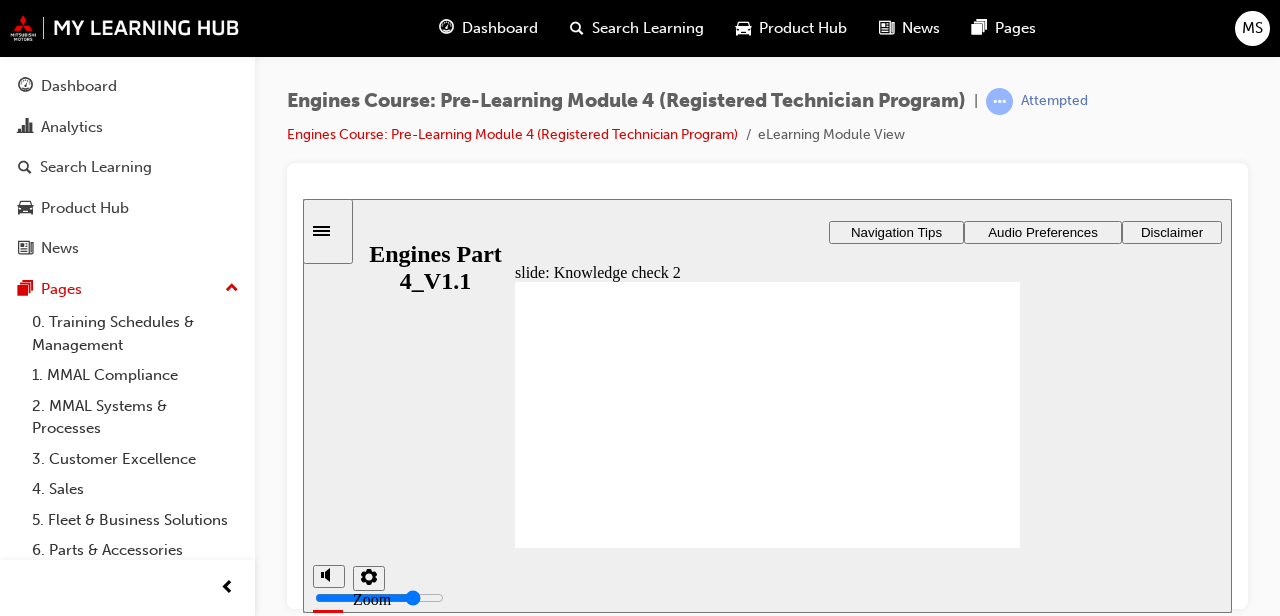 radio on "true" 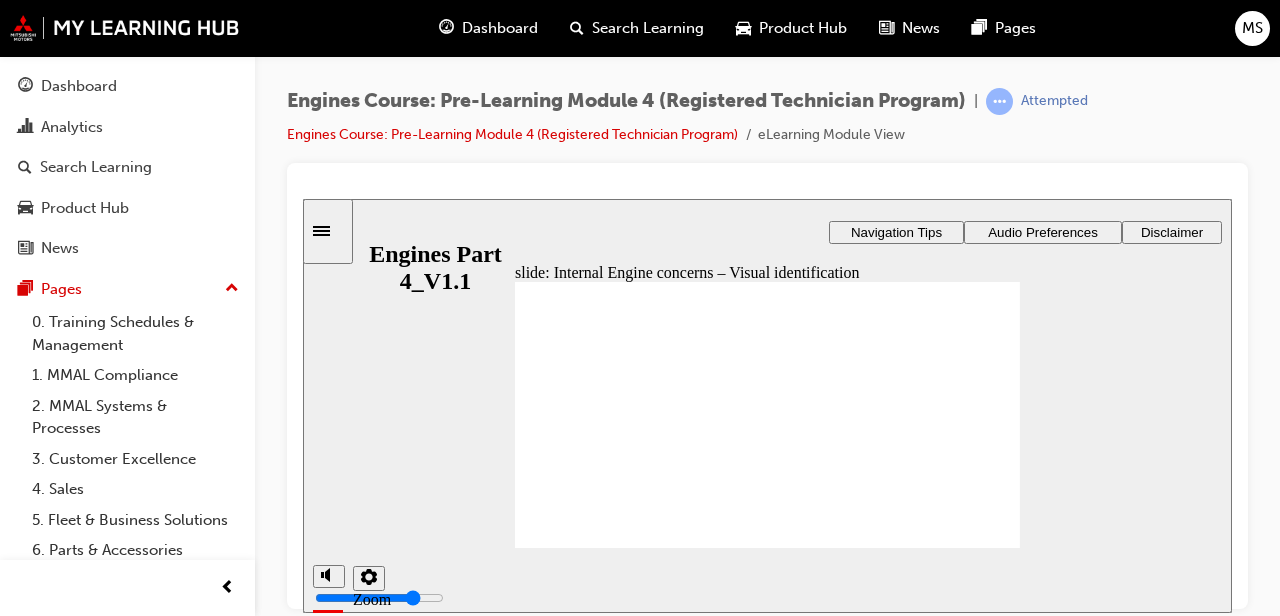 click on "Dashboard Analytics Search Learning Product Hub News Pages Pages 0. Training Schedules & Management 1. MMAL Compliance 2. MMAL Systems & Processes 3. Customer Excellence 4. Sales 5. Fleet & Business Solutions 6. Parts & Accessories 7. Service 8. Technical 9. MyLH Information All Pages" at bounding box center (127, 376) 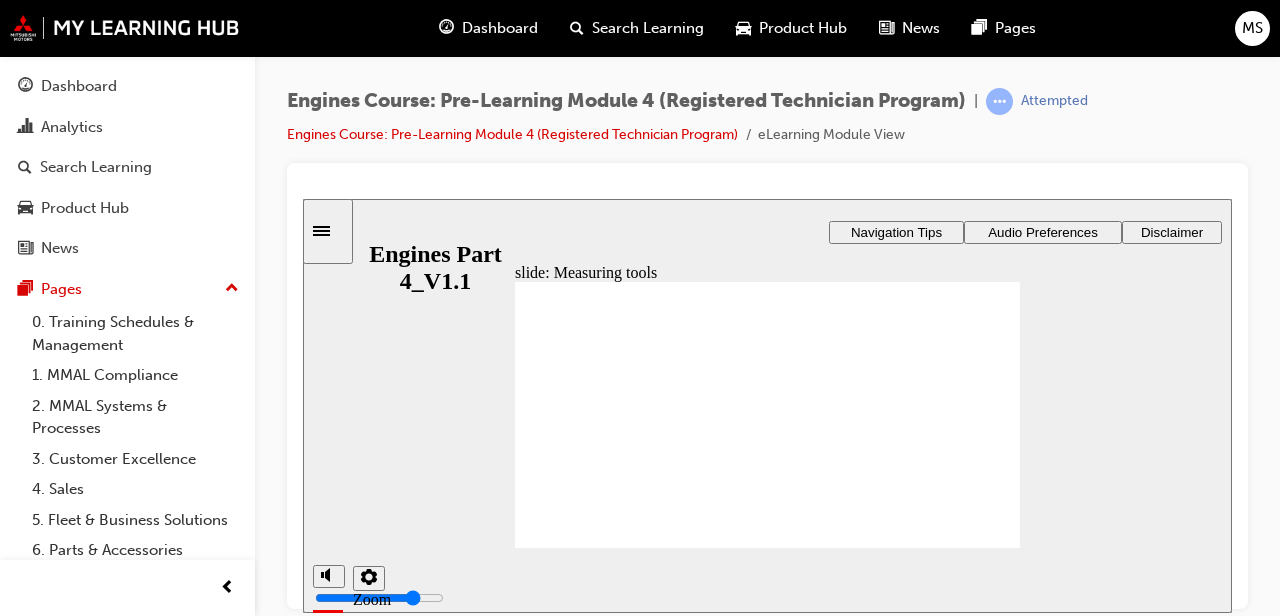 click 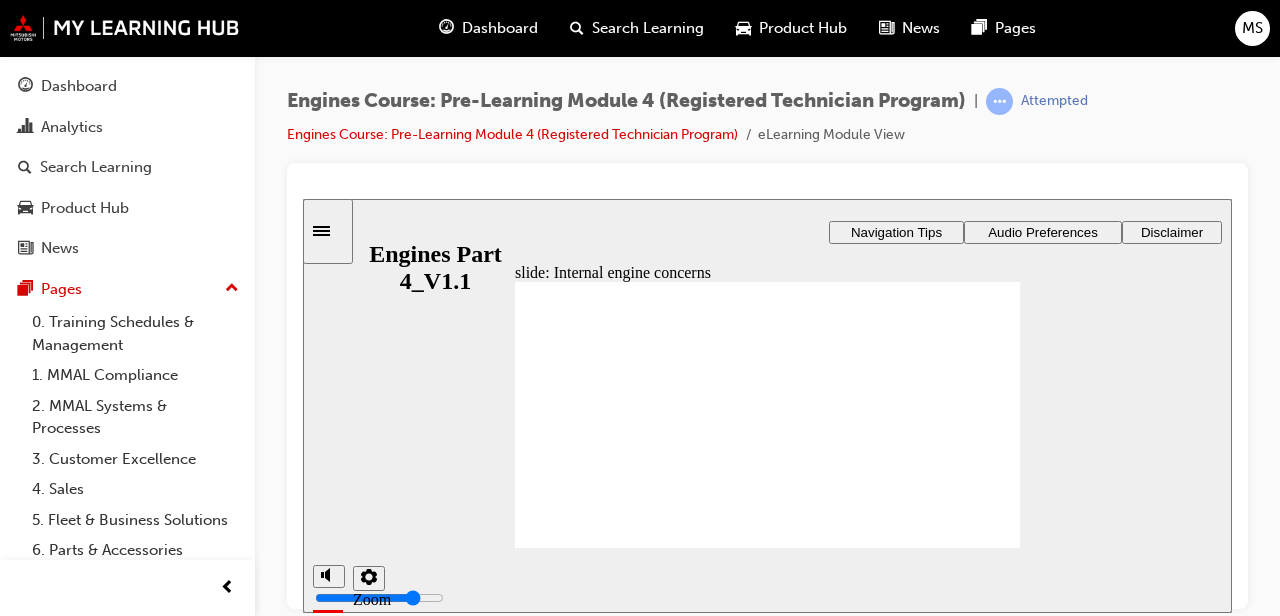 click 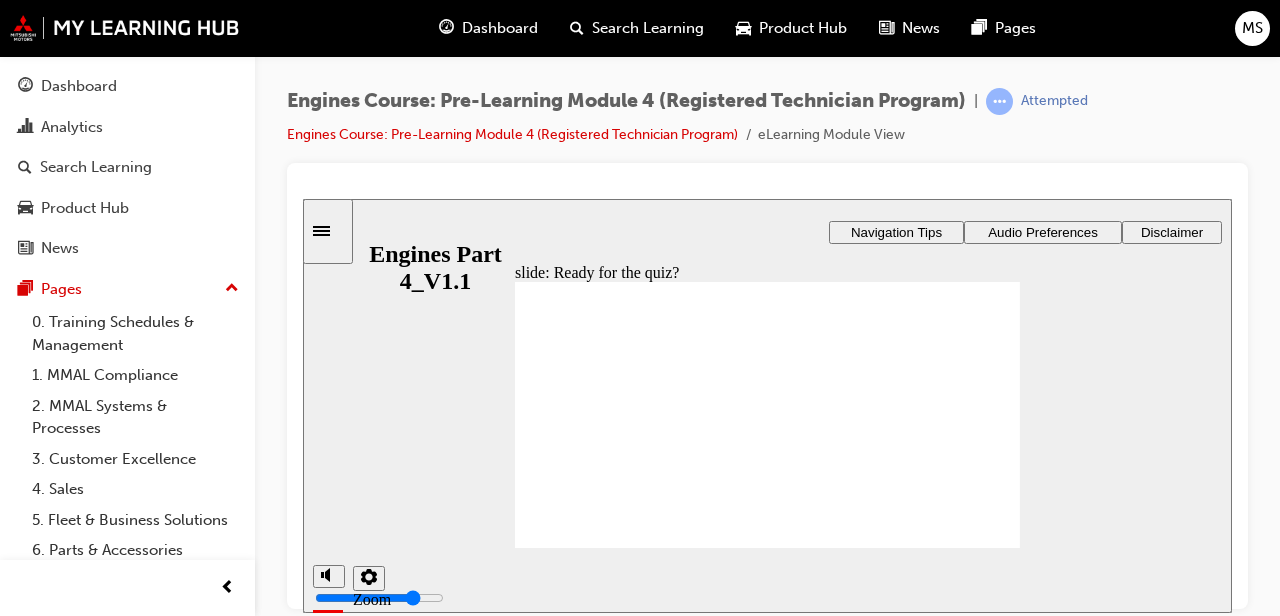 click 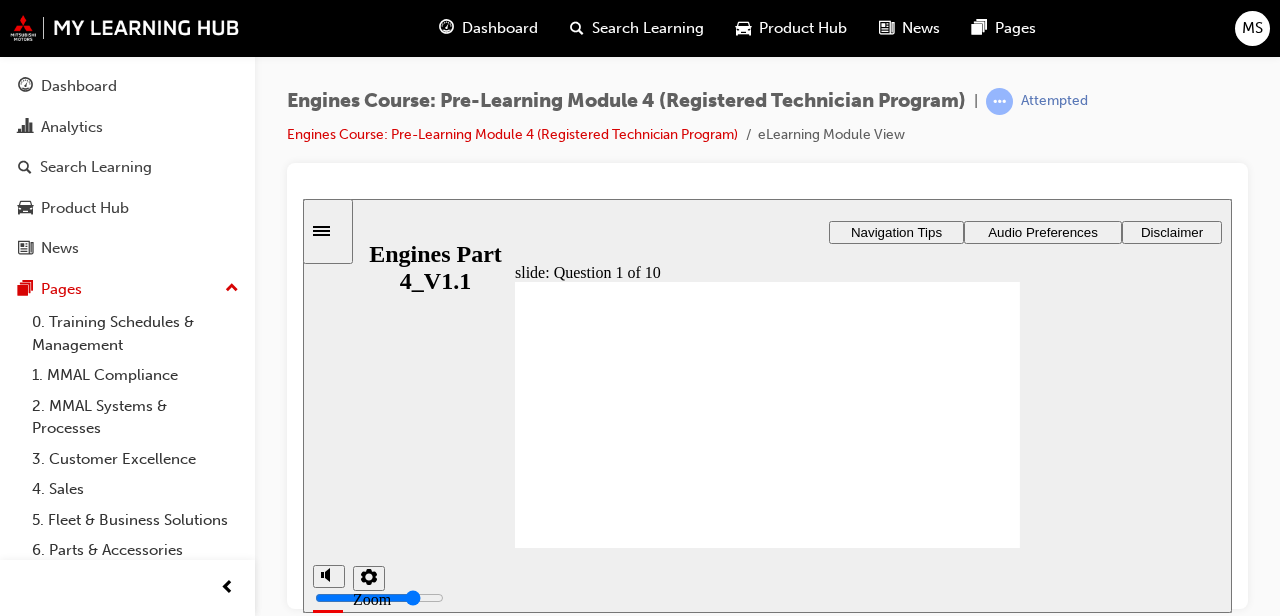 click 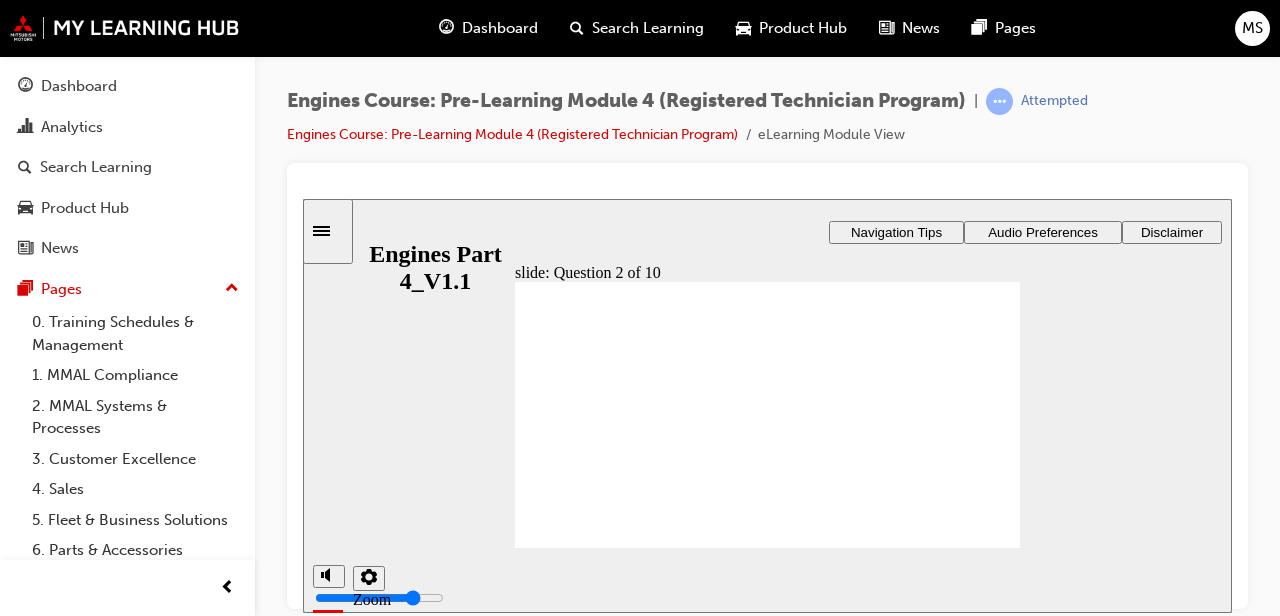 radio on "true" 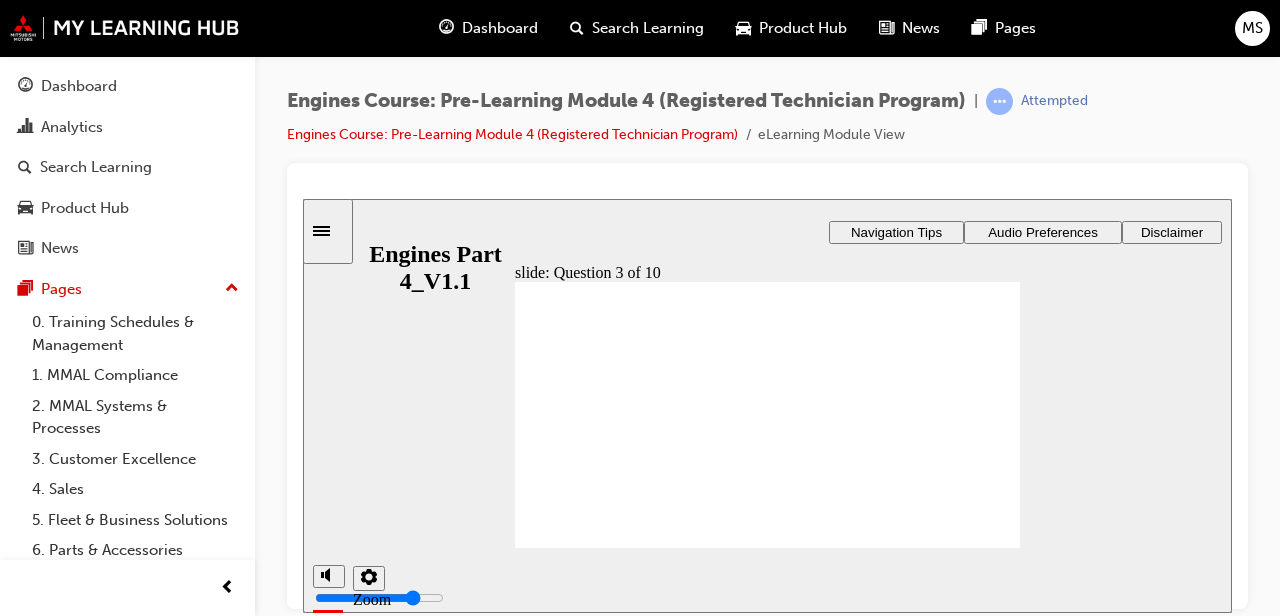 radio on "true" 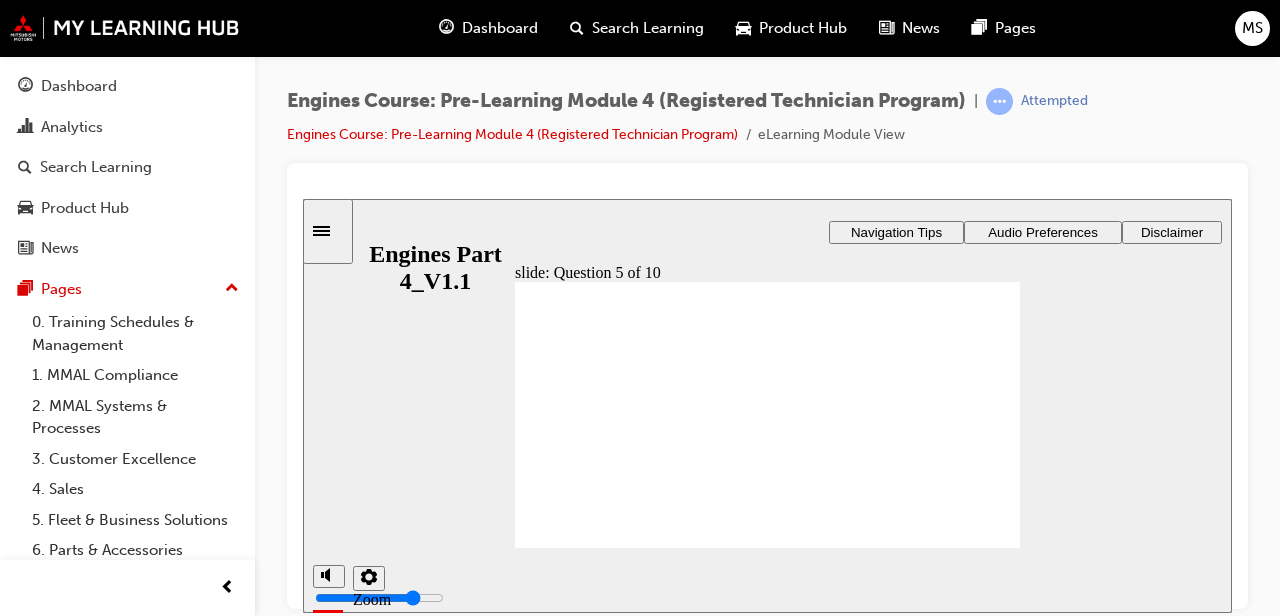 click on "Dashboard Analytics Search Learning Product Hub News Pages Pages 0. Training Schedules & Management 1. MMAL Compliance 2. MMAL Systems & Processes 3. Customer Excellence 4. Sales 5. Fleet & Business Solutions 6. Parts & Accessories 7. Service 8. Technical 9. MyLH Information All Pages" at bounding box center (127, 376) 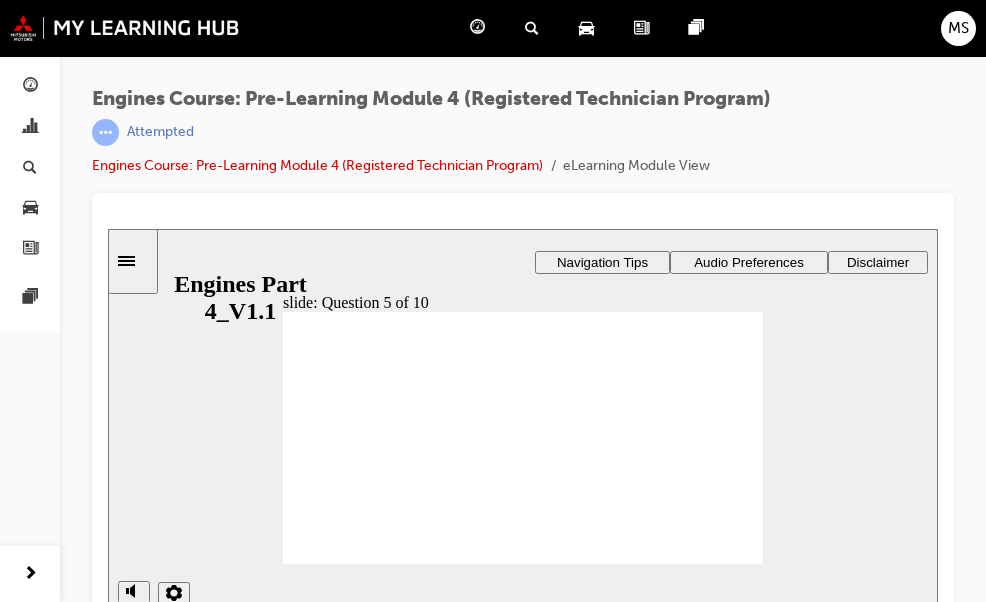 radio on "true" 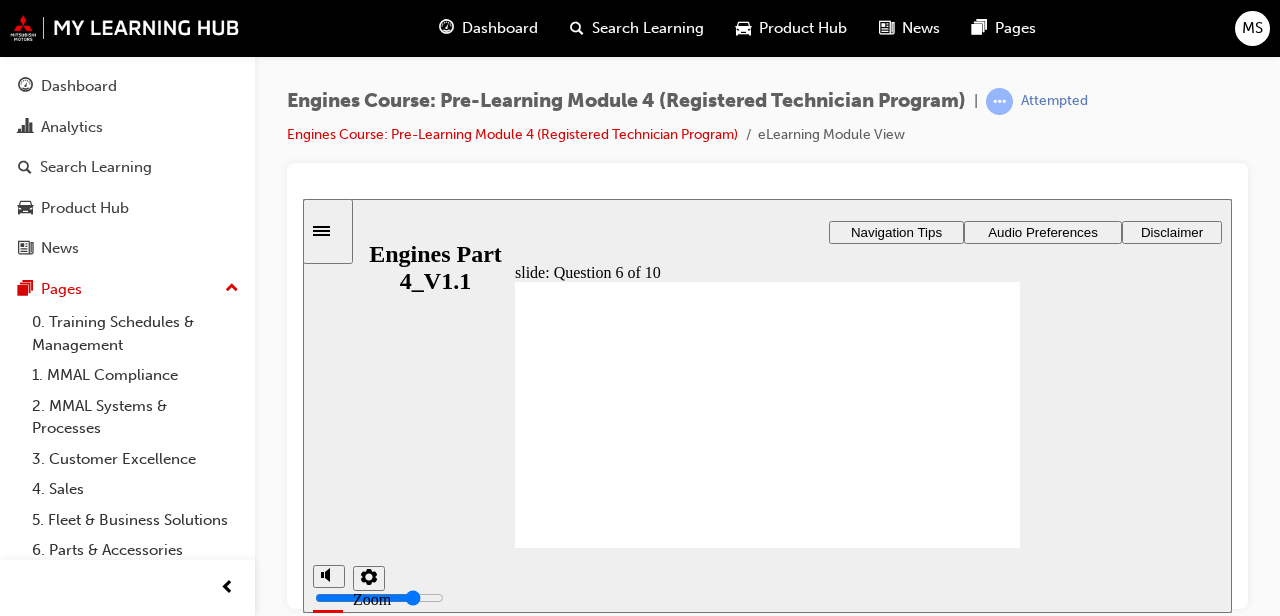 radio on "true" 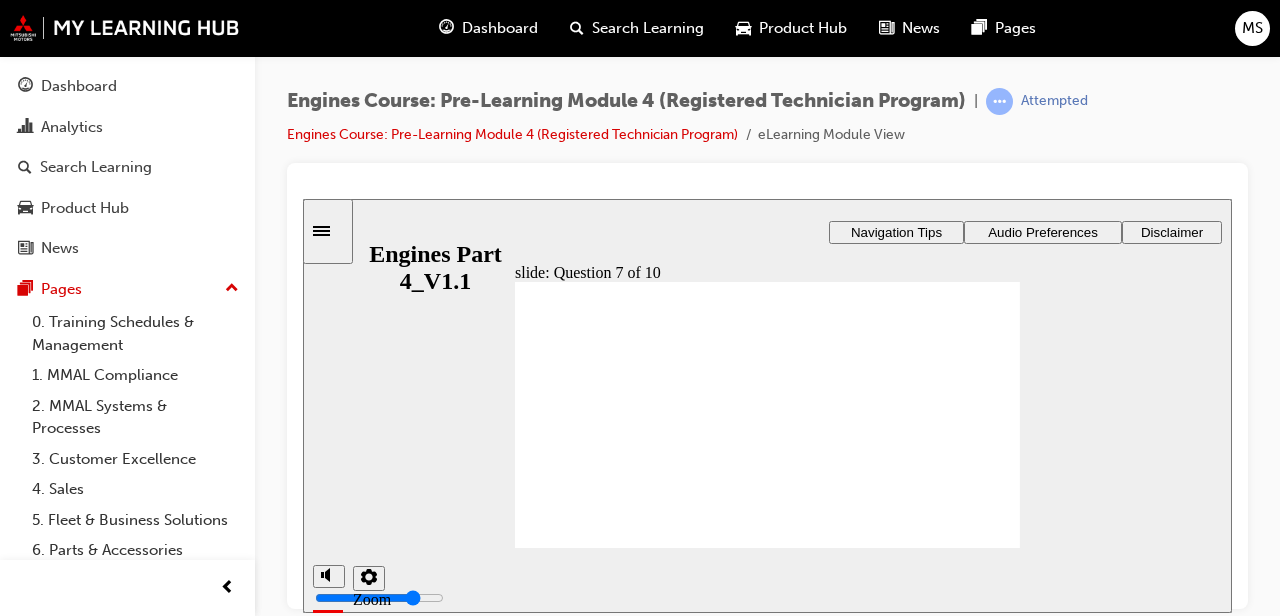 radio on "true" 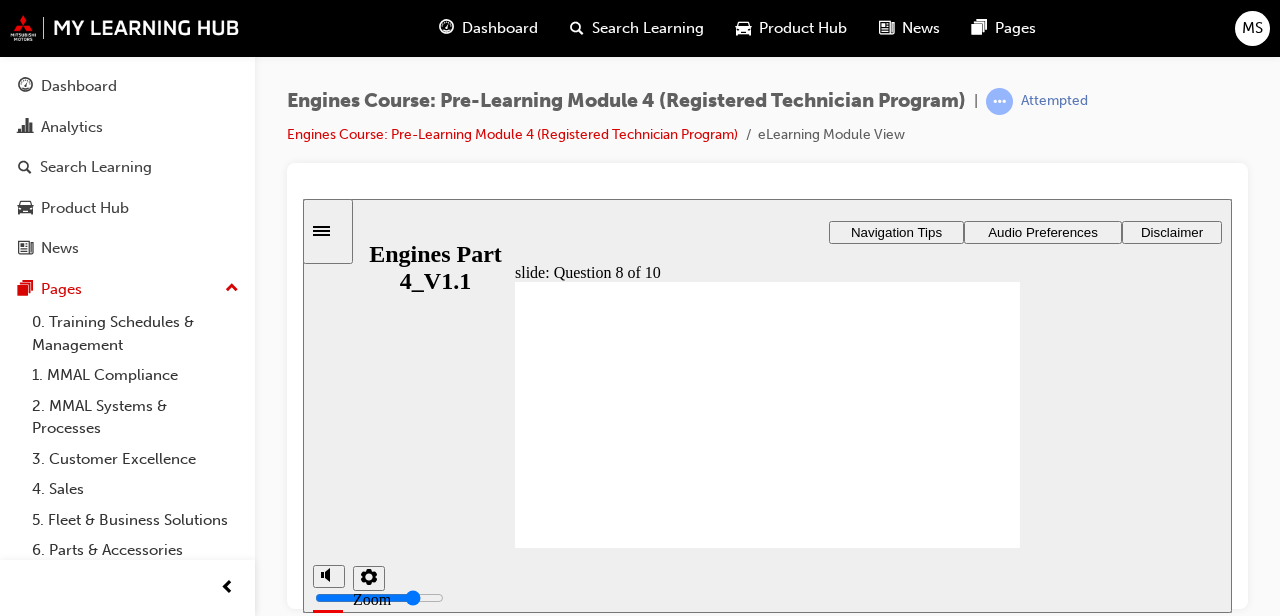 radio on "true" 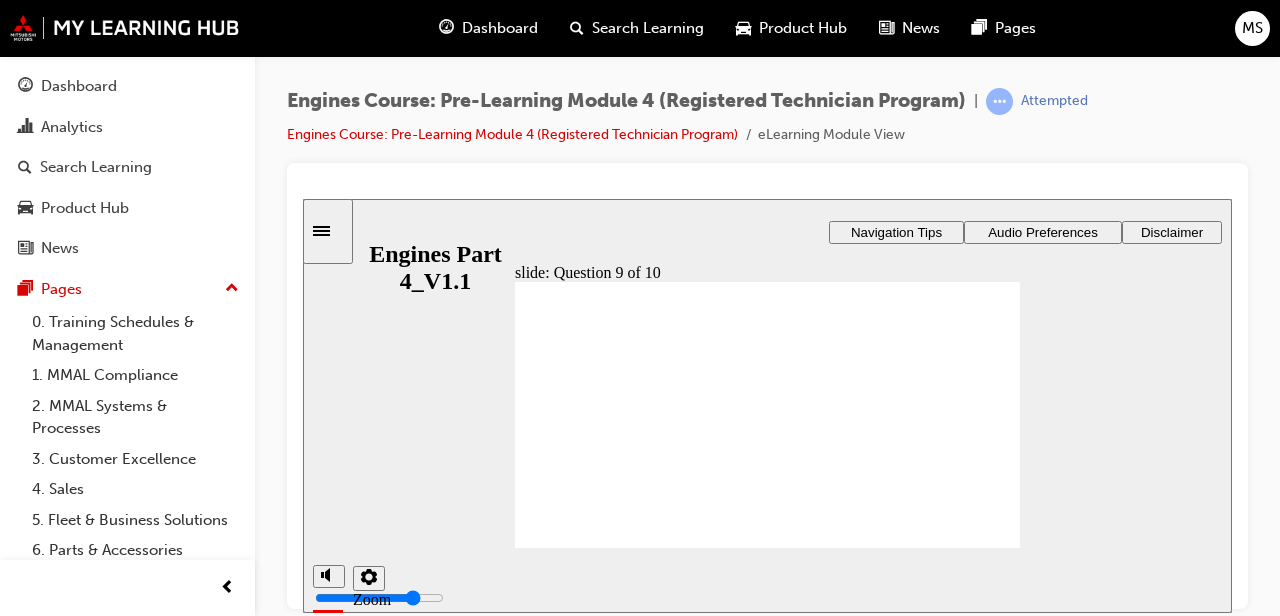 radio on "true" 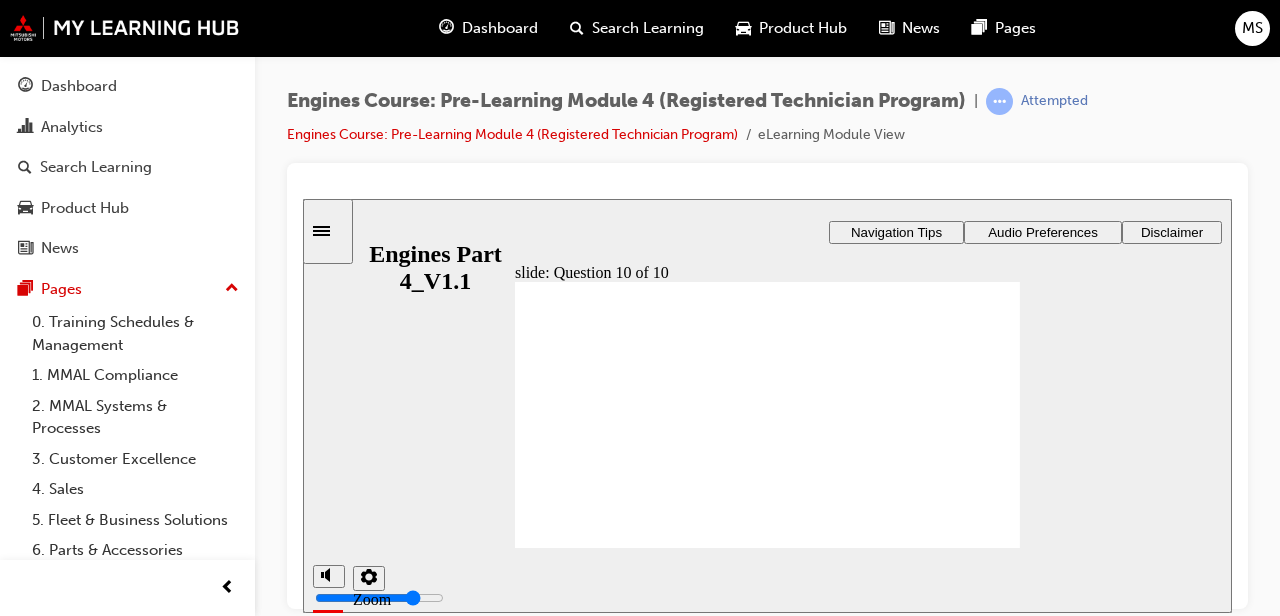 radio on "true" 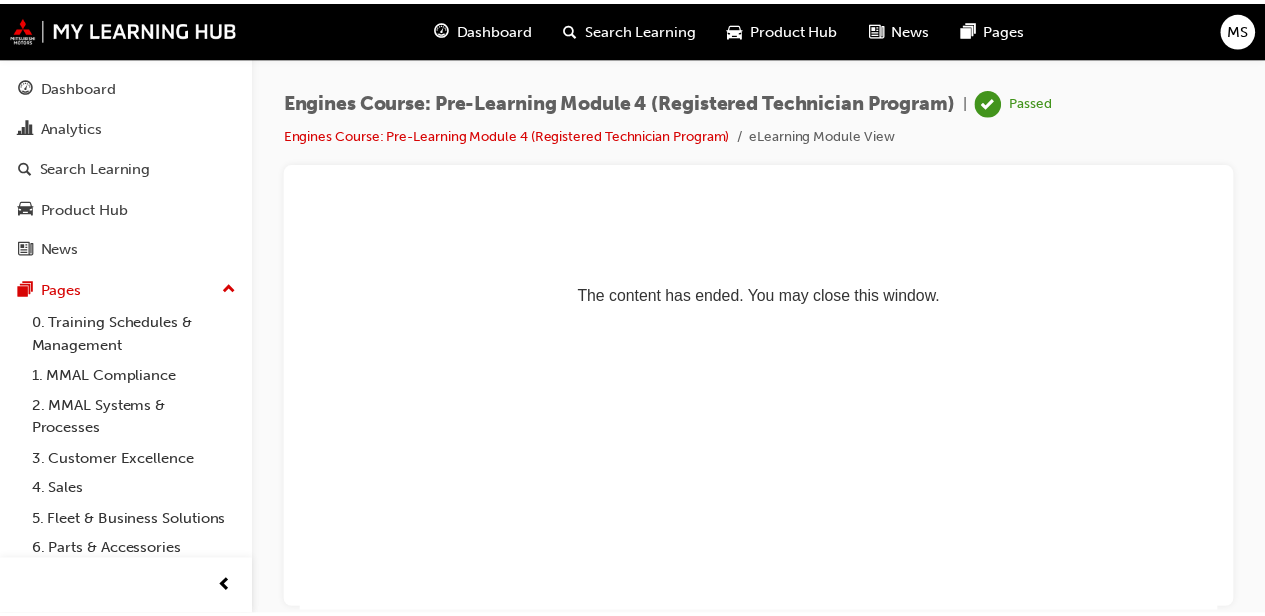 scroll, scrollTop: 0, scrollLeft: 0, axis: both 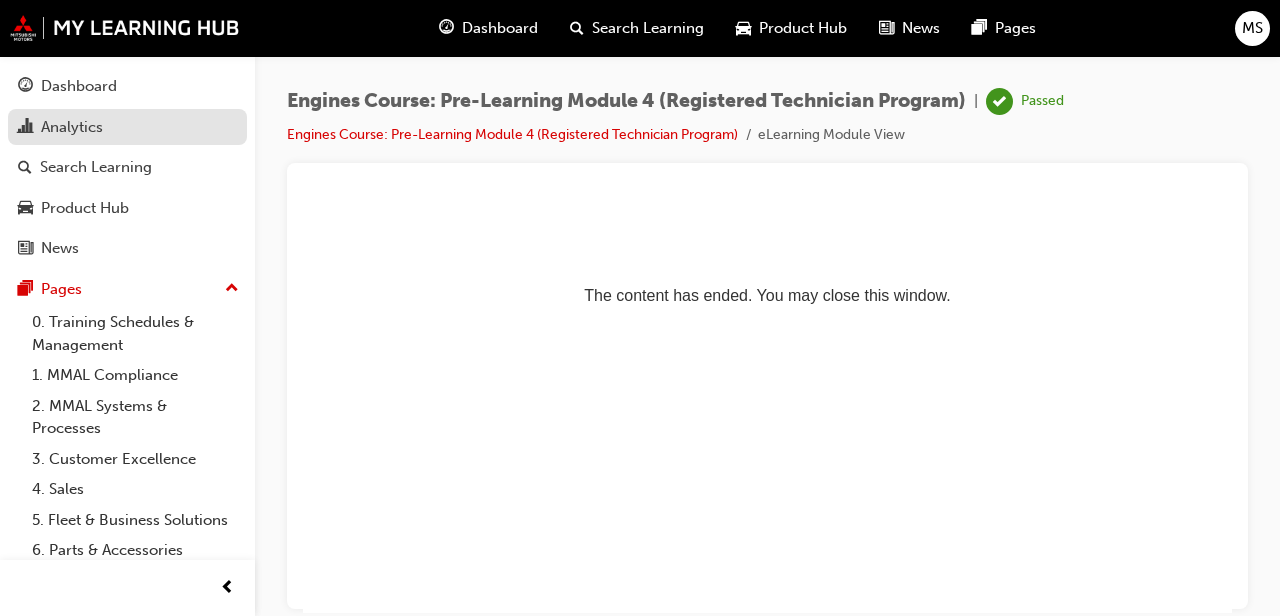 click on "Analytics" at bounding box center (72, 127) 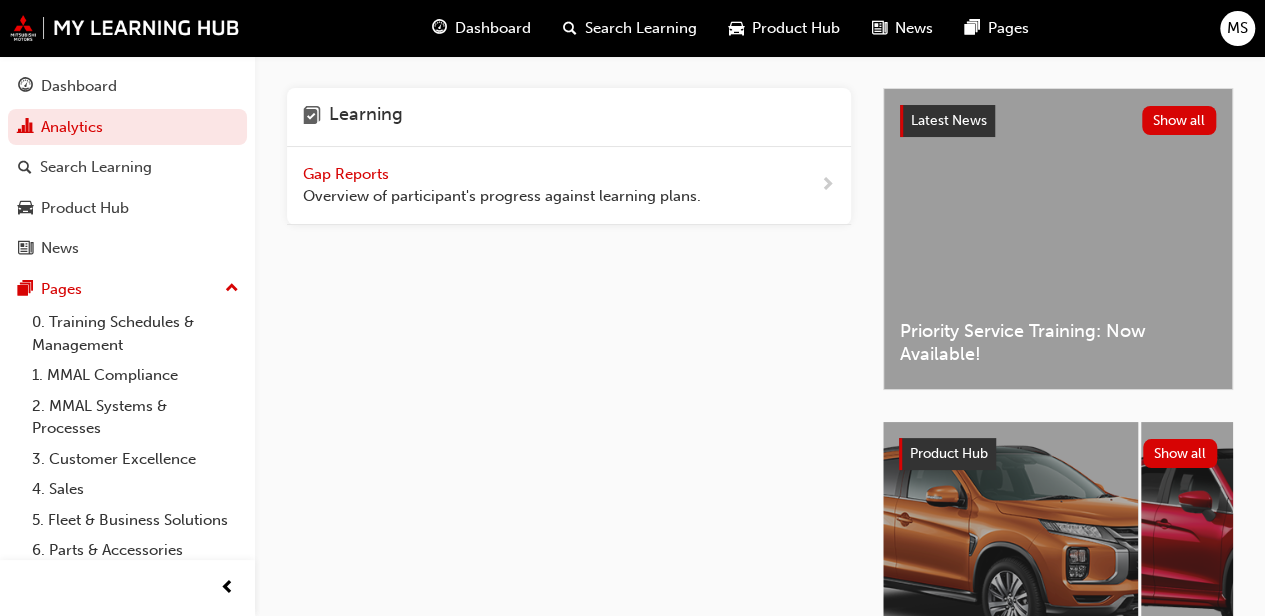 click on "Gap Reports" at bounding box center (348, 174) 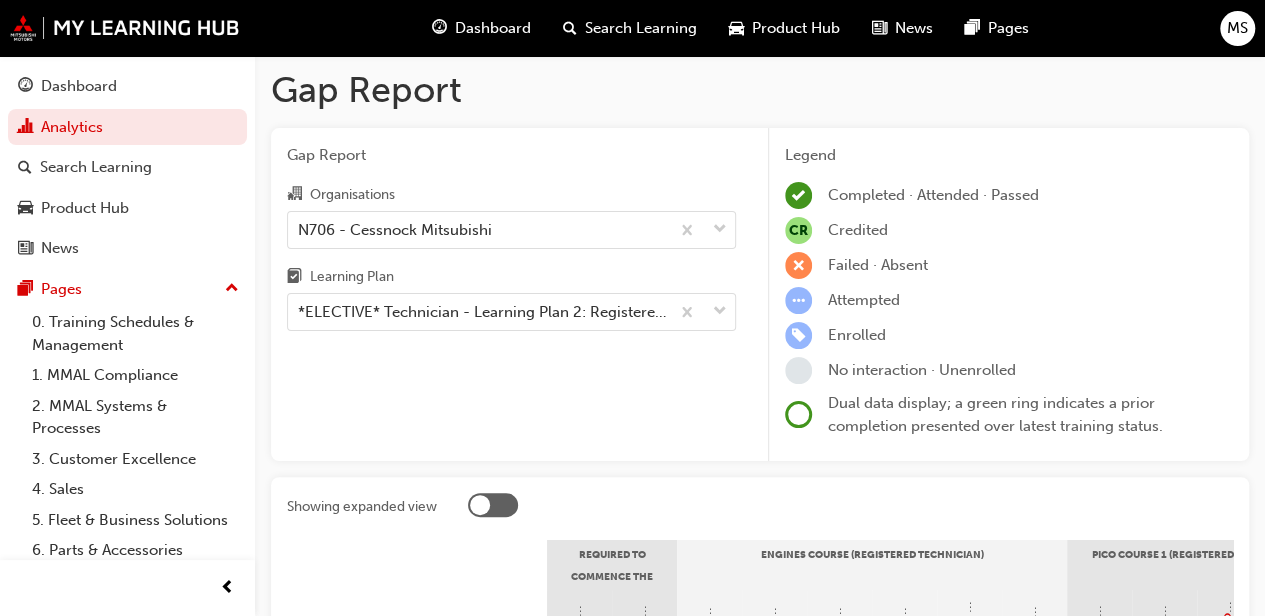 scroll, scrollTop: 0, scrollLeft: 0, axis: both 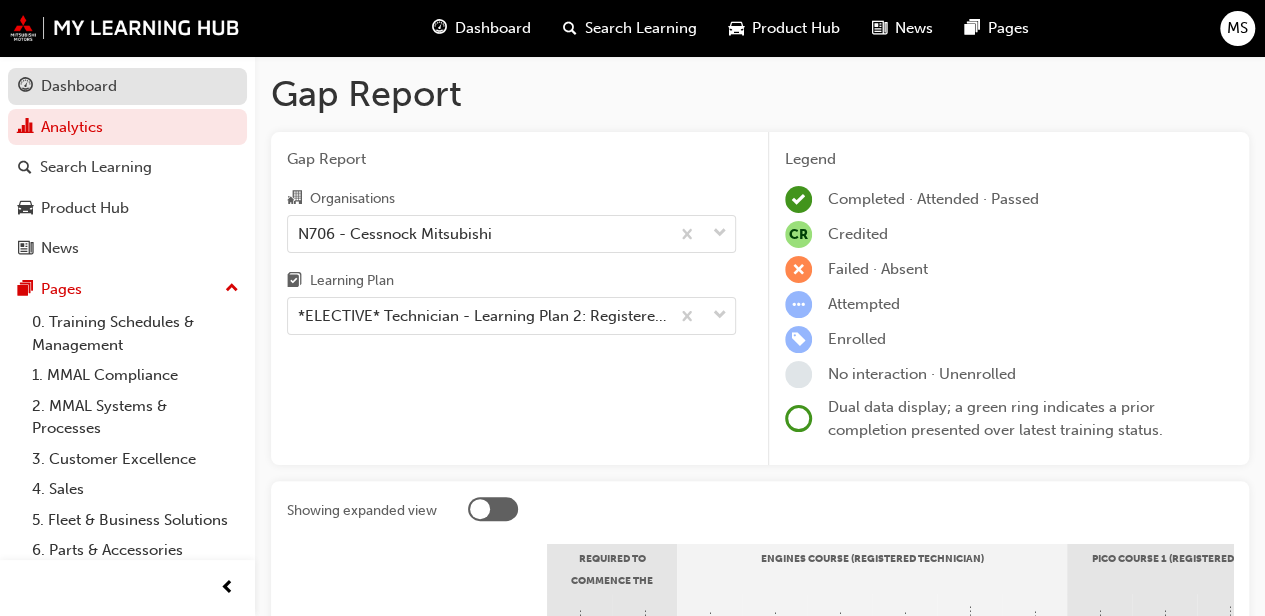 click on "Dashboard" at bounding box center [79, 86] 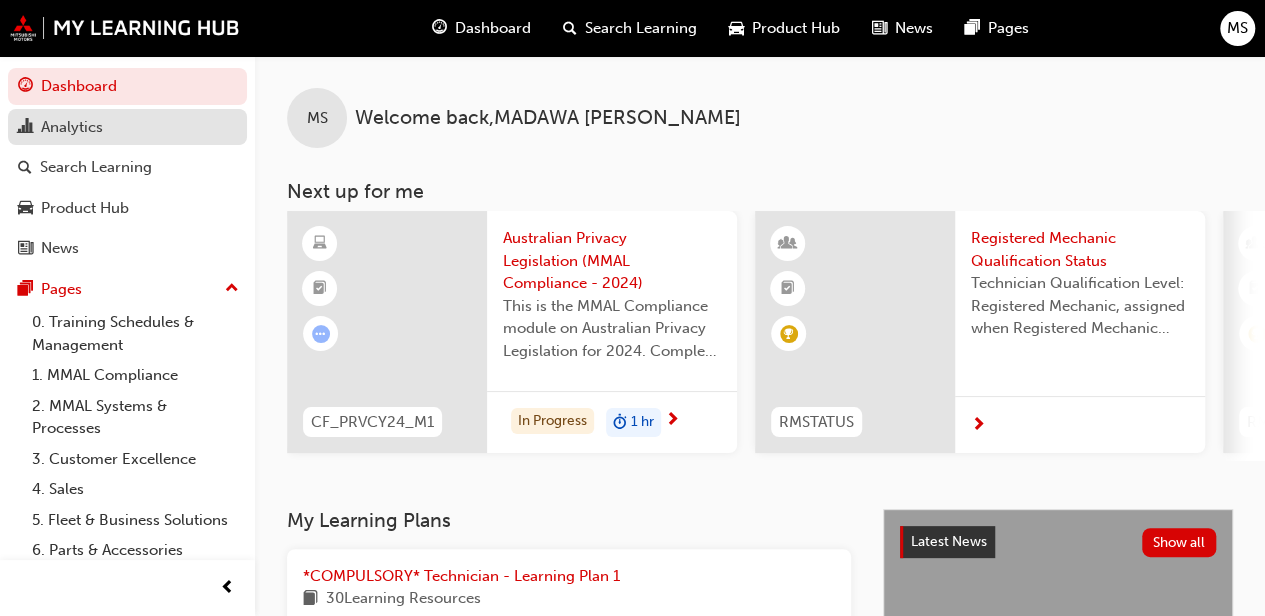 click on "Analytics" at bounding box center (72, 127) 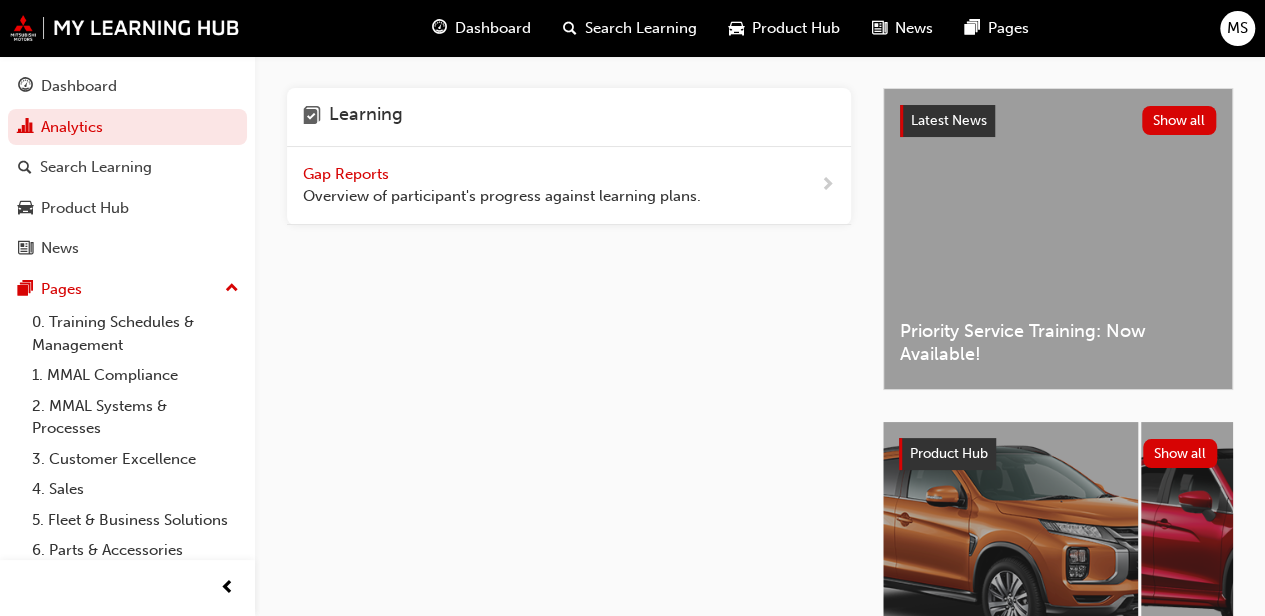 click on "Gap Reports" at bounding box center (348, 174) 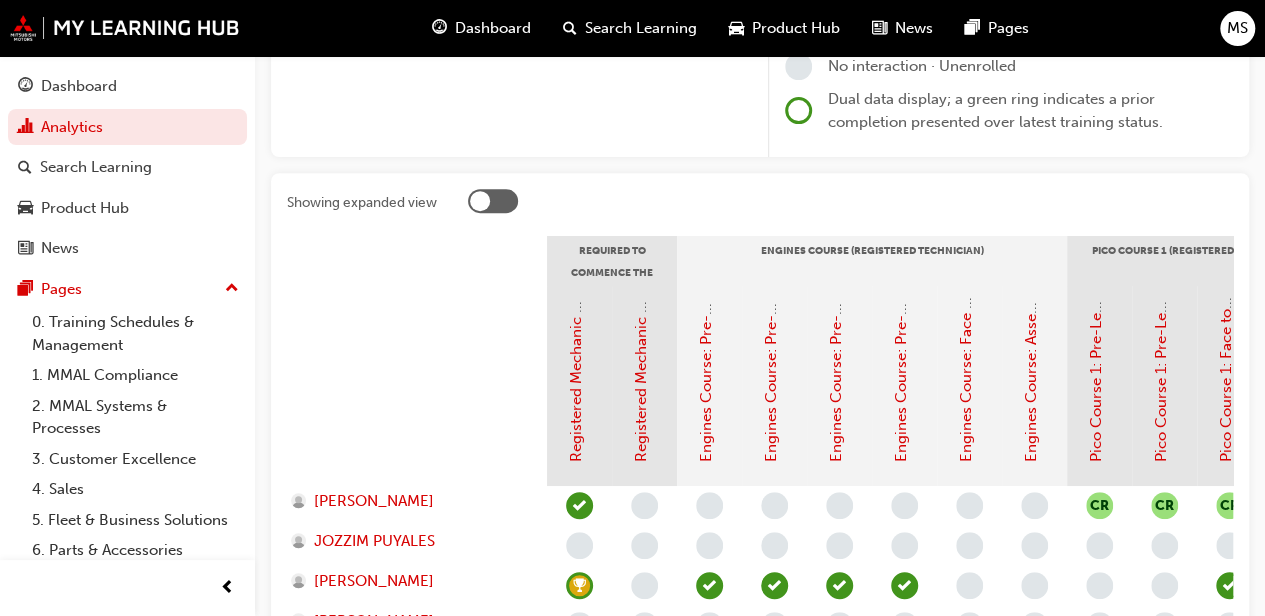 scroll, scrollTop: 520, scrollLeft: 0, axis: vertical 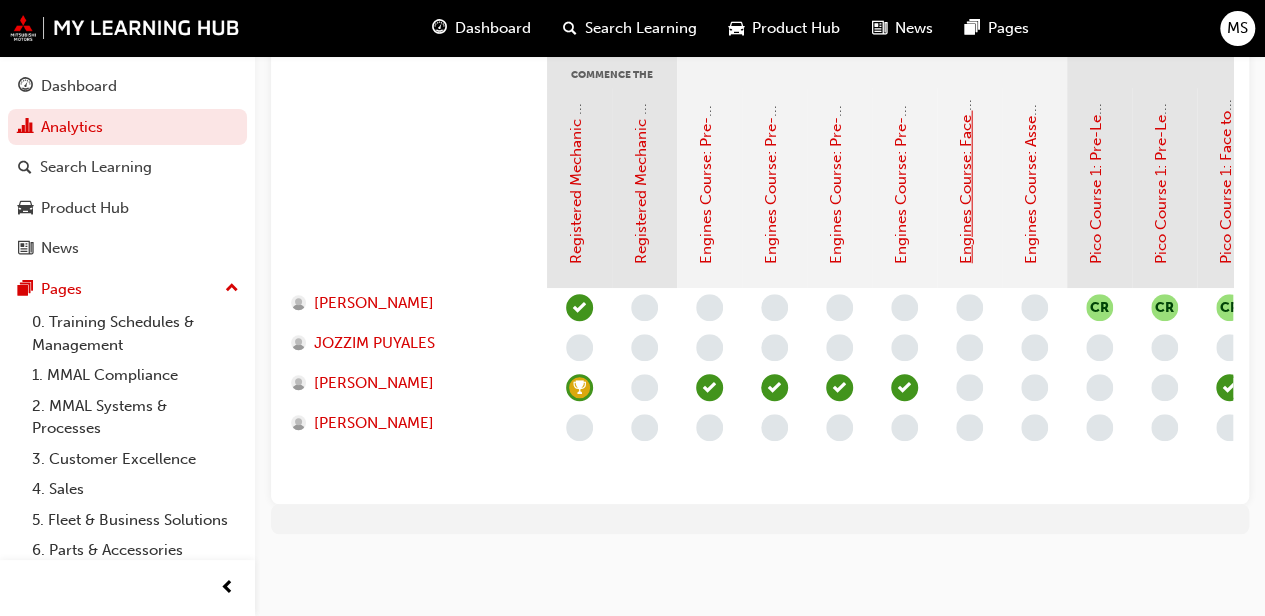 click on "Engines Course: Face to Face Instructor Led Training (Registered Technician Program)" at bounding box center [966, -35] 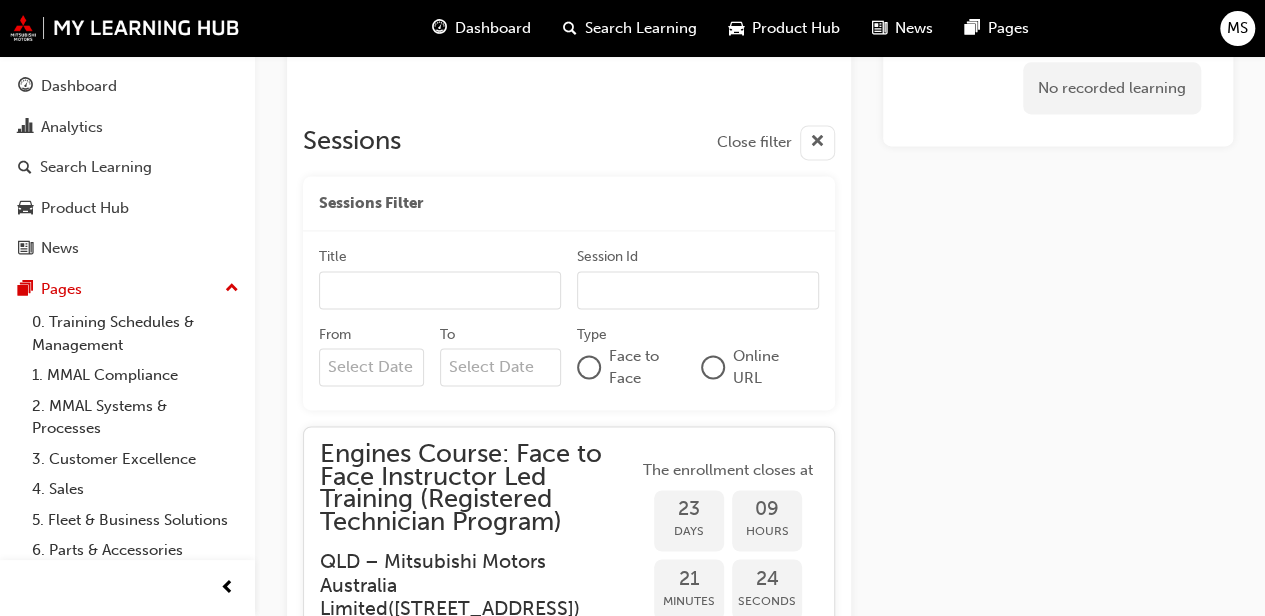 scroll, scrollTop: 1316, scrollLeft: 0, axis: vertical 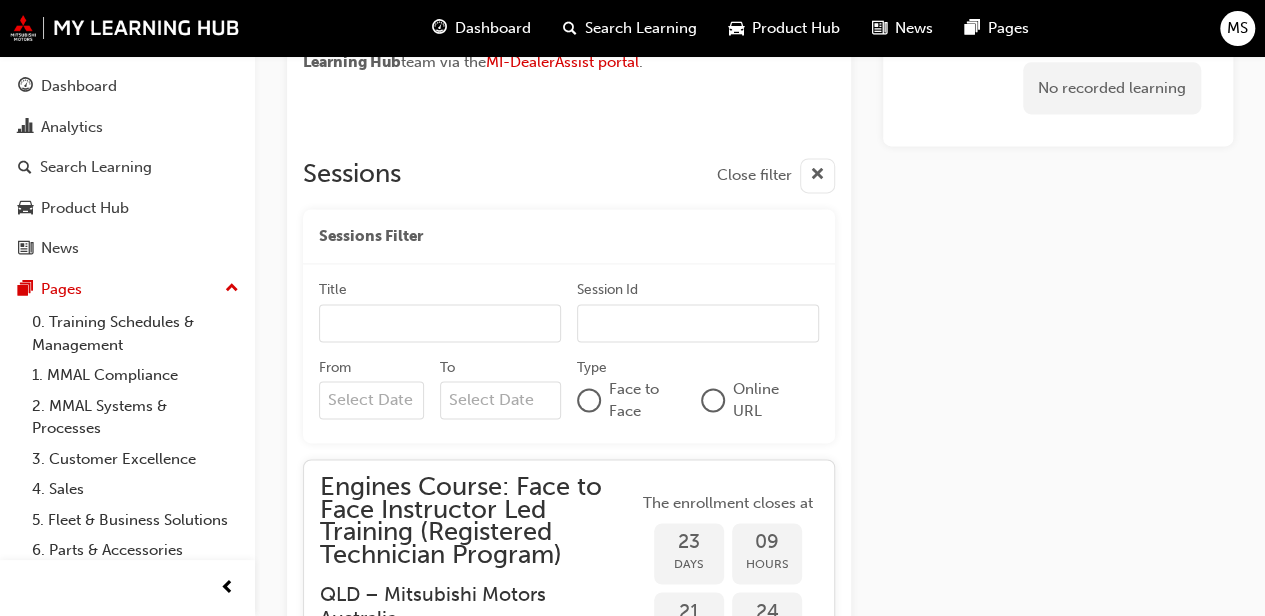 click on "Title" at bounding box center [440, 323] 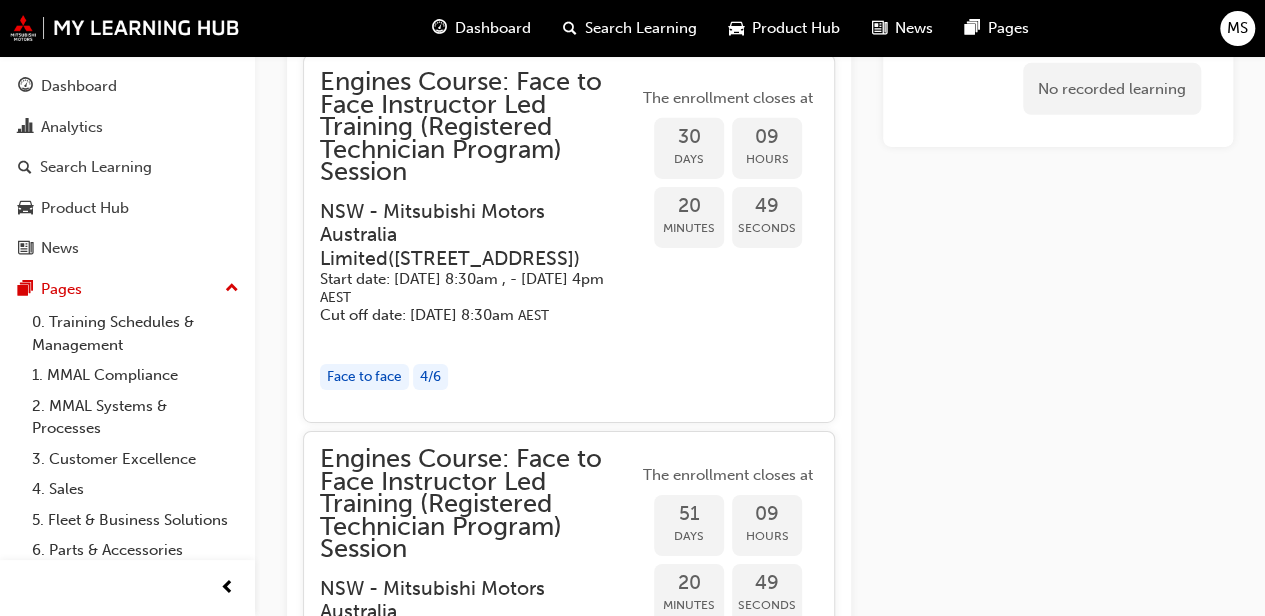 scroll, scrollTop: 3182, scrollLeft: 0, axis: vertical 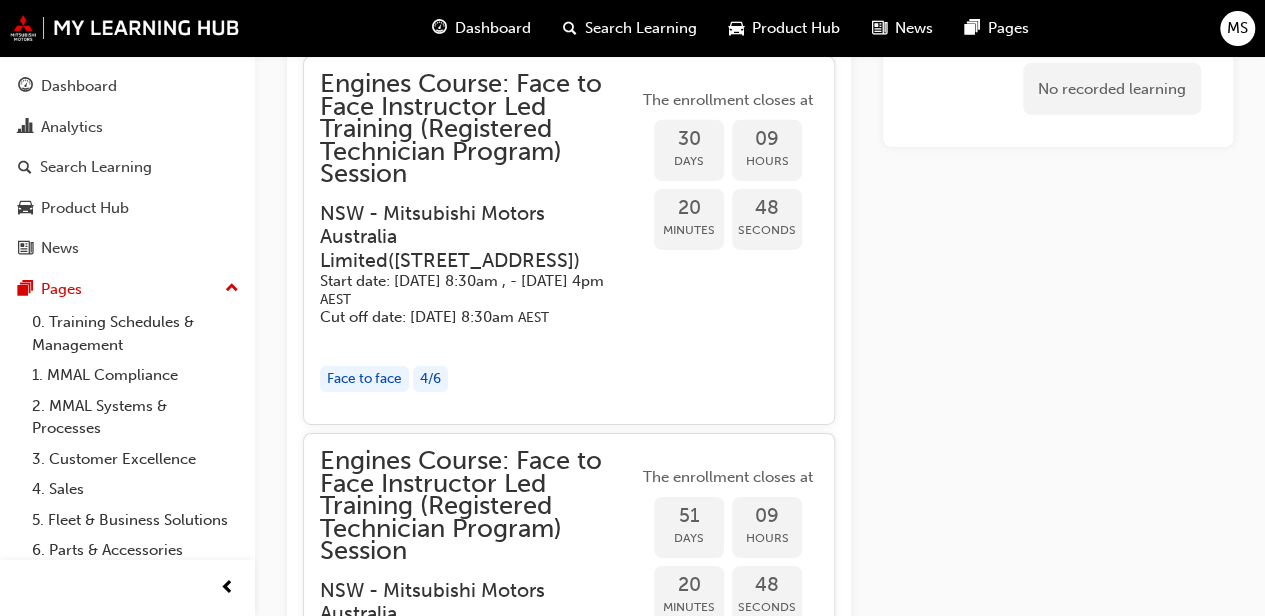 click on "30" at bounding box center (689, 139) 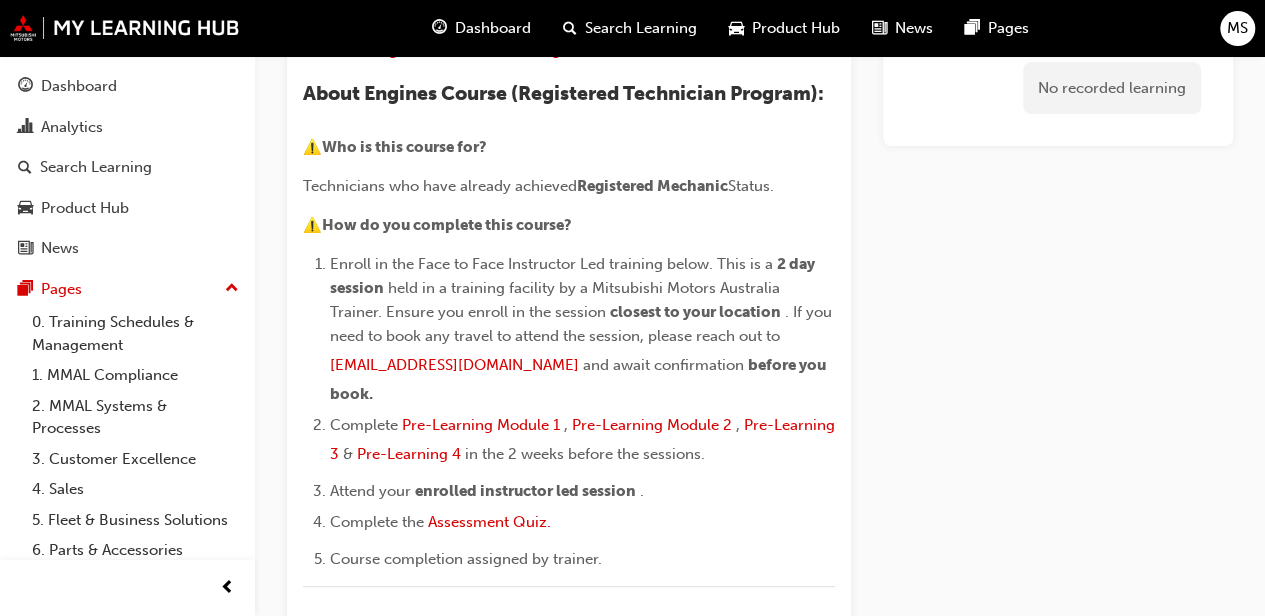 scroll, scrollTop: 0, scrollLeft: 0, axis: both 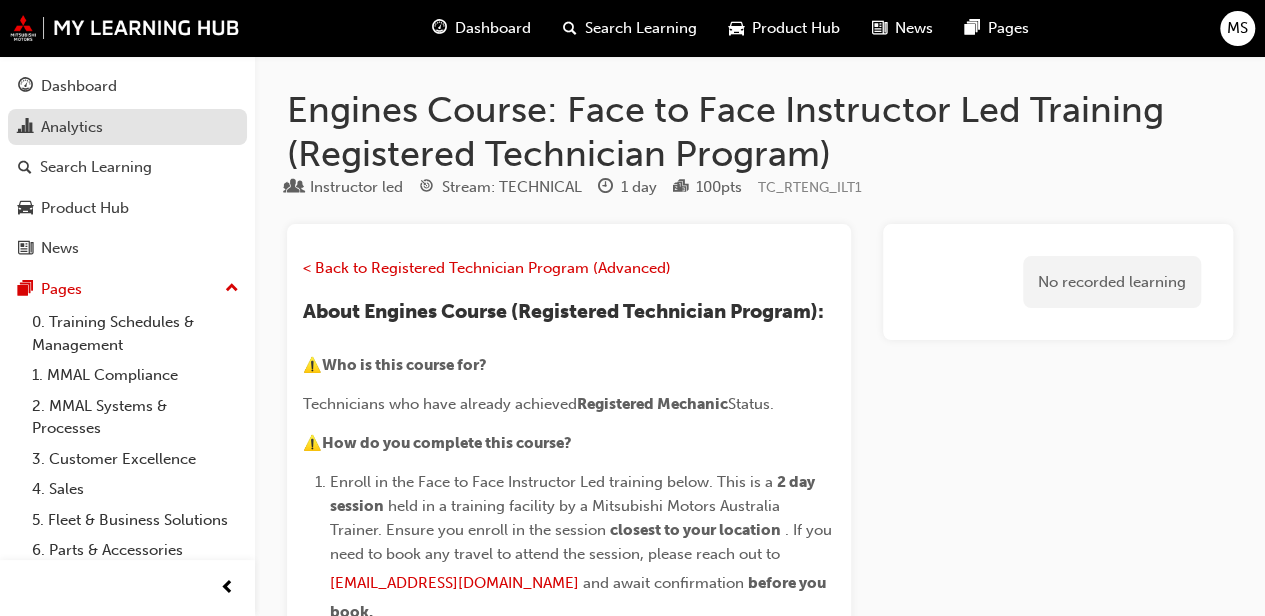 click on "Analytics" at bounding box center (72, 127) 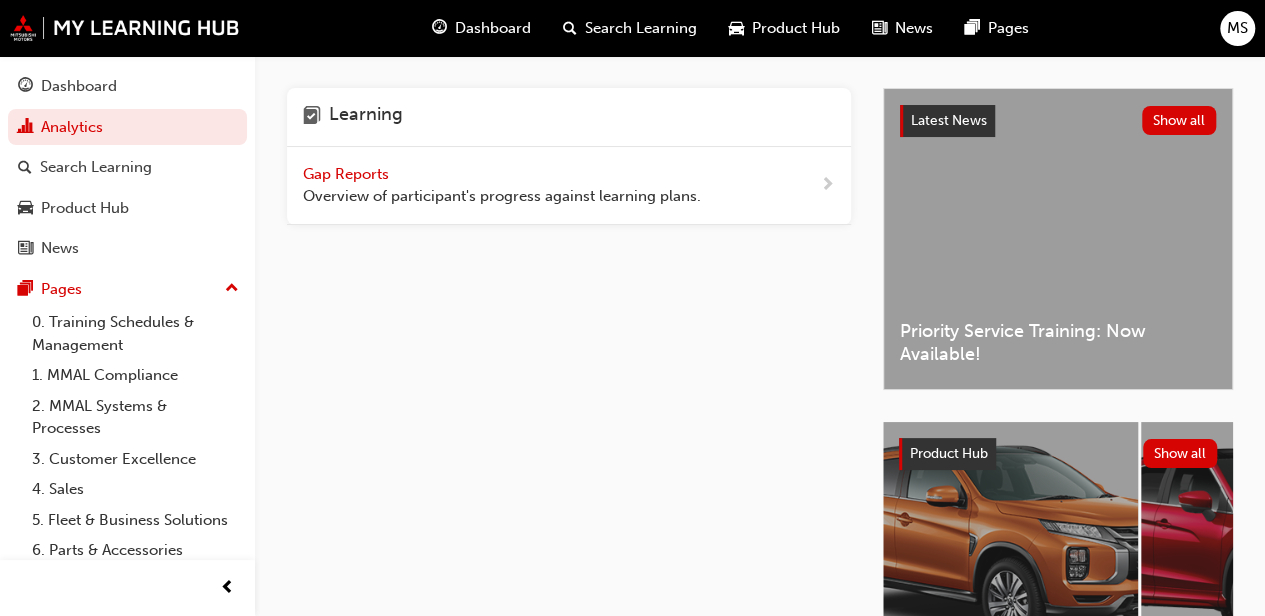 click on "Gap Reports   Overview of participant's progress against learning plans." at bounding box center [502, 185] 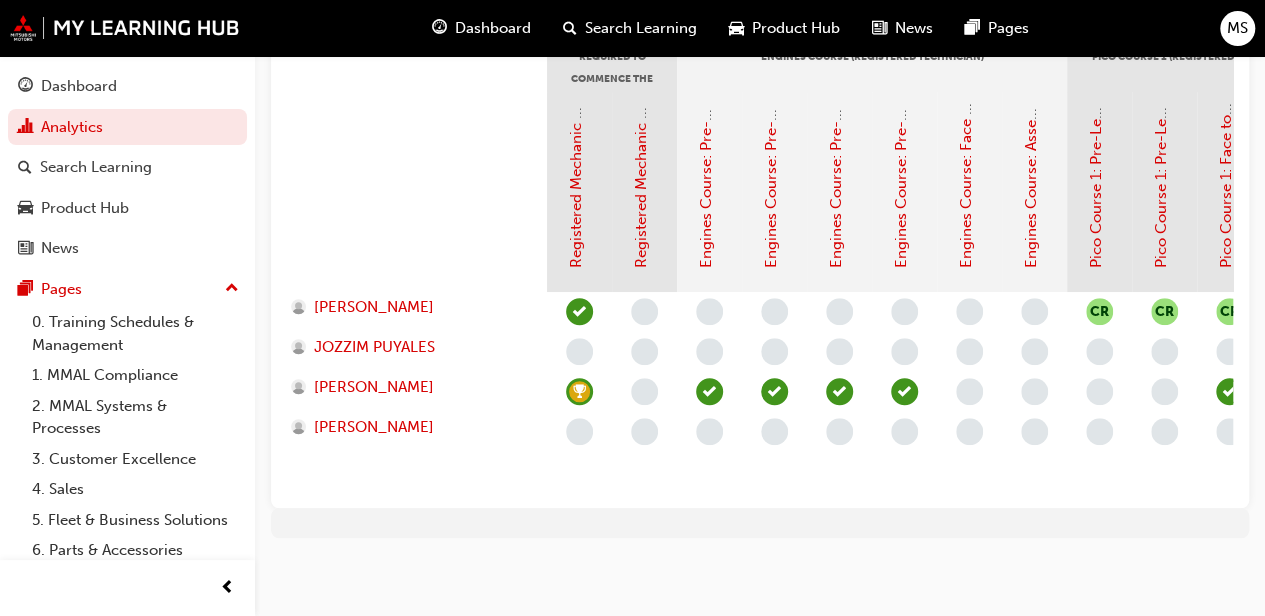 scroll, scrollTop: 513, scrollLeft: 0, axis: vertical 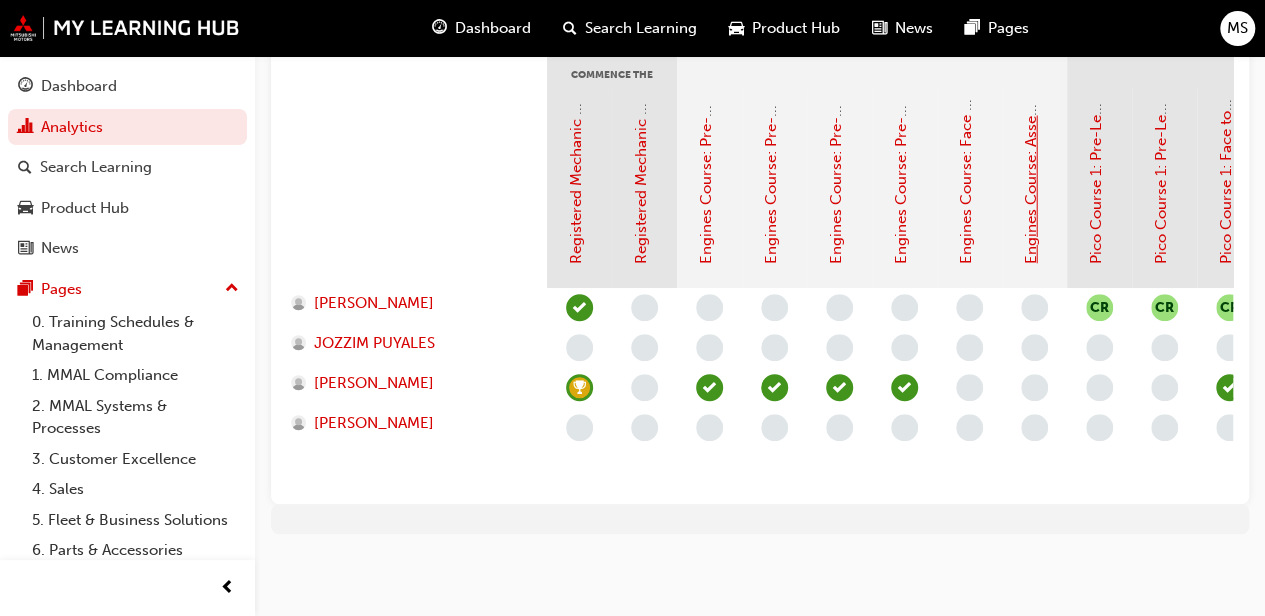click on "Engines Course: Assessment Quiz (Registered Technician Program)" at bounding box center [1031, 30] 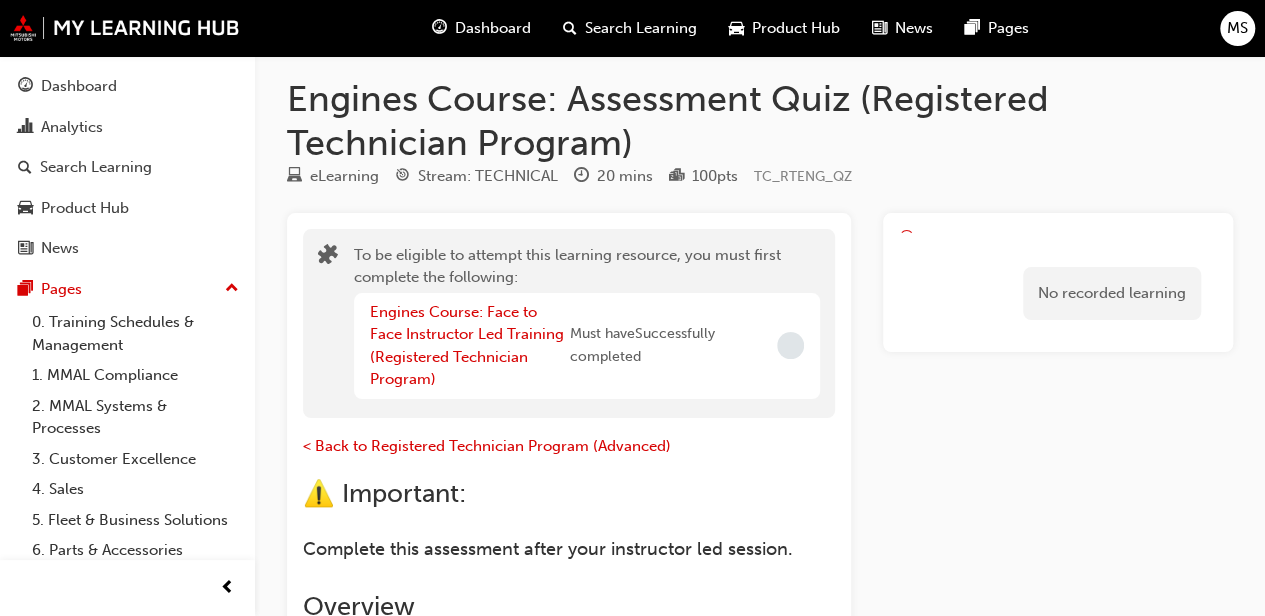 scroll, scrollTop: 0, scrollLeft: 0, axis: both 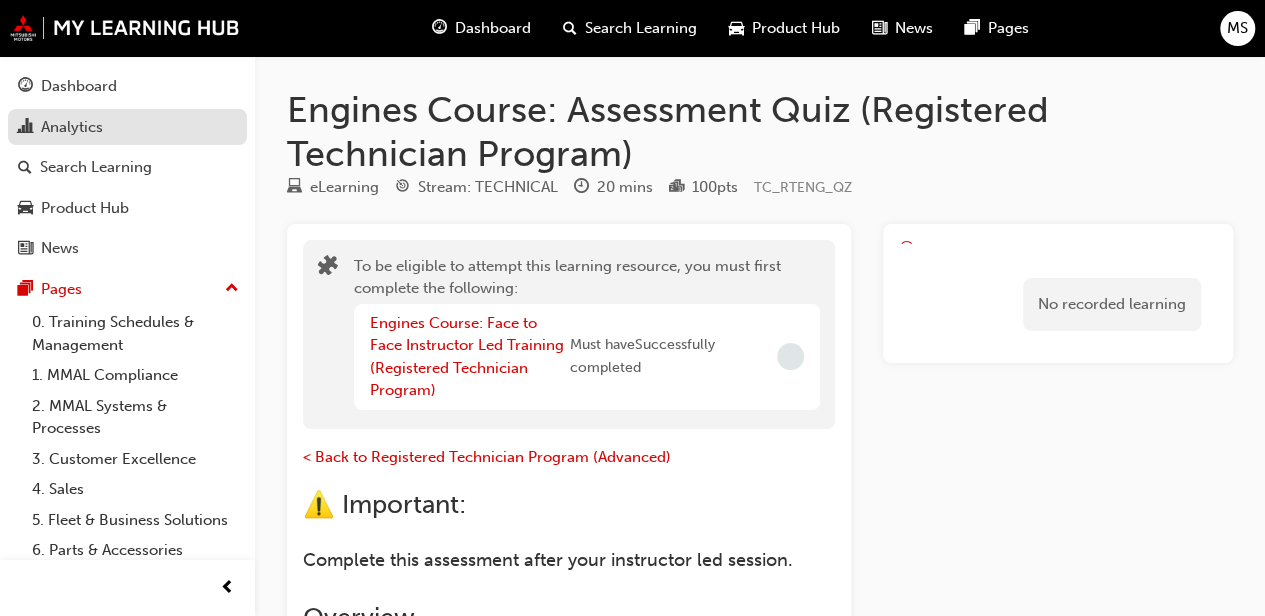 click on "Analytics" at bounding box center [72, 127] 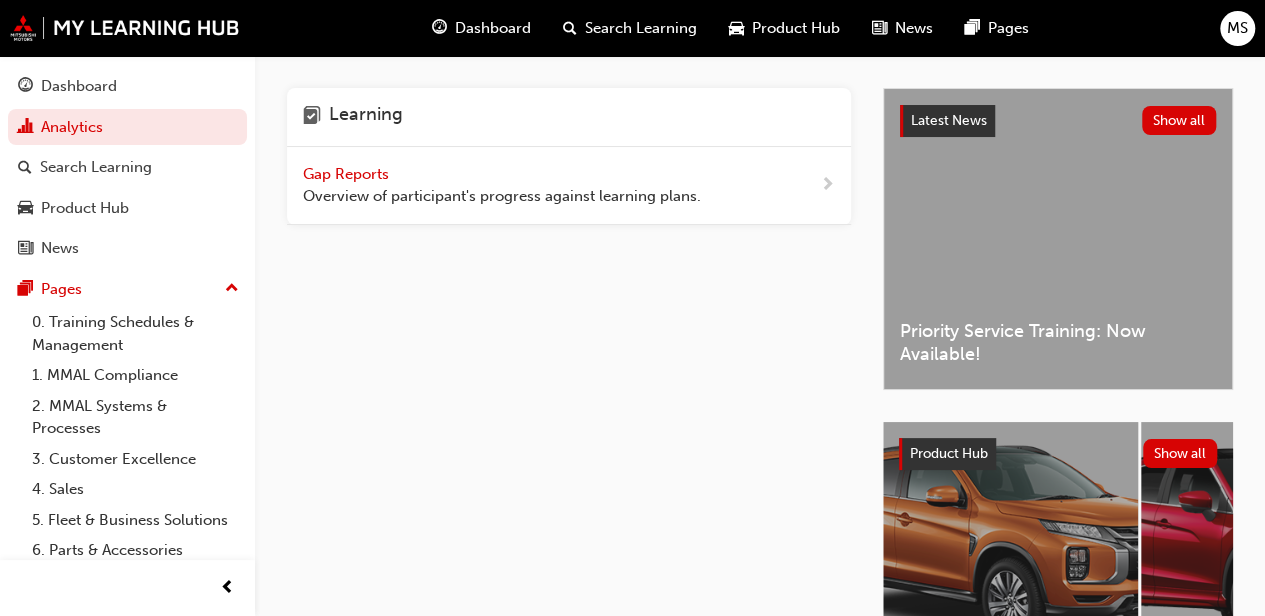 click on "Overview of participant's progress against learning plans." at bounding box center [502, 196] 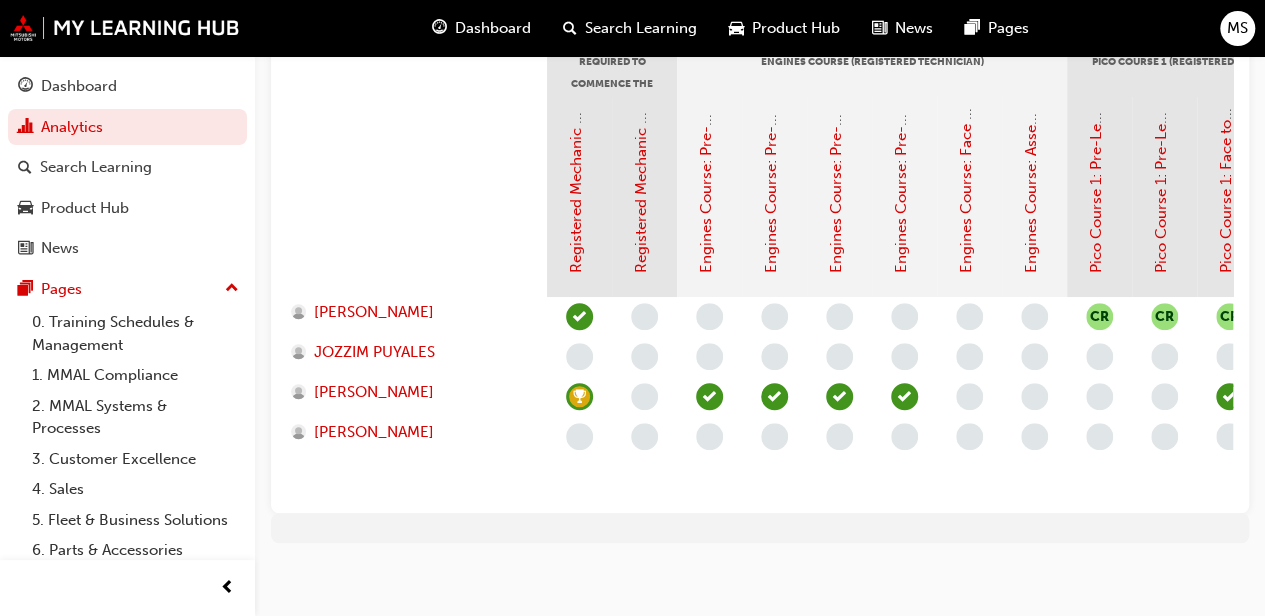 scroll, scrollTop: 520, scrollLeft: 0, axis: vertical 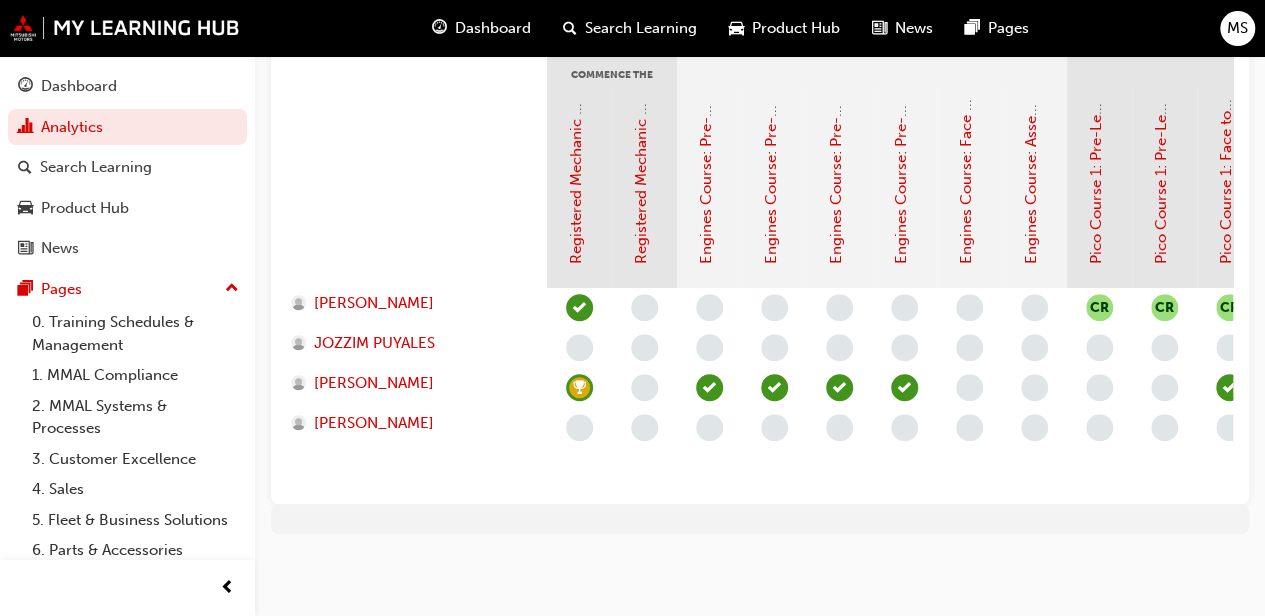 click at bounding box center [1034, 387] 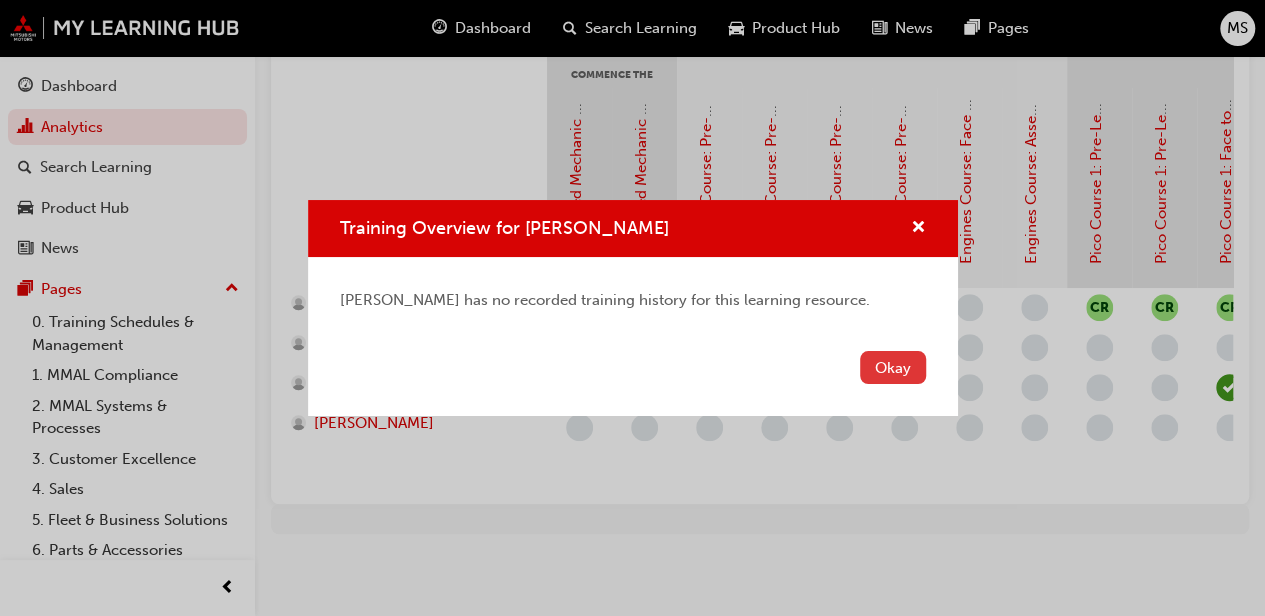 click on "Okay" at bounding box center (893, 367) 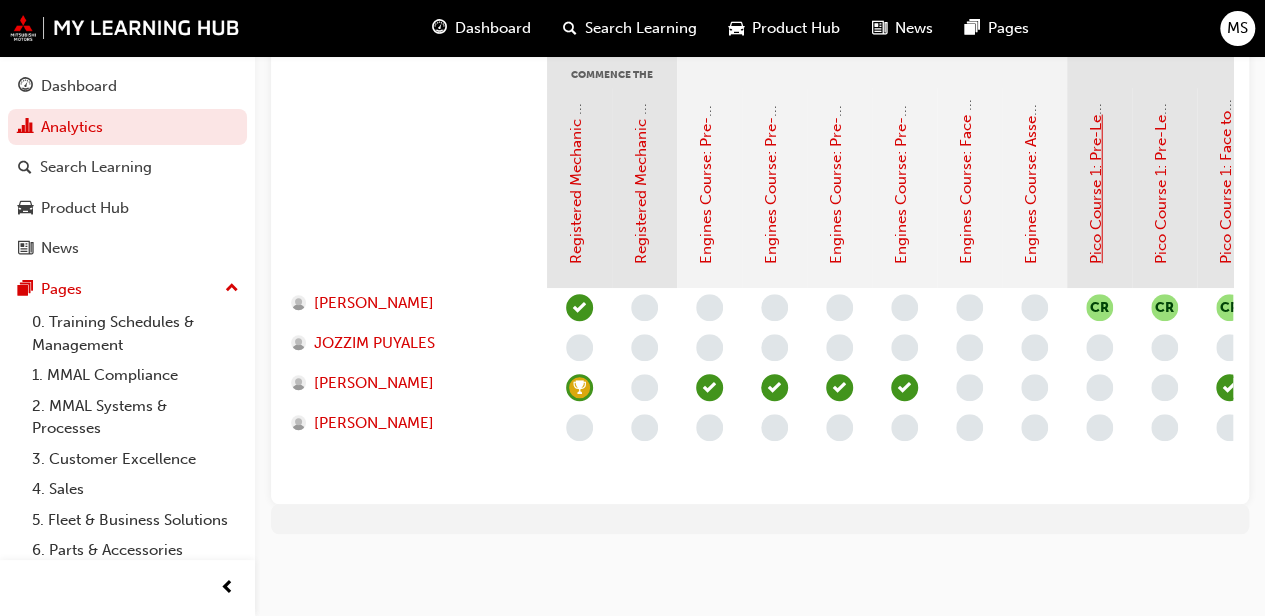 click on "Pico Course 1: Pre-Learning Module 1 (Registered Technician Program)" at bounding box center [1096, 17] 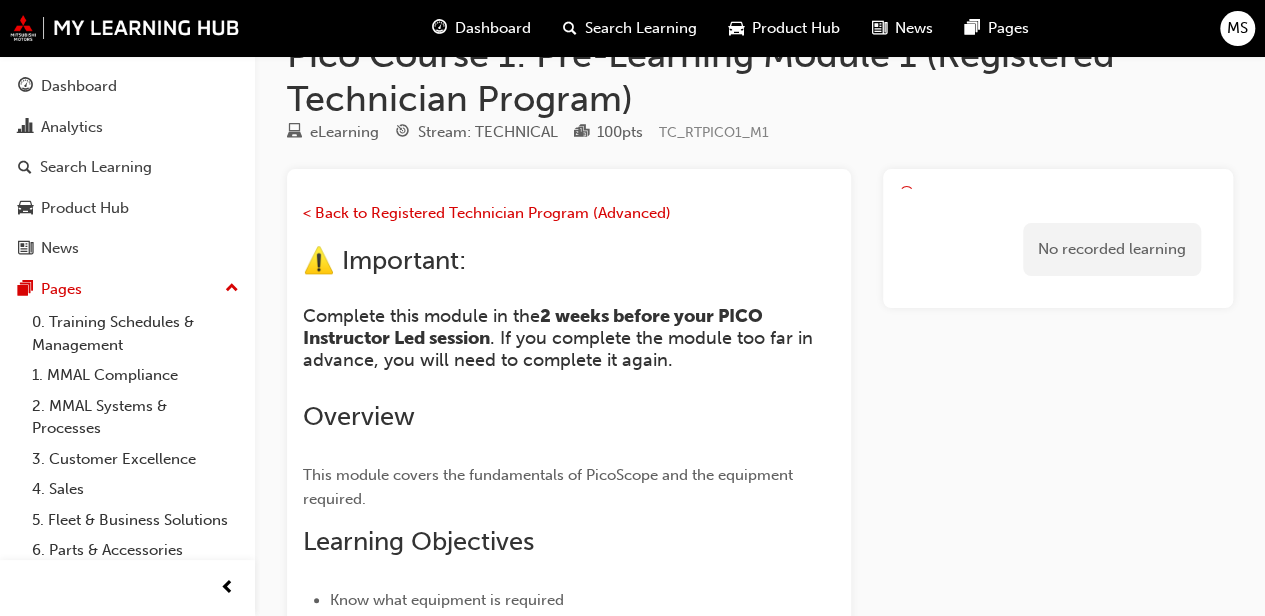 scroll, scrollTop: 0, scrollLeft: 0, axis: both 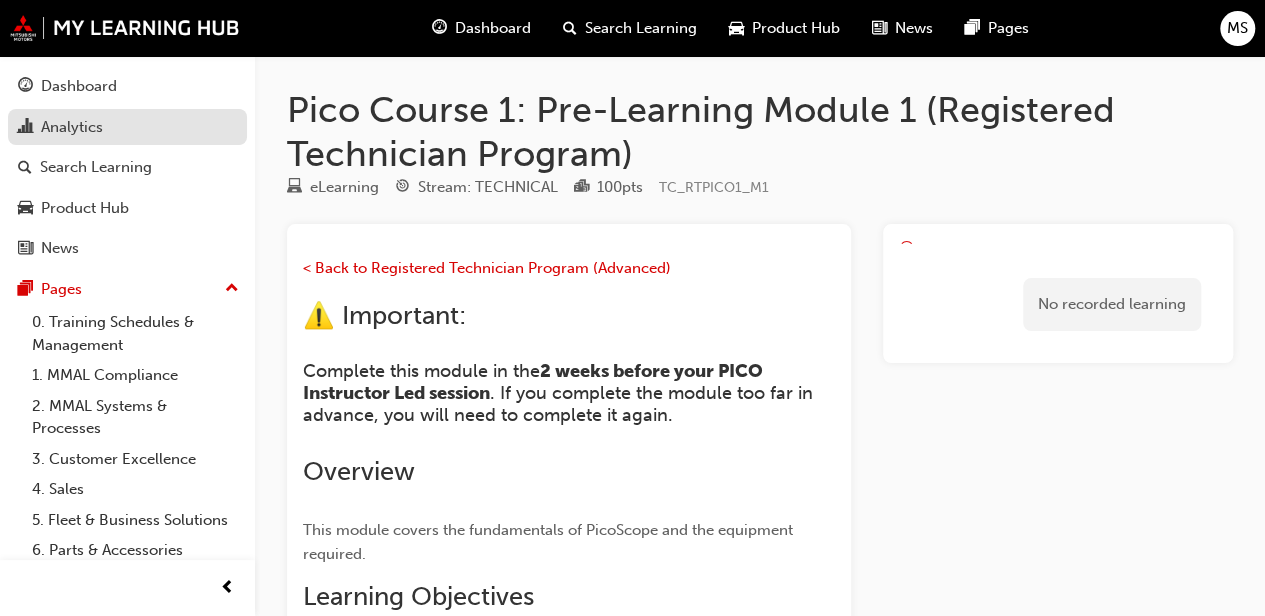 click on "Analytics" at bounding box center (72, 127) 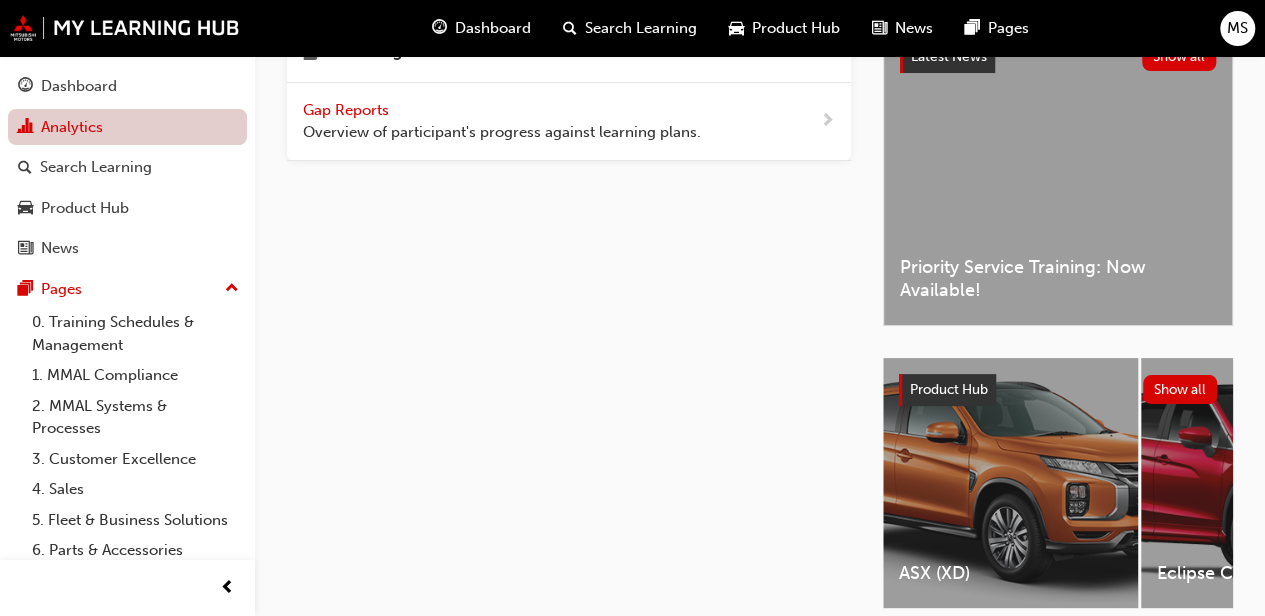scroll, scrollTop: 0, scrollLeft: 0, axis: both 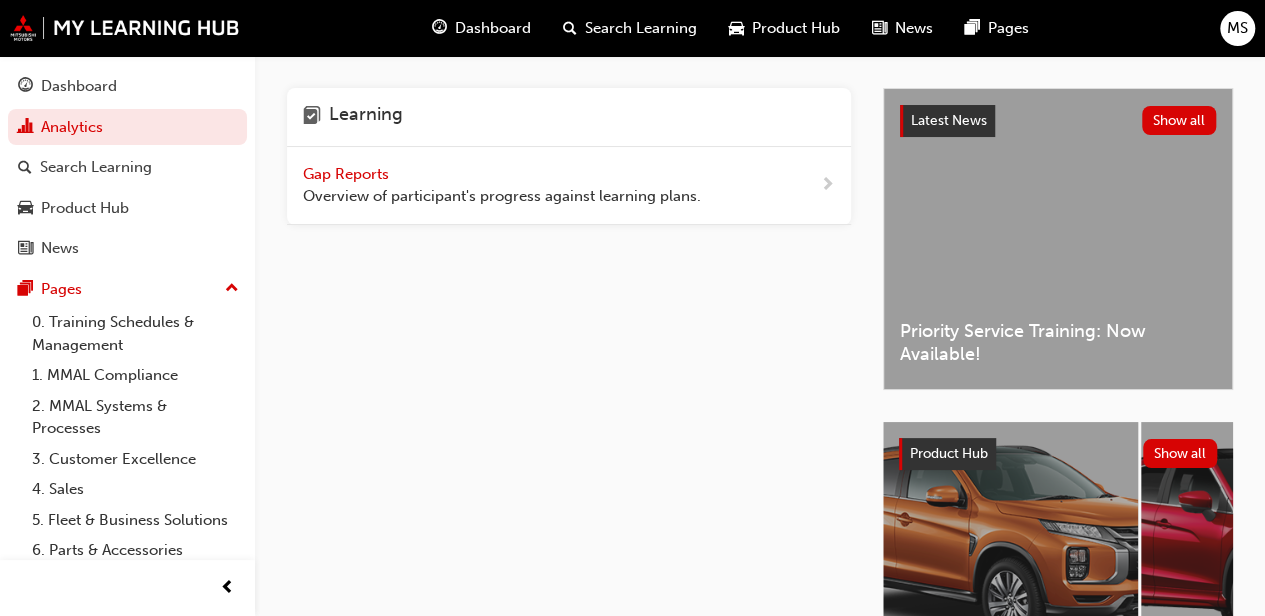 click on "Gap Reports" at bounding box center (348, 174) 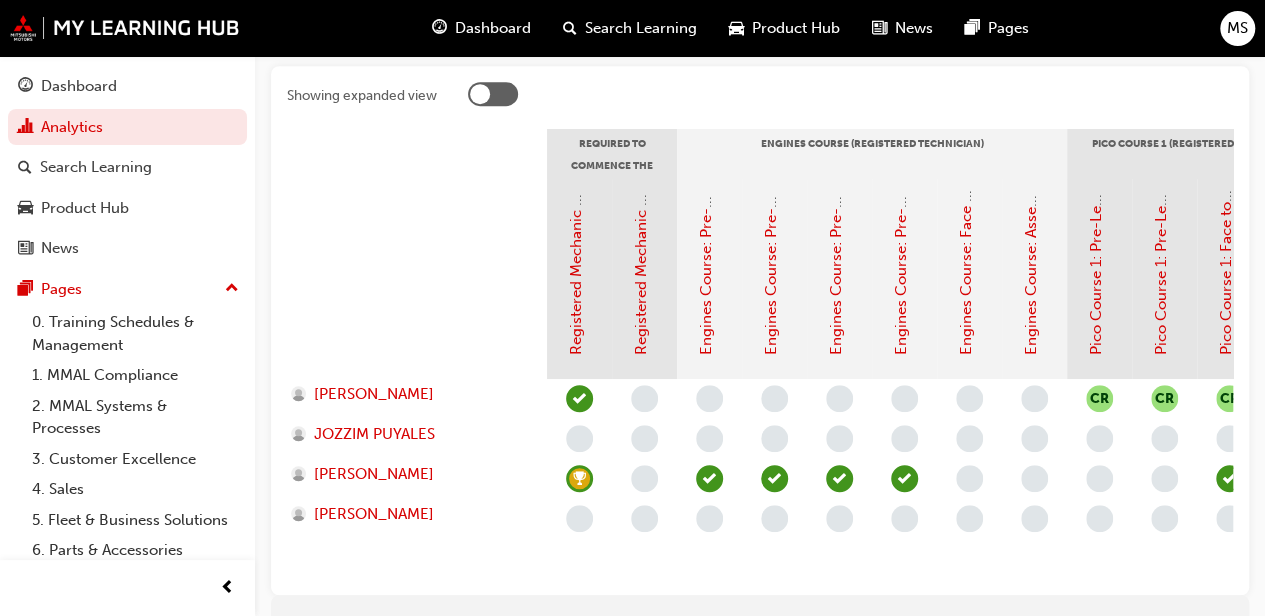 scroll, scrollTop: 452, scrollLeft: 0, axis: vertical 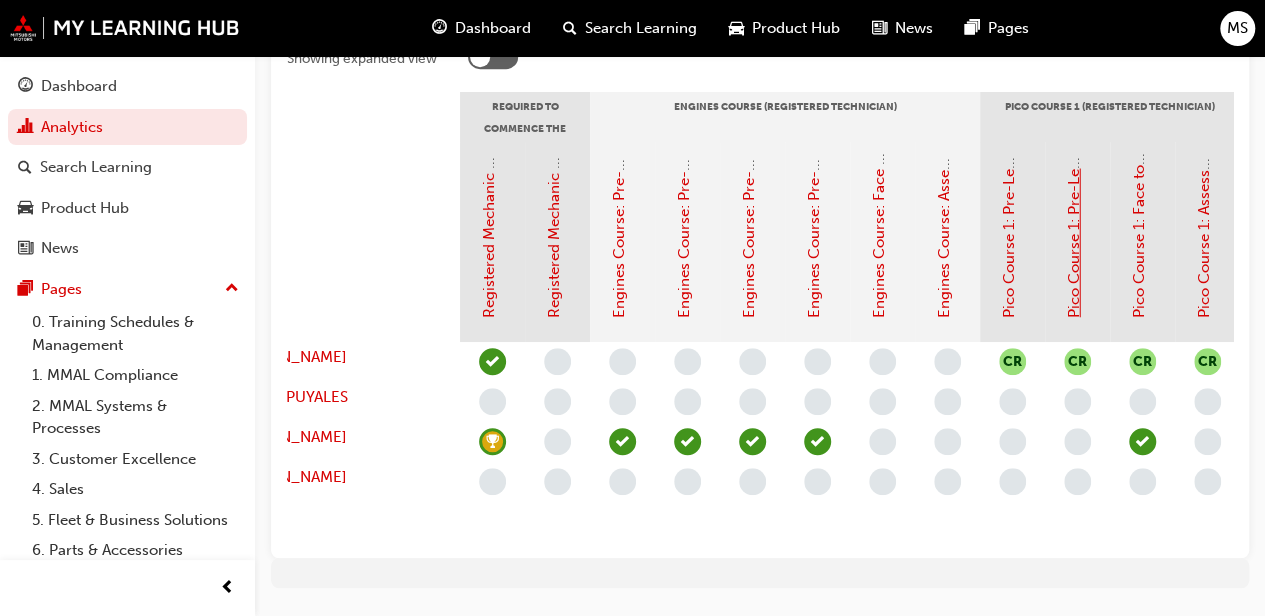 click on "Pico Course 1: Pre-Learning Module 2 (Registered Technician Program)" at bounding box center [1074, 70] 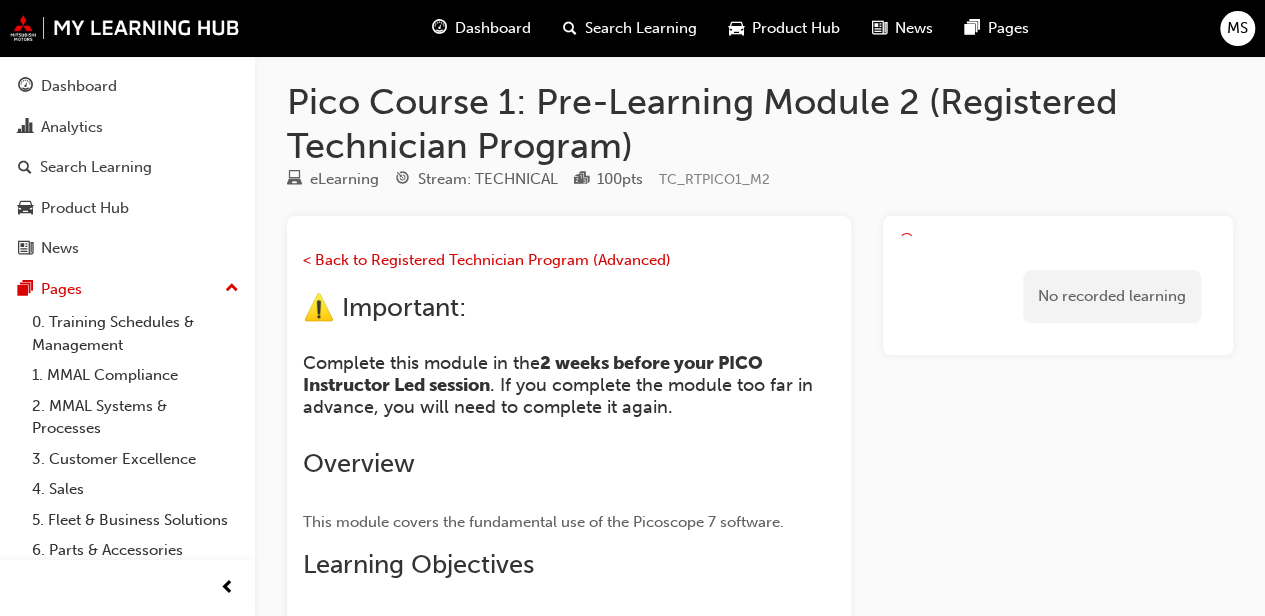 scroll, scrollTop: 6, scrollLeft: 0, axis: vertical 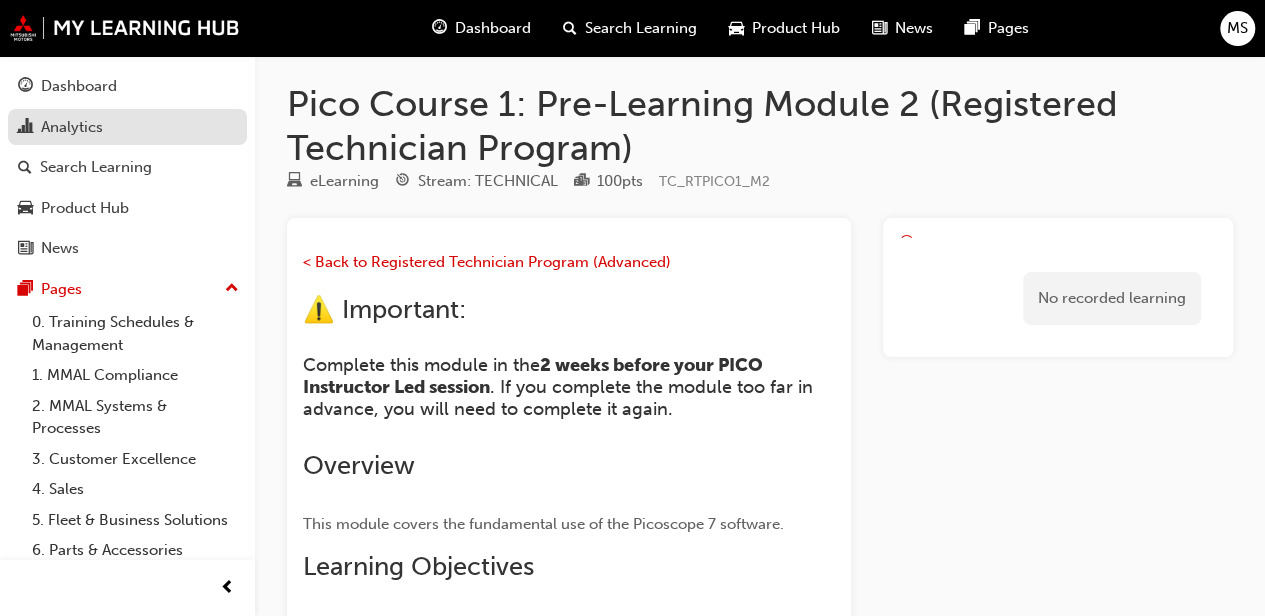 click on "Analytics" at bounding box center (72, 127) 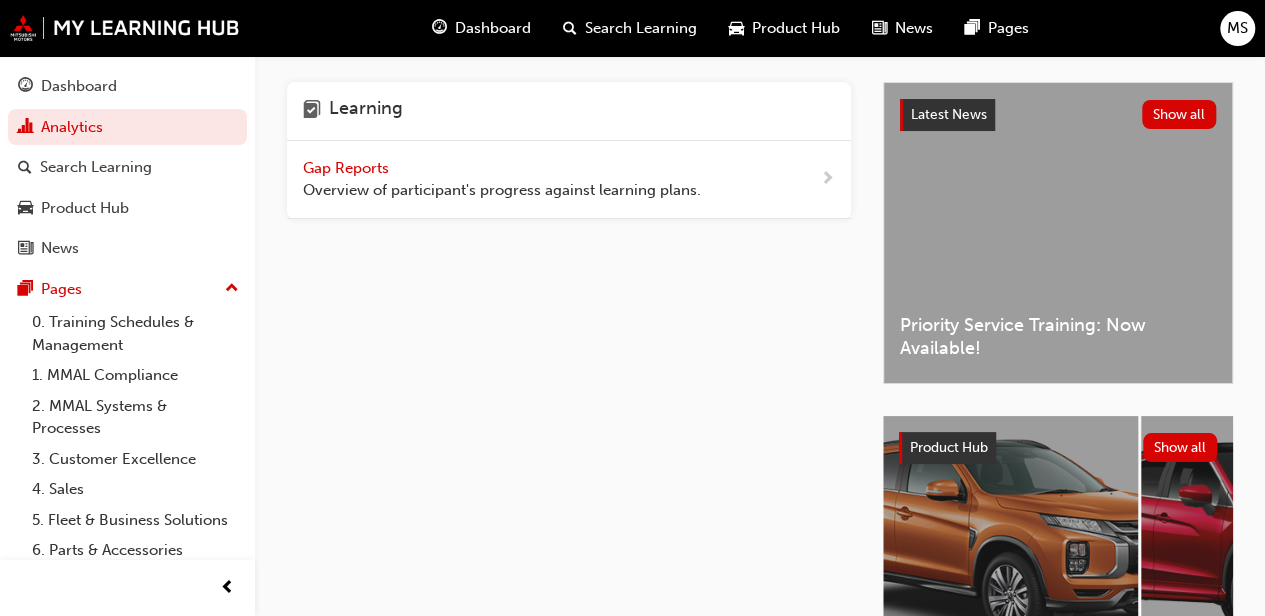 click on "Gap Reports" at bounding box center [348, 168] 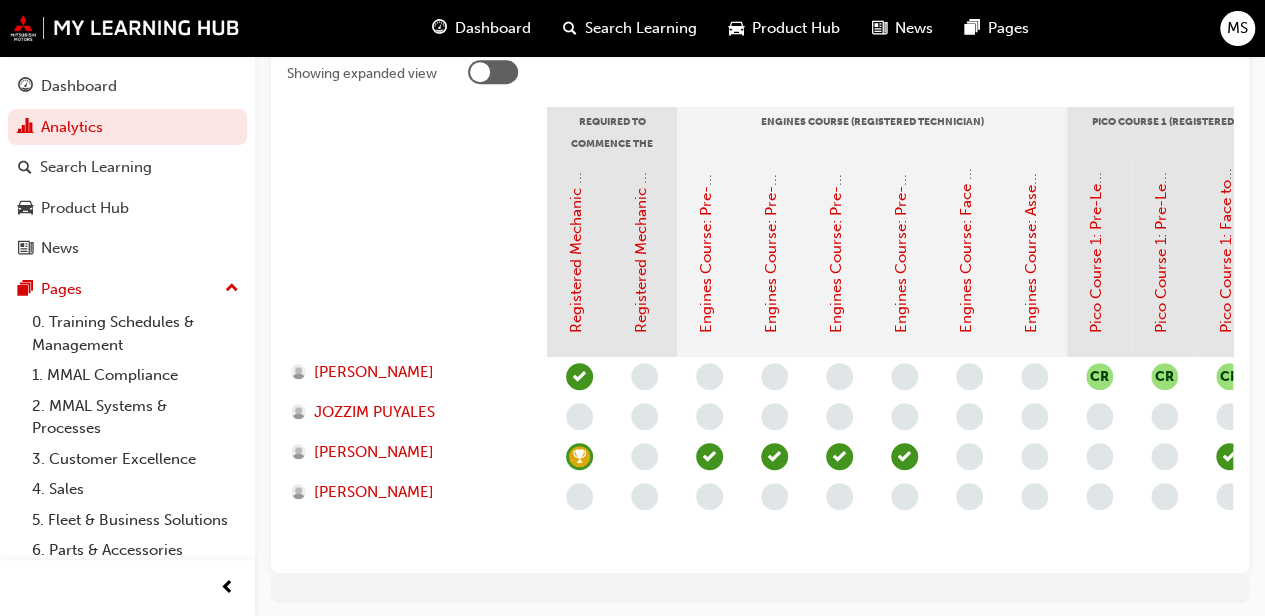 scroll, scrollTop: 439, scrollLeft: 0, axis: vertical 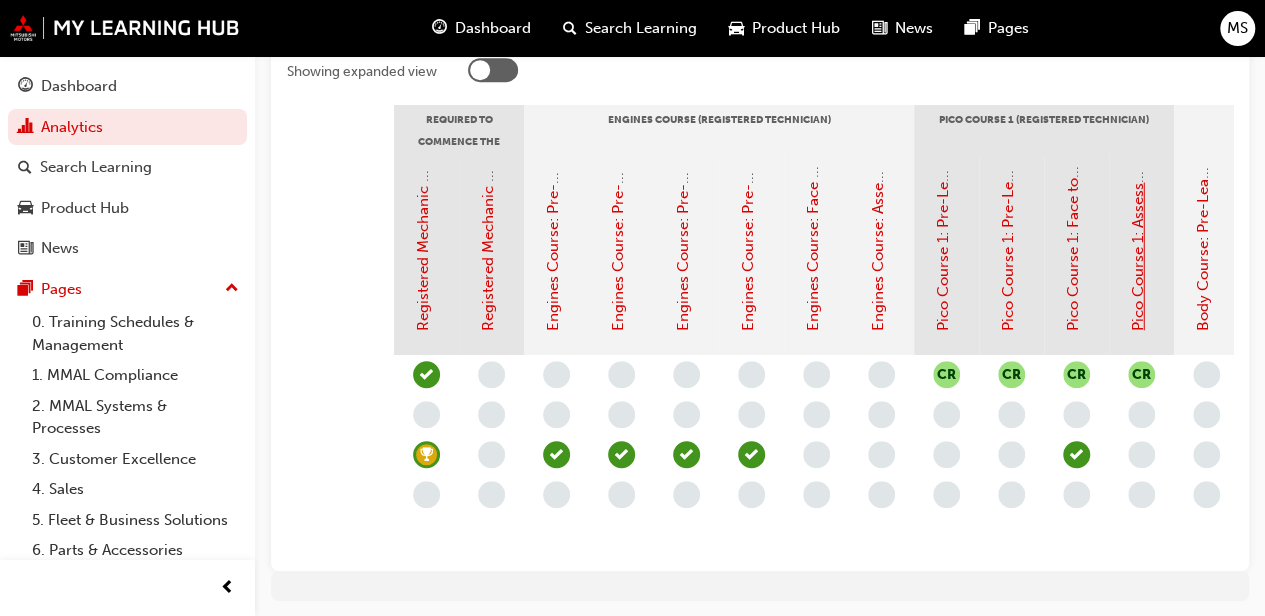 click on "Pico Course 1: Assessment Quiz (Registered Technician Program)" at bounding box center [1138, 104] 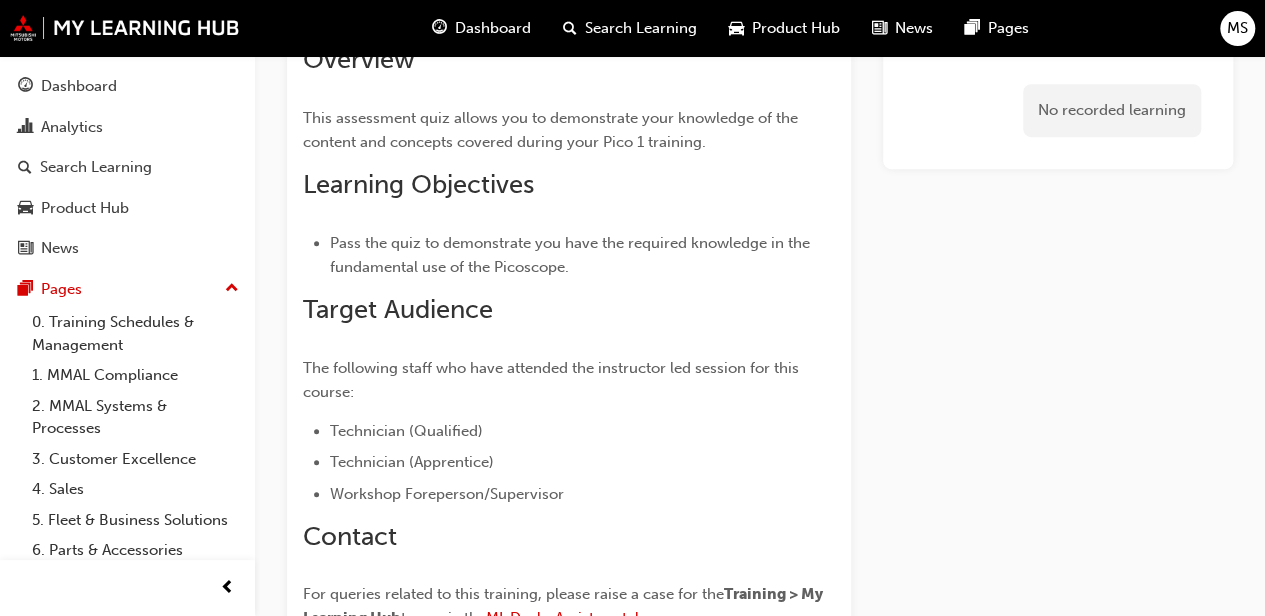 scroll, scrollTop: 444, scrollLeft: 0, axis: vertical 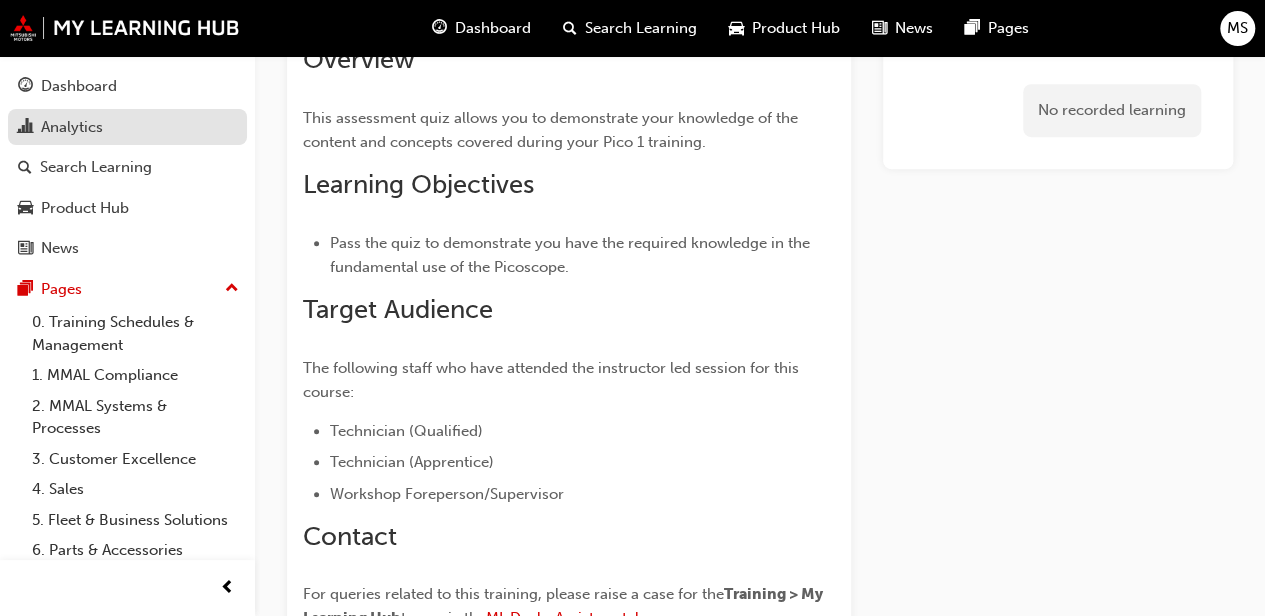 click on "Analytics" at bounding box center [72, 127] 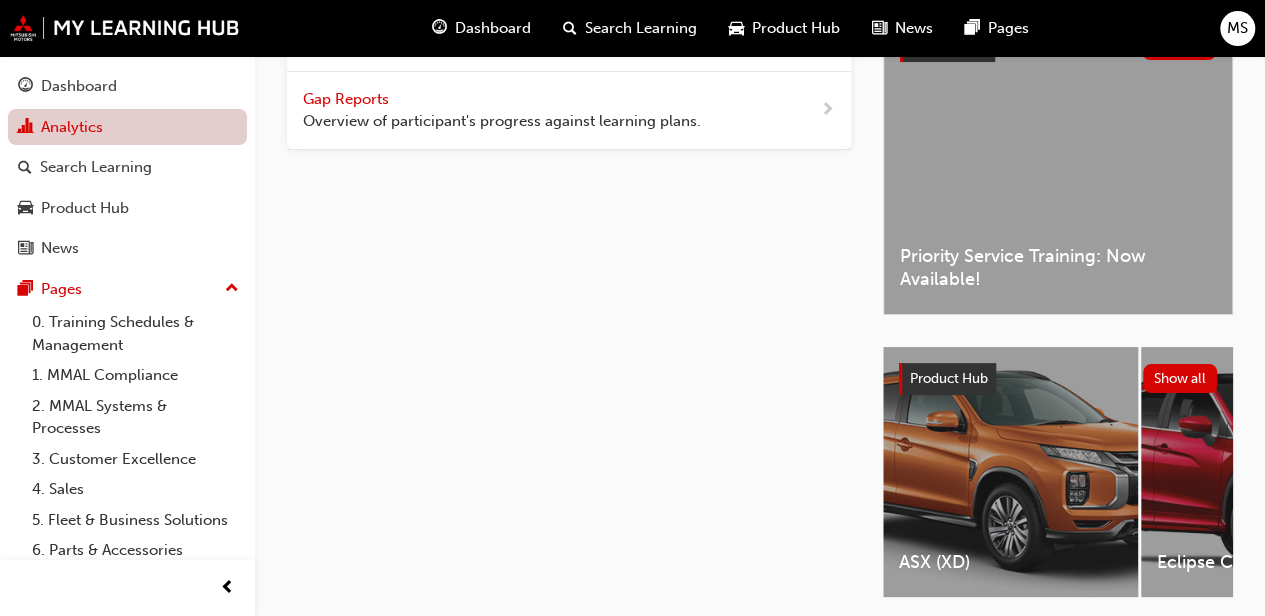 scroll, scrollTop: 0, scrollLeft: 0, axis: both 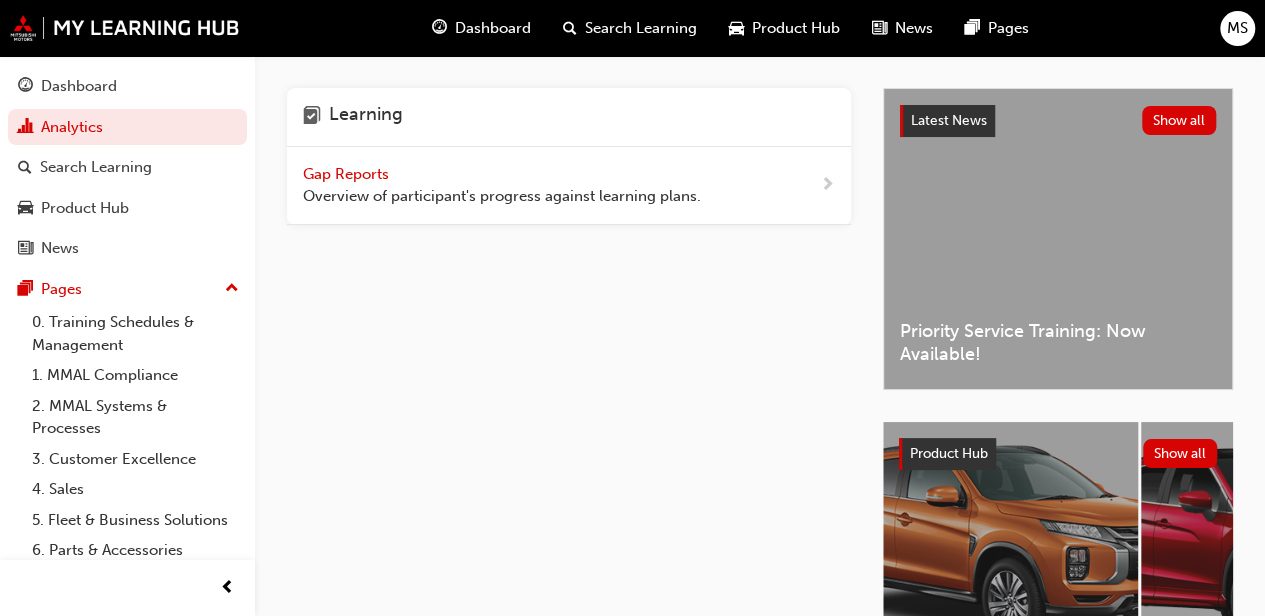 click on "Eclipse Cross (YB)" at bounding box center (1268, 547) 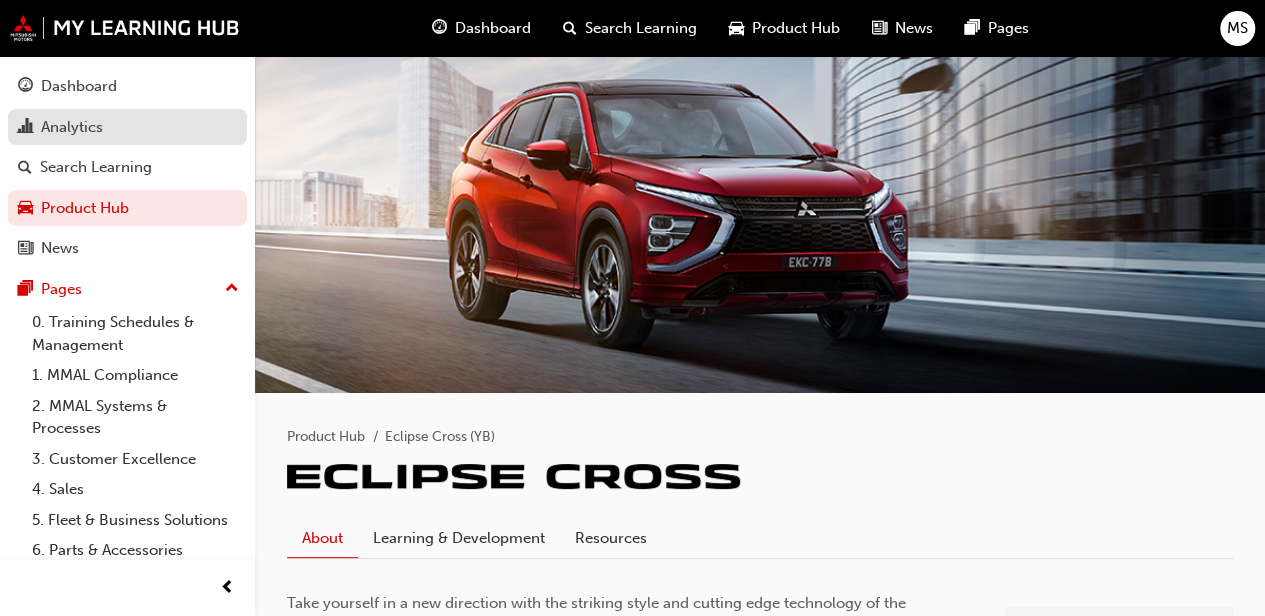 click on "Analytics" at bounding box center [72, 127] 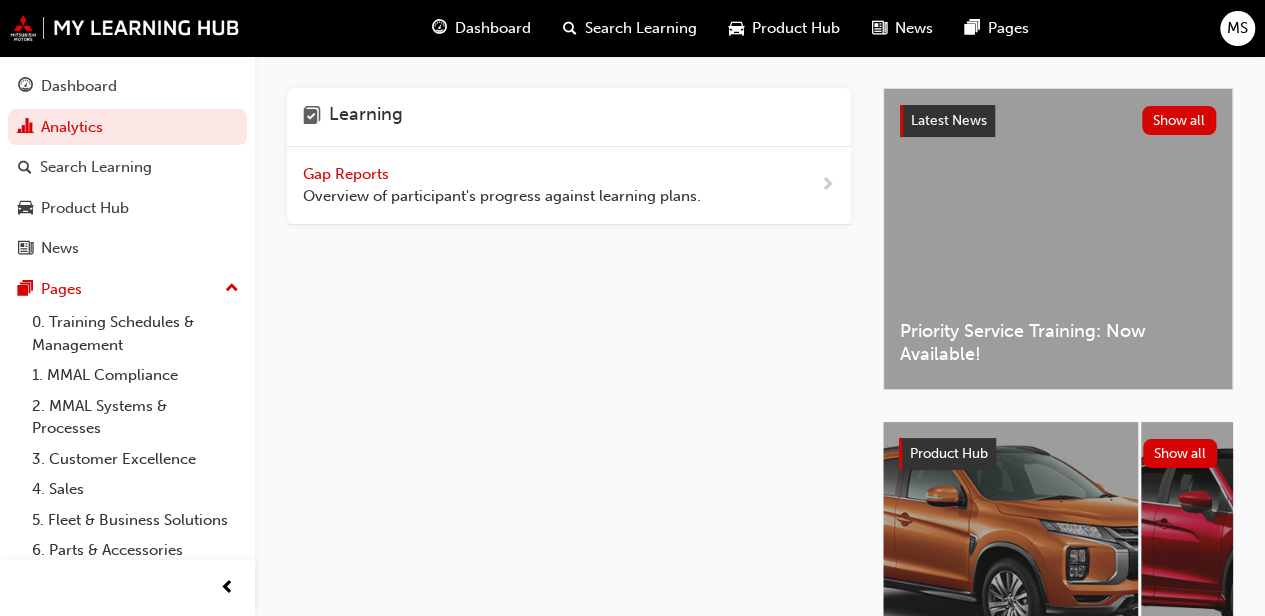 click on "Overview of participant's progress against learning plans." at bounding box center [502, 196] 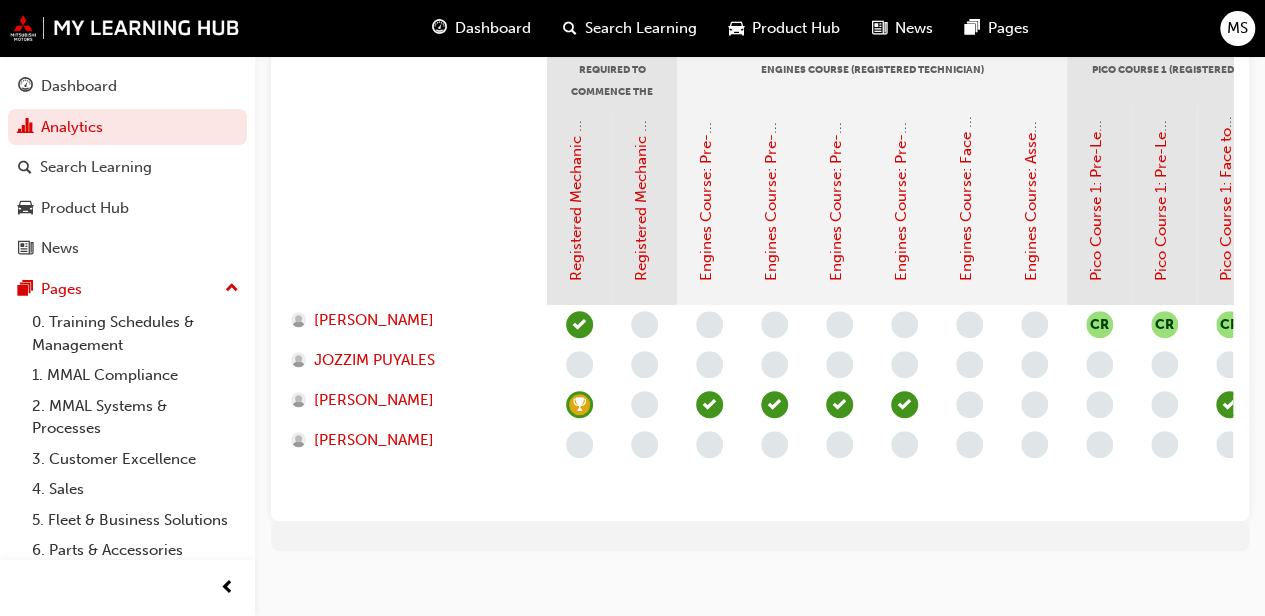 scroll, scrollTop: 492, scrollLeft: 0, axis: vertical 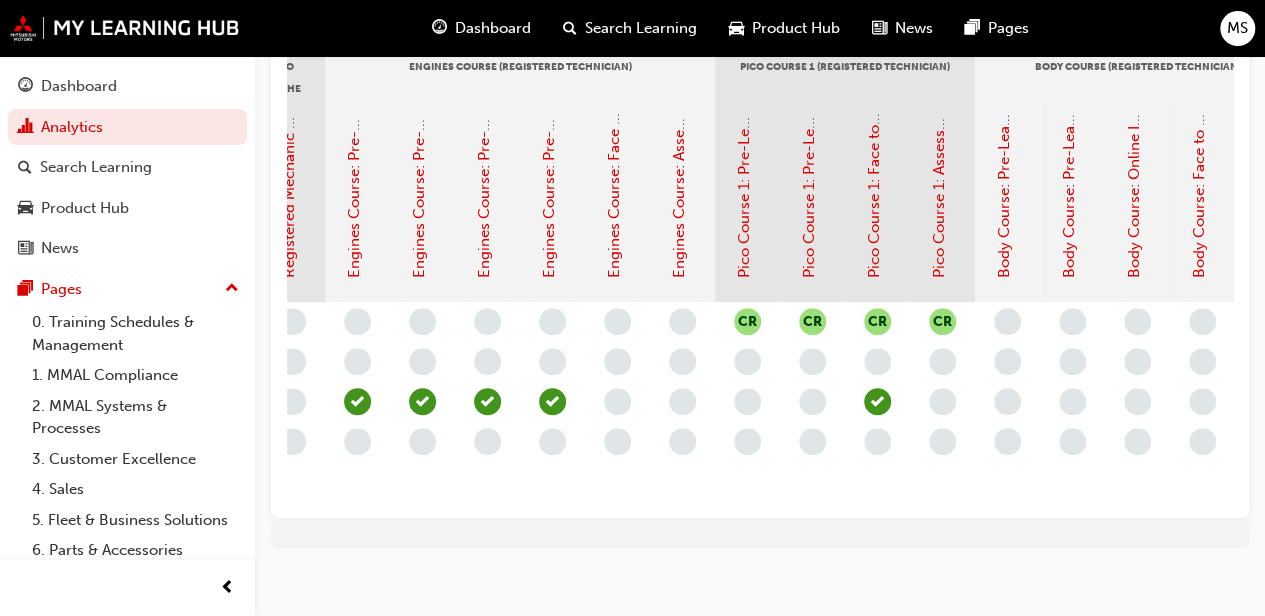 click at bounding box center (942, 401) 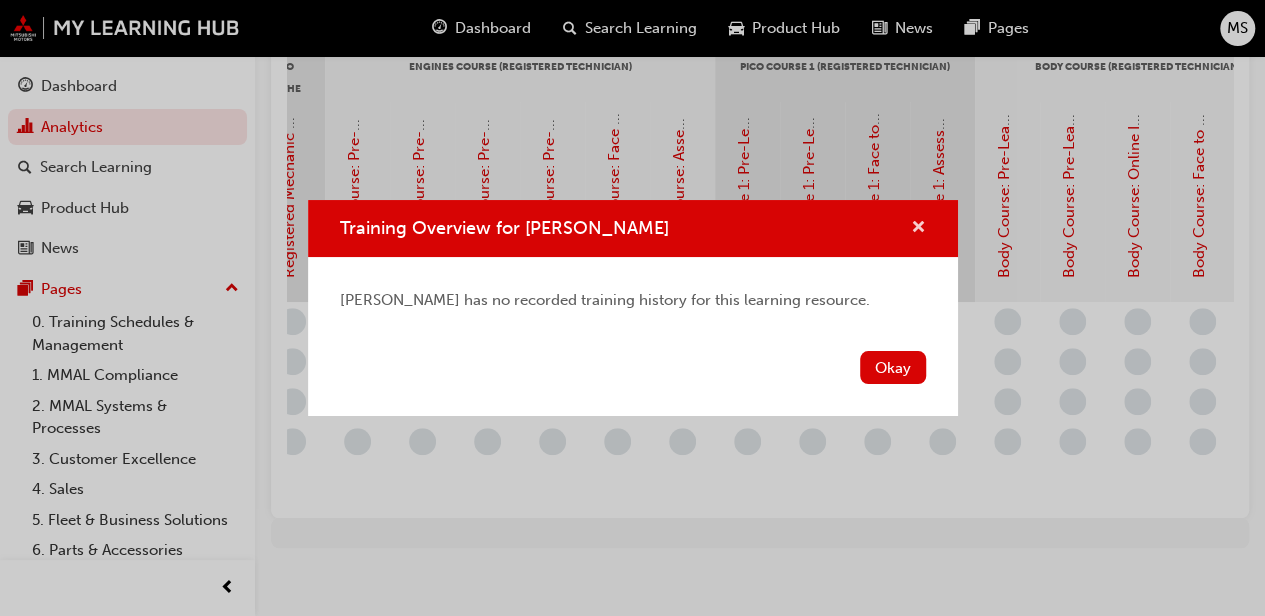 click at bounding box center (918, 229) 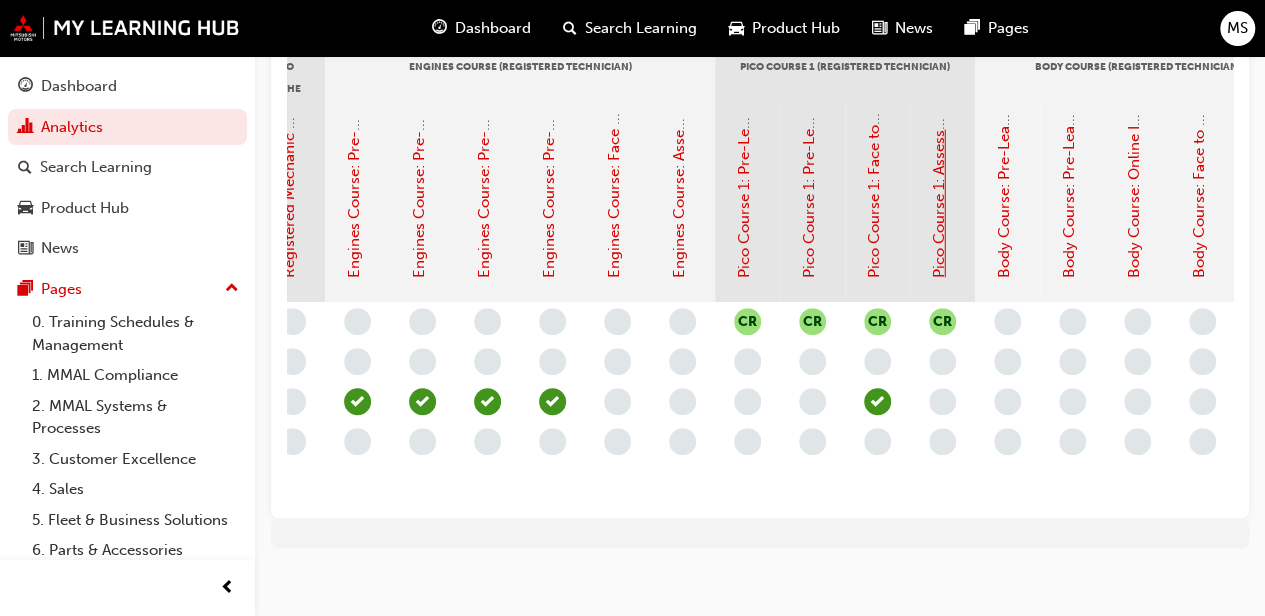 click on "Pico Course 1: Assessment Quiz (Registered Technician Program)" at bounding box center [939, 51] 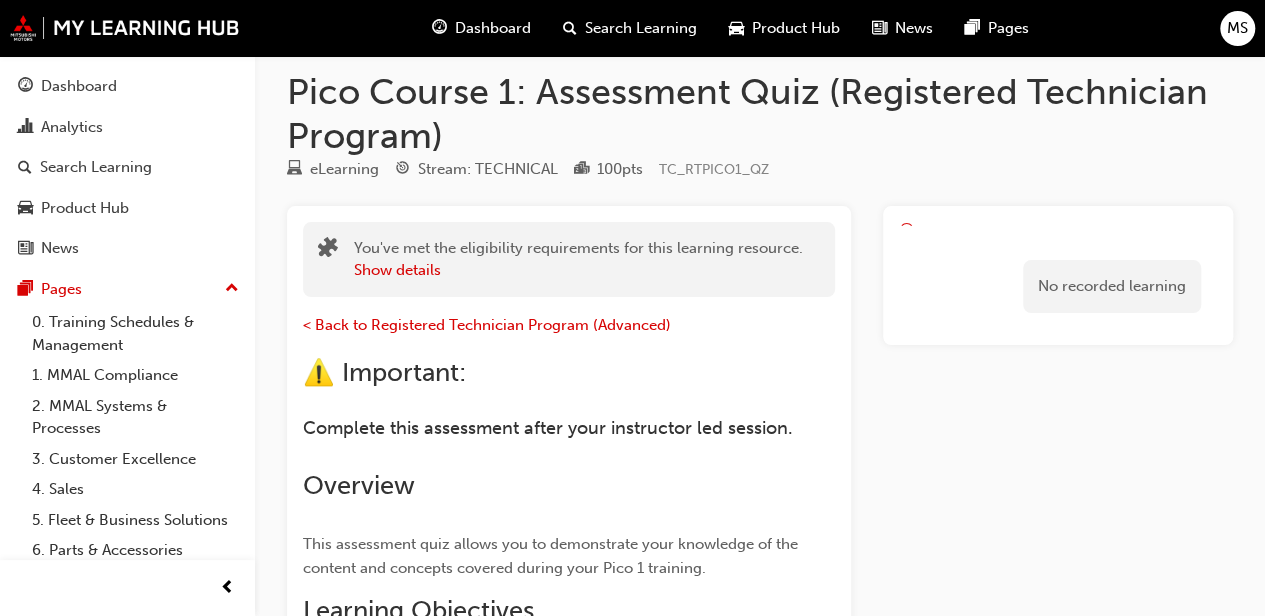 scroll, scrollTop: 16, scrollLeft: 0, axis: vertical 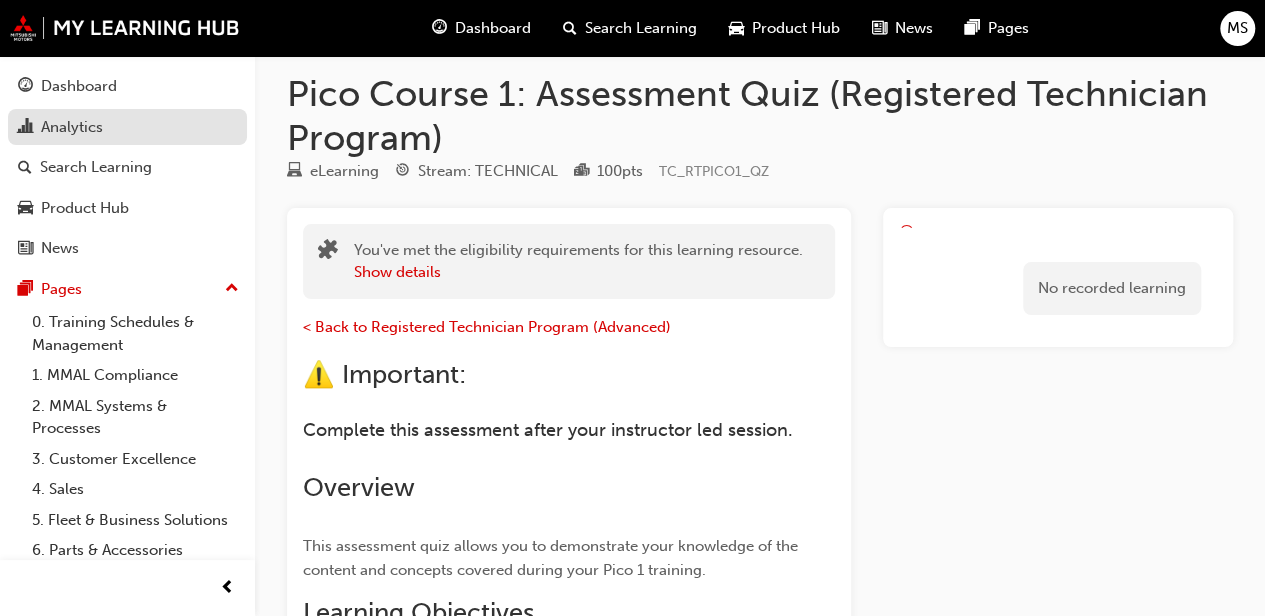 click on "Analytics" at bounding box center [72, 127] 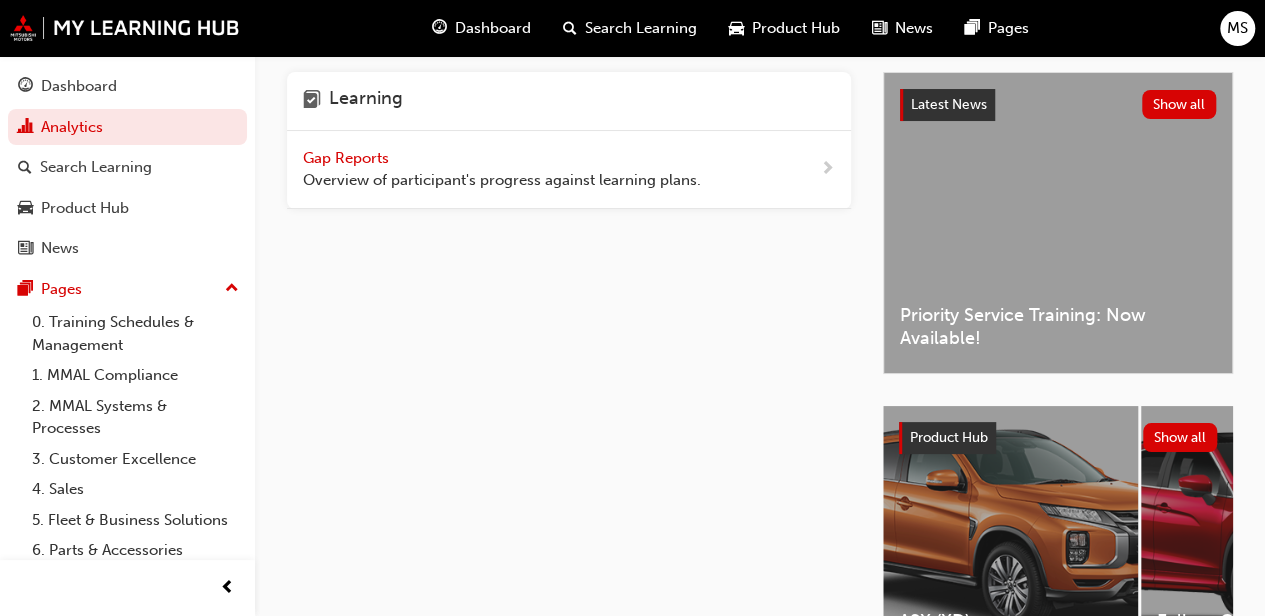 click on "Gap Reports" at bounding box center [348, 158] 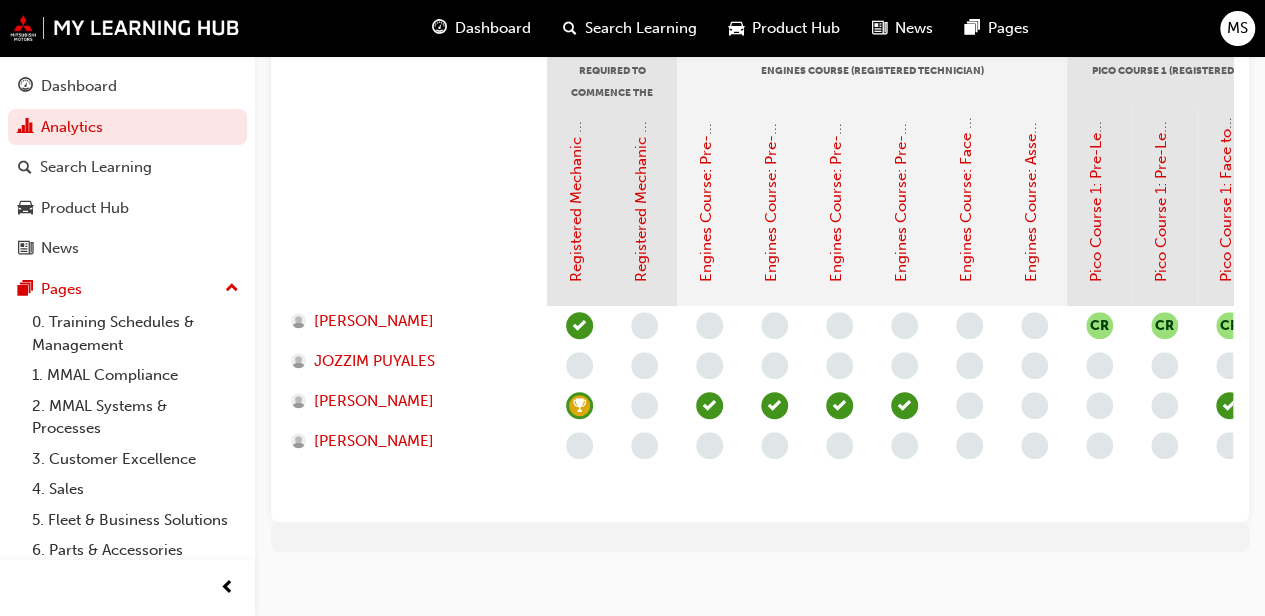 scroll, scrollTop: 520, scrollLeft: 0, axis: vertical 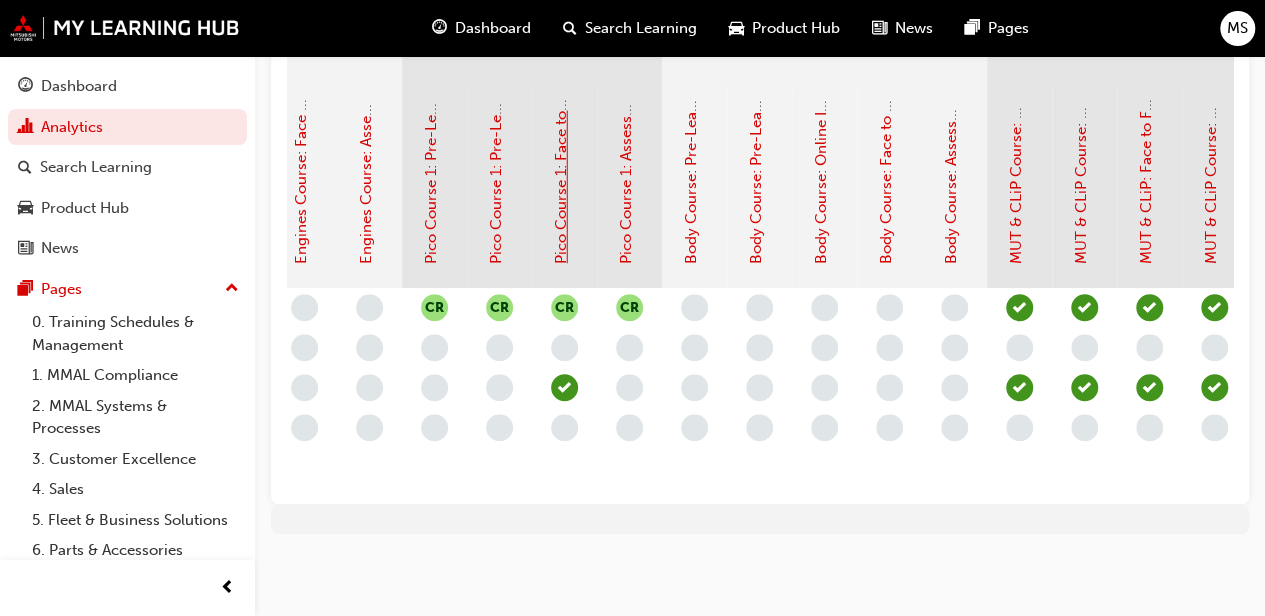 click on "Pico Course 1: Face to Face Instructor Led Training (Registered Technician Program)" at bounding box center (561, -28) 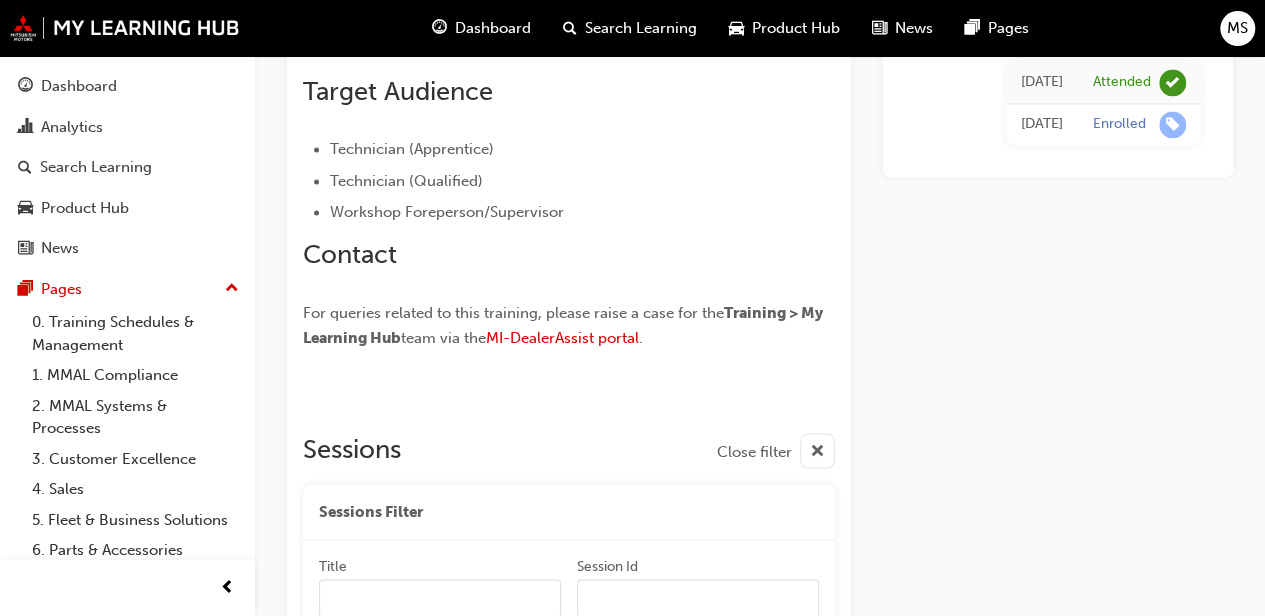 click on "[DATE] Attended   [DATE] Enrolled" at bounding box center (1058, 2299) 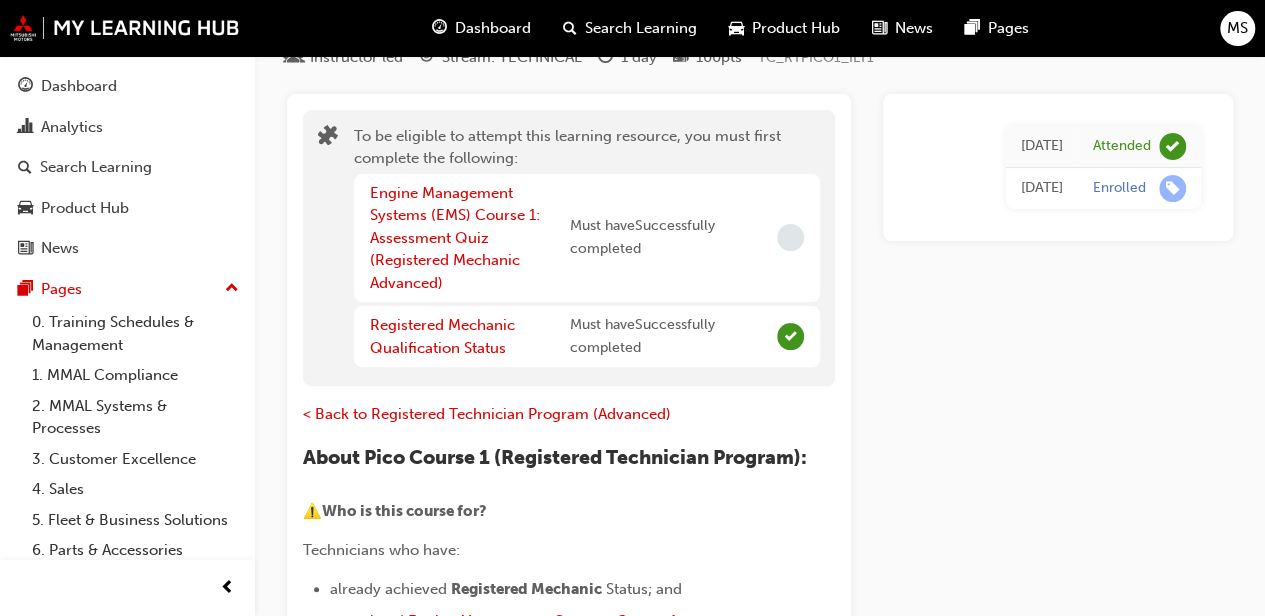 scroll, scrollTop: 0, scrollLeft: 0, axis: both 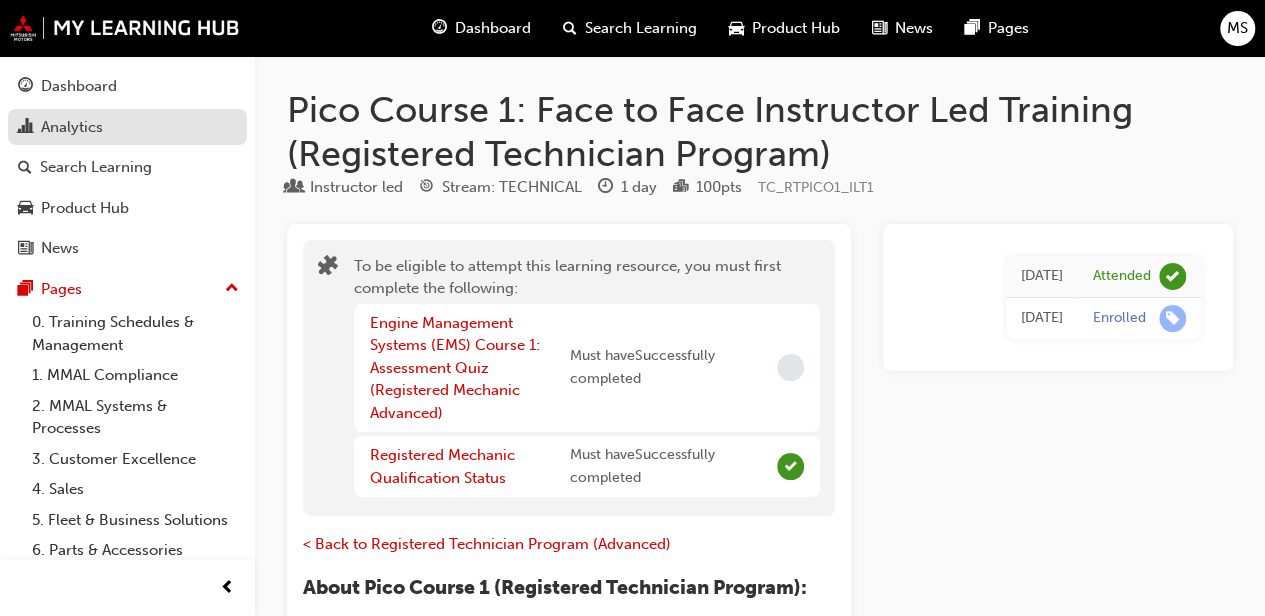 click on "Analytics" at bounding box center (72, 127) 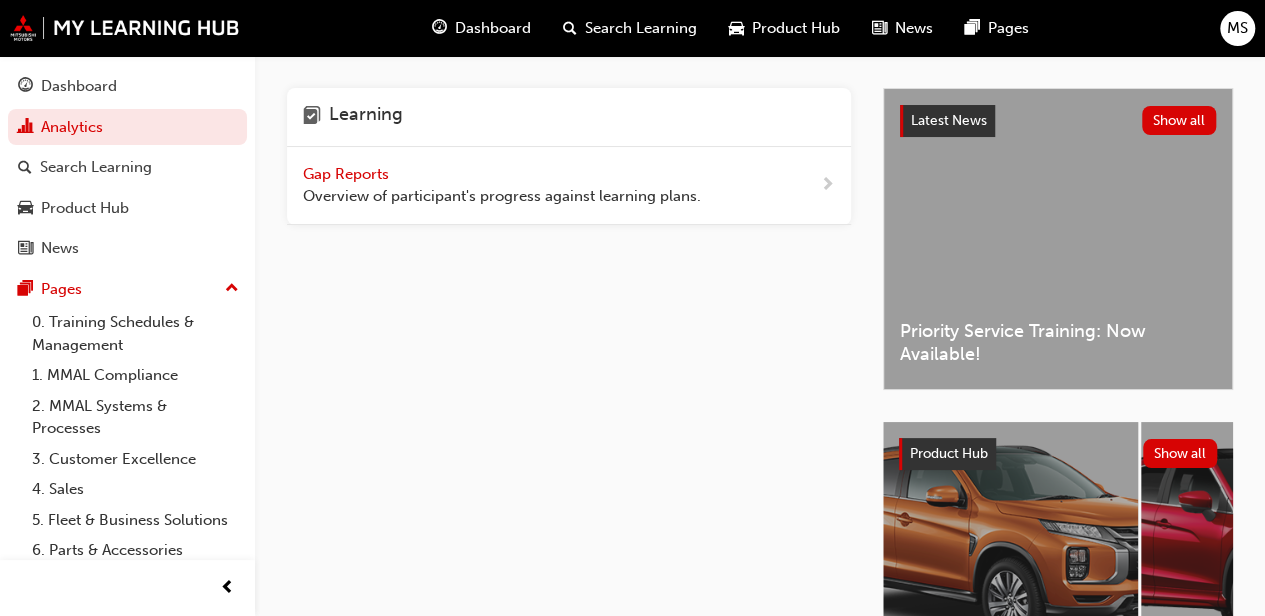 click on "Gap Reports" at bounding box center (348, 174) 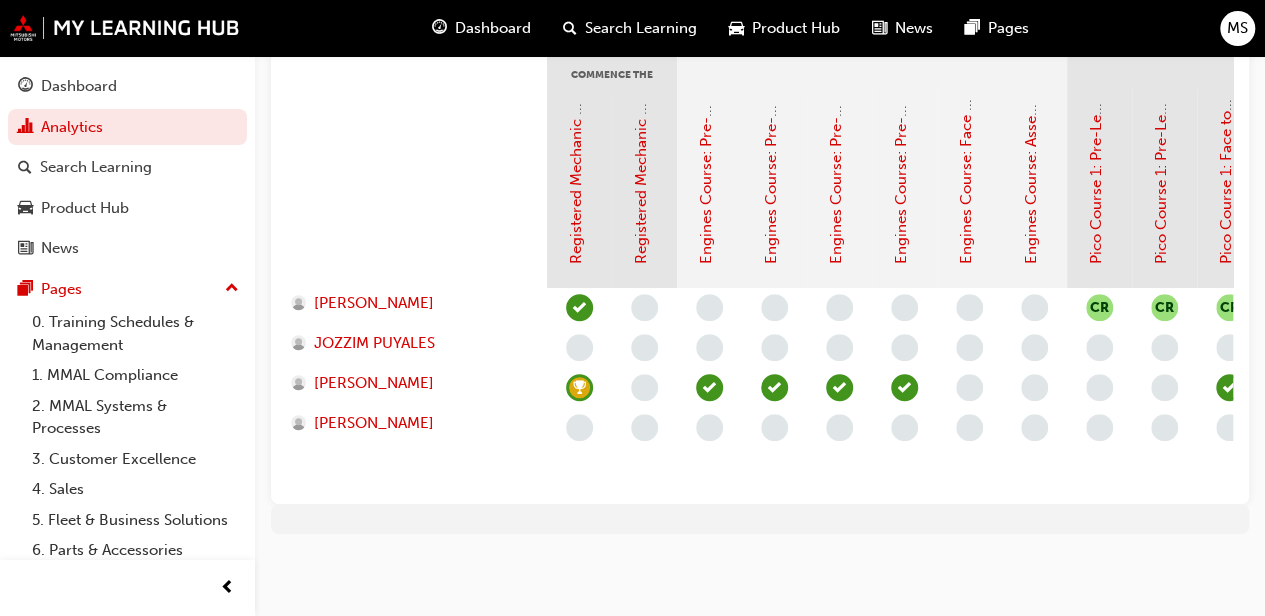 scroll, scrollTop: 520, scrollLeft: 0, axis: vertical 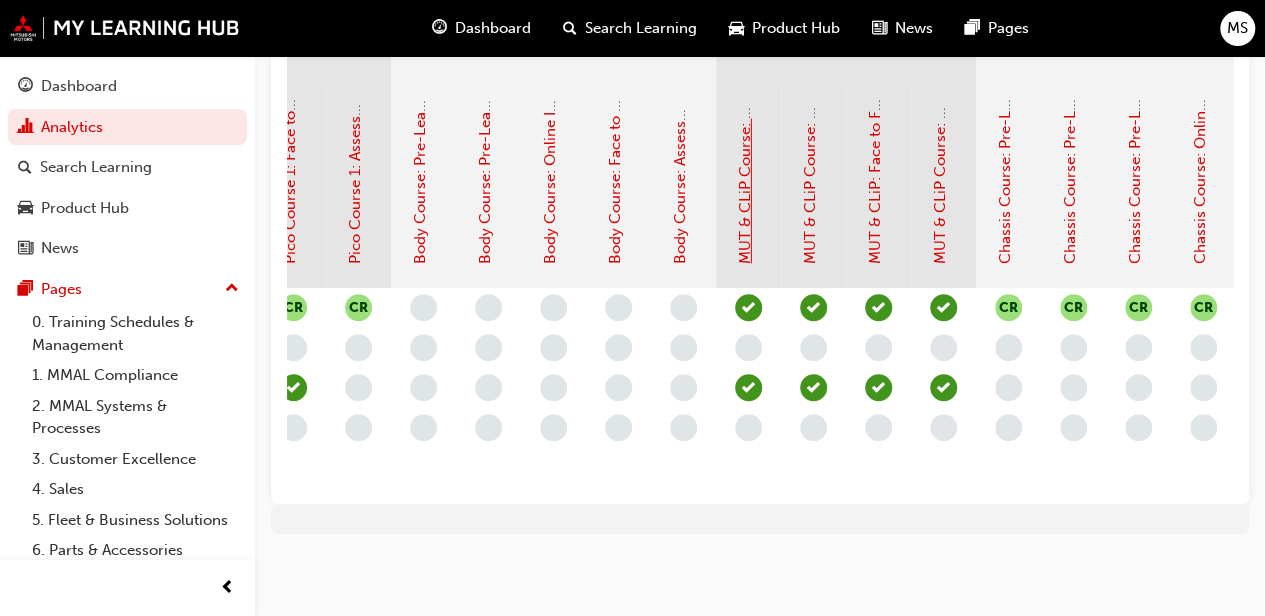 click on "MUT & CLiP Course: Pre-Learning 1 (Registered Technician Program - Advanced)" at bounding box center [745, -17] 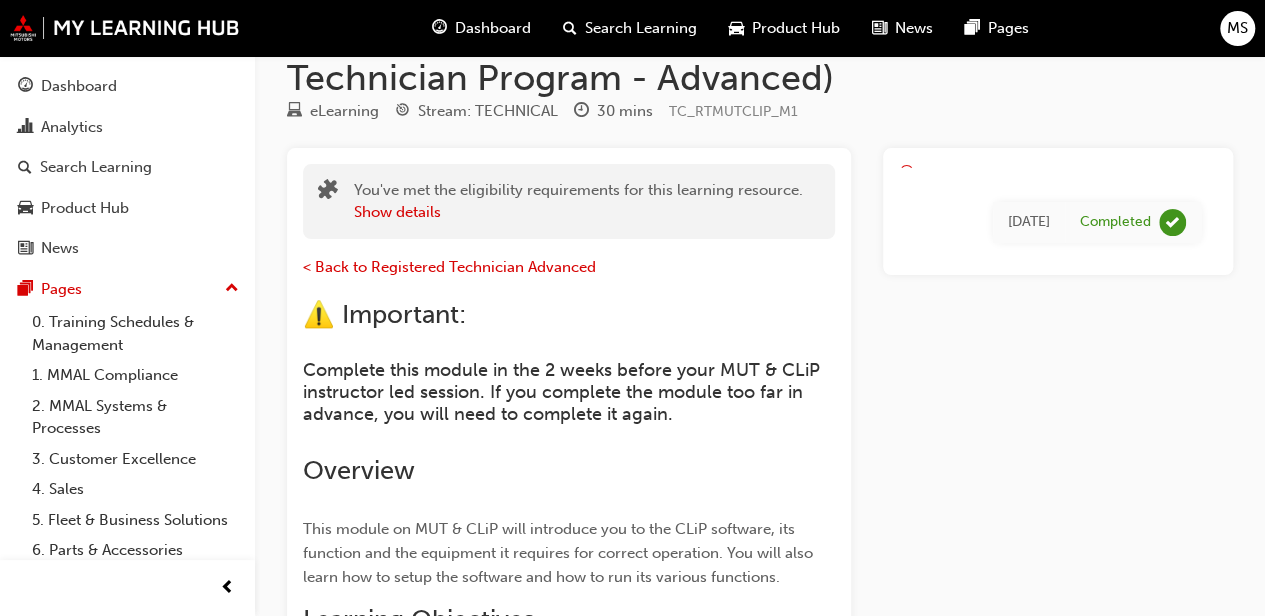 scroll, scrollTop: 0, scrollLeft: 0, axis: both 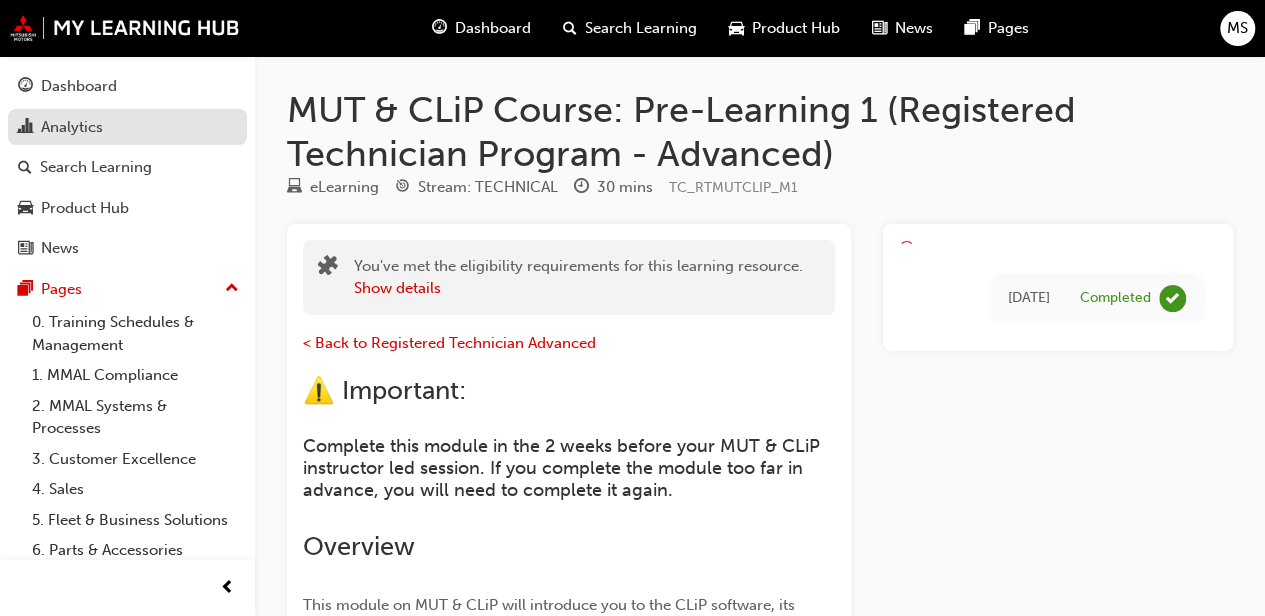 click on "Analytics" at bounding box center [72, 127] 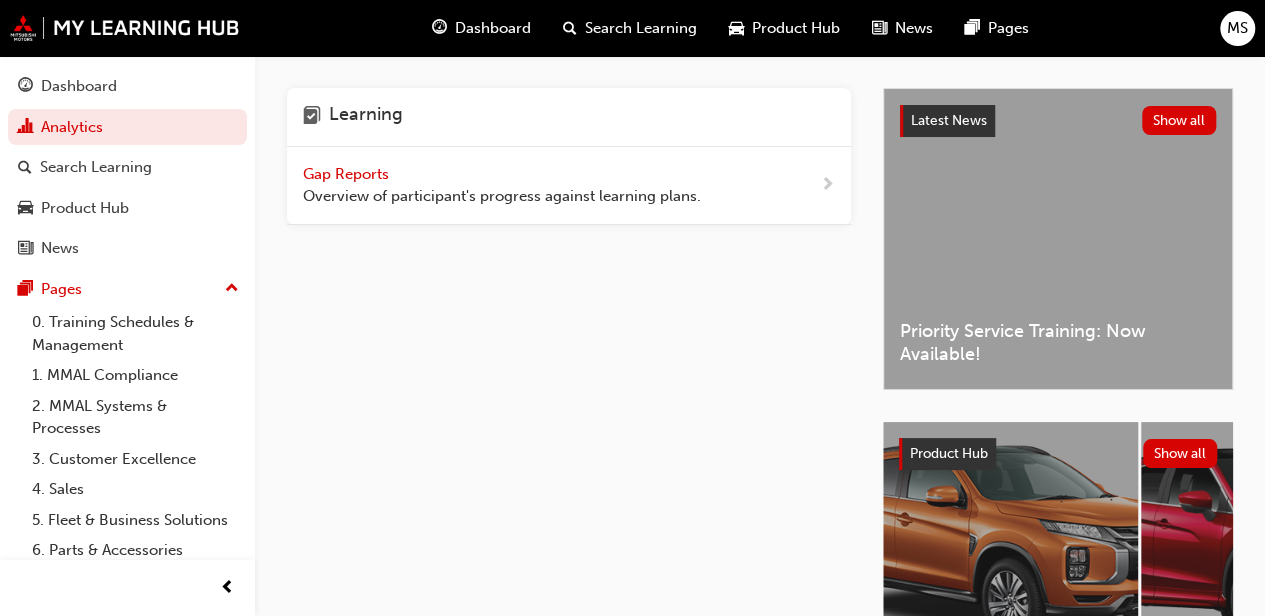click on "Gap Reports" at bounding box center [348, 174] 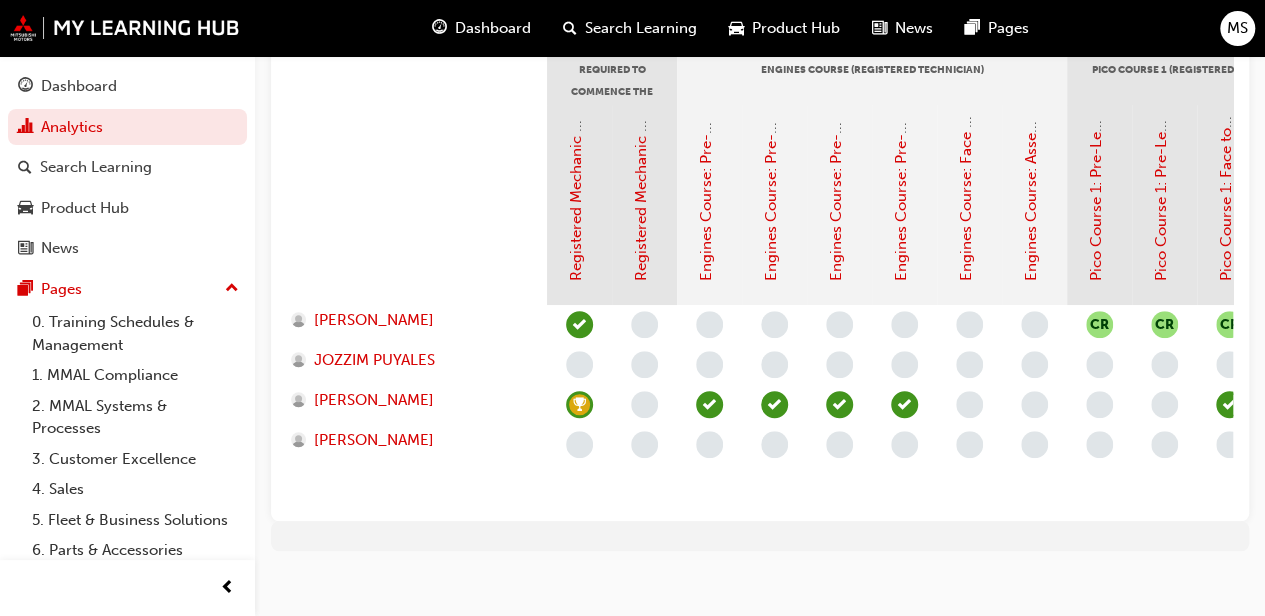 scroll, scrollTop: 520, scrollLeft: 0, axis: vertical 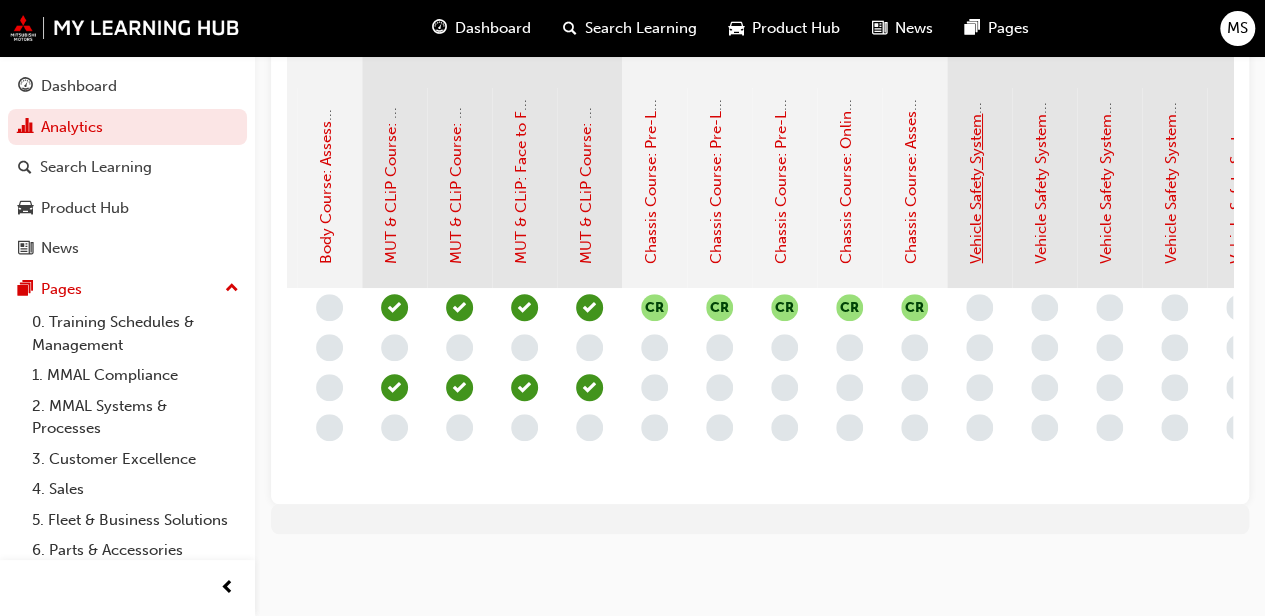 click on "Vehicle Safety Systems Course: Pre-Learning Module 1 (Registered Technician Program)" at bounding box center [976, -41] 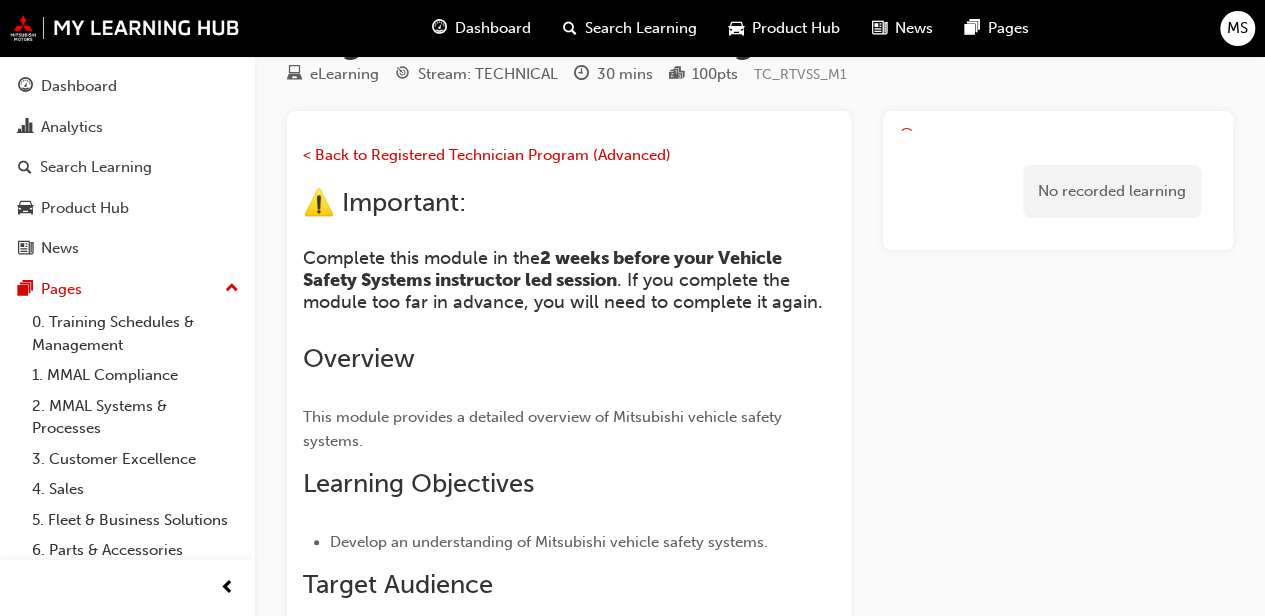 scroll, scrollTop: 0, scrollLeft: 0, axis: both 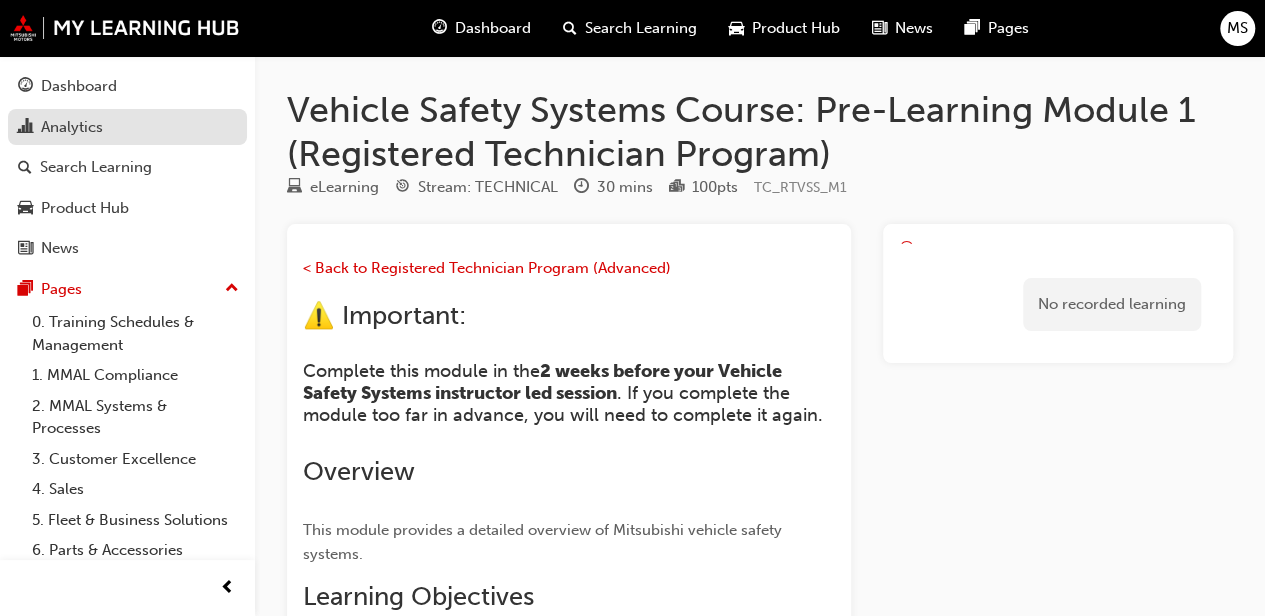 click on "Analytics" at bounding box center [72, 127] 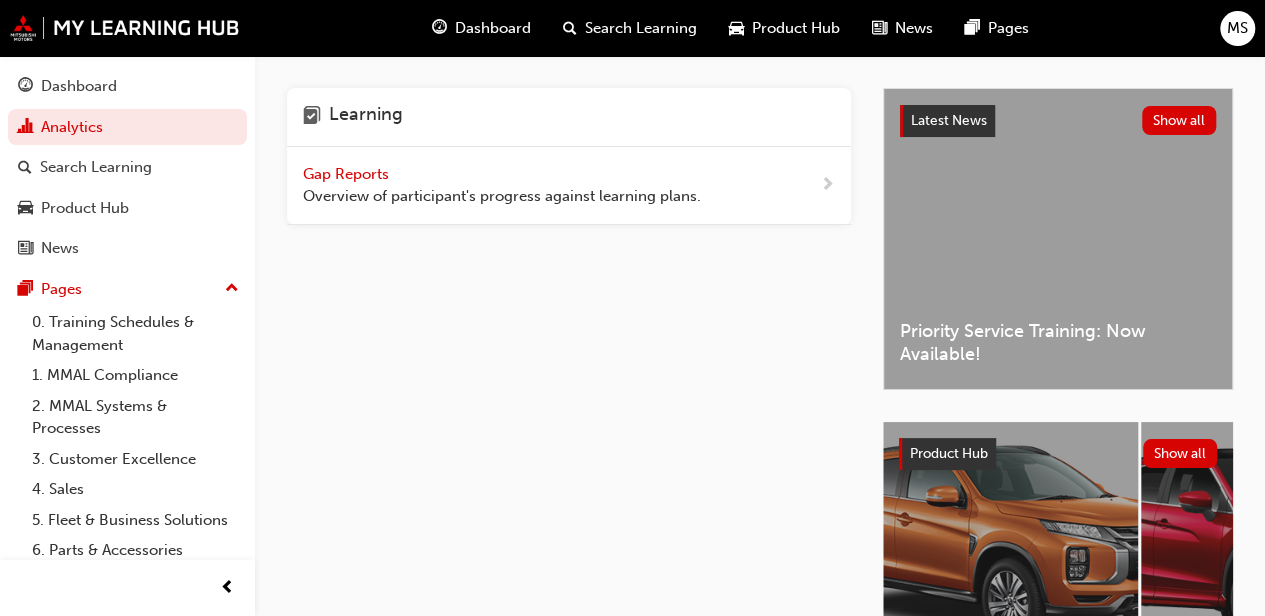click on "Overview of participant's progress against learning plans." at bounding box center (502, 196) 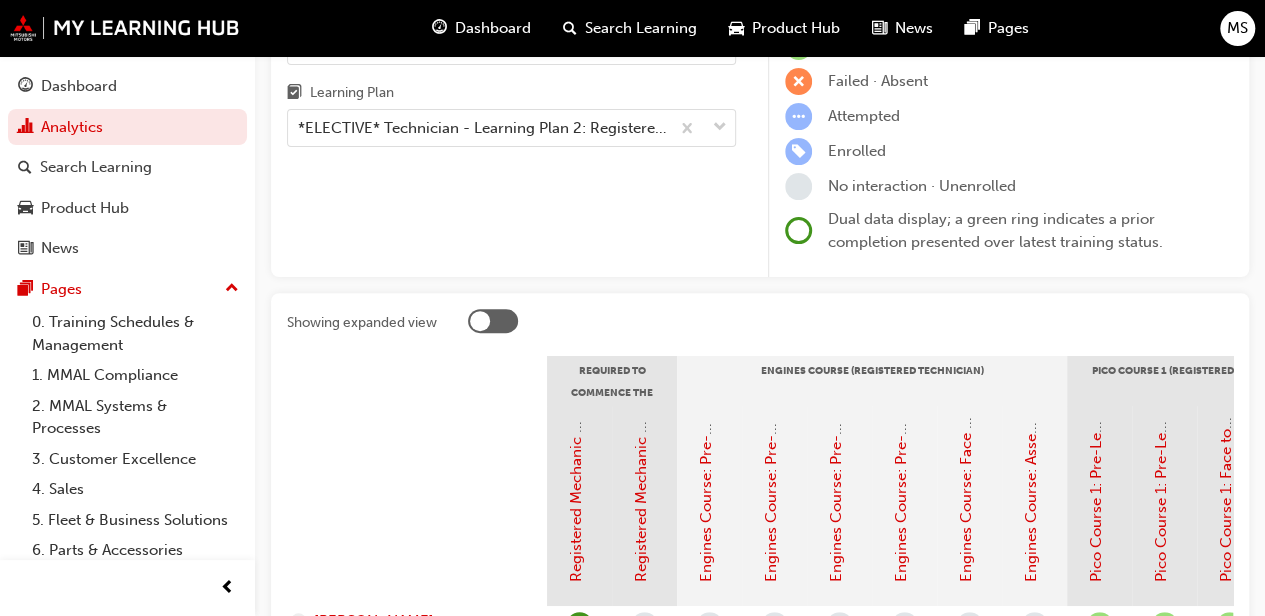 scroll, scrollTop: 0, scrollLeft: 0, axis: both 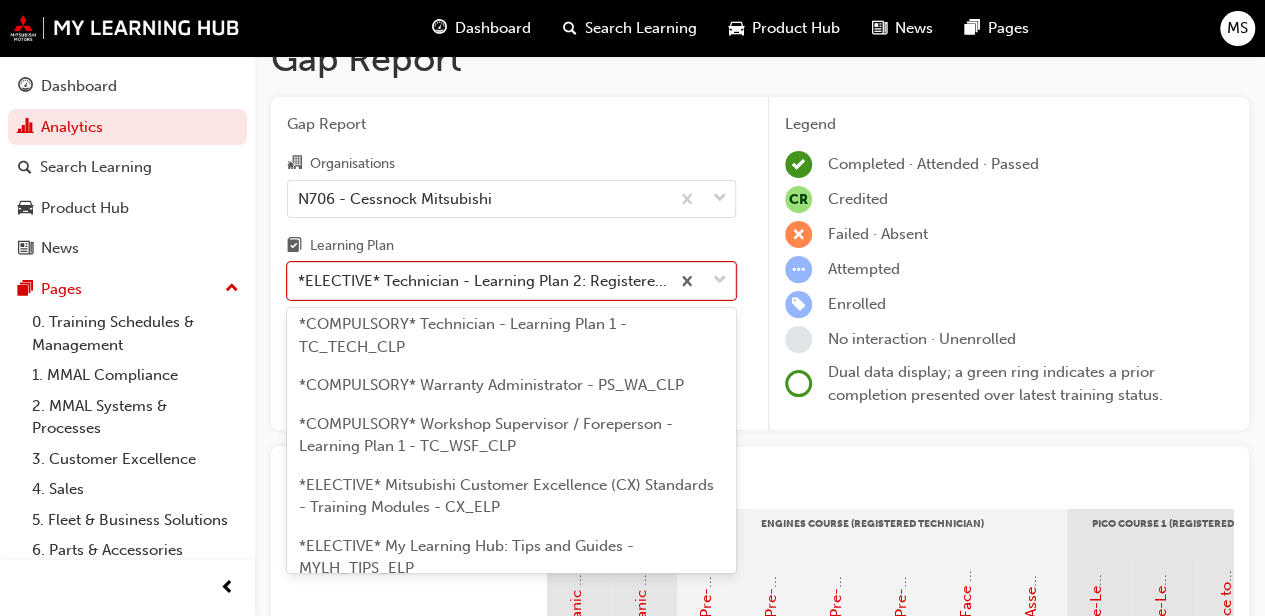 click on "*COMPULSORY* Technician - Learning Plan 1 - TC_TECH_CLP" at bounding box center (463, 335) 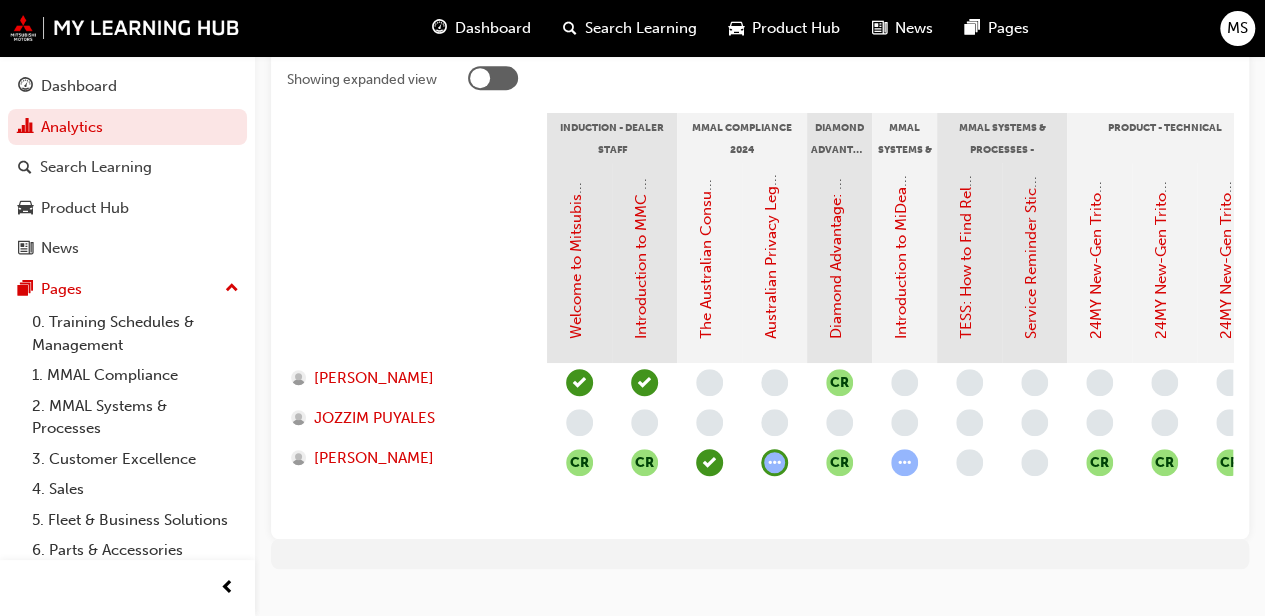 scroll, scrollTop: 434, scrollLeft: 0, axis: vertical 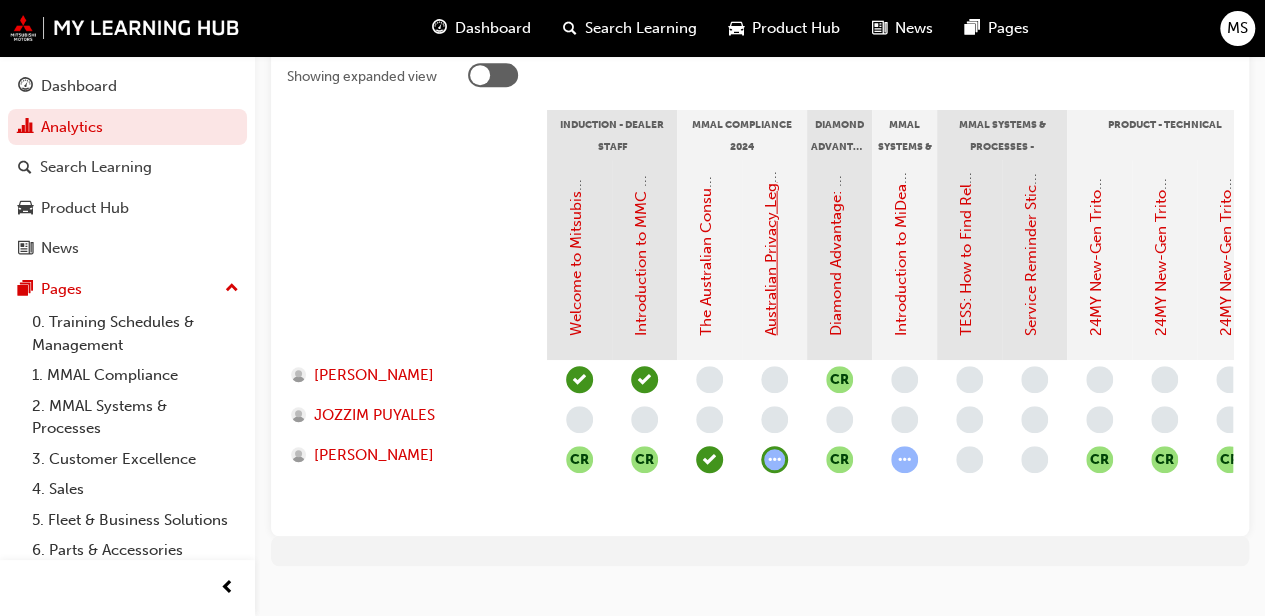 click on "Australian Privacy Legislation (MMAL Compliance - 2024)" at bounding box center [771, 136] 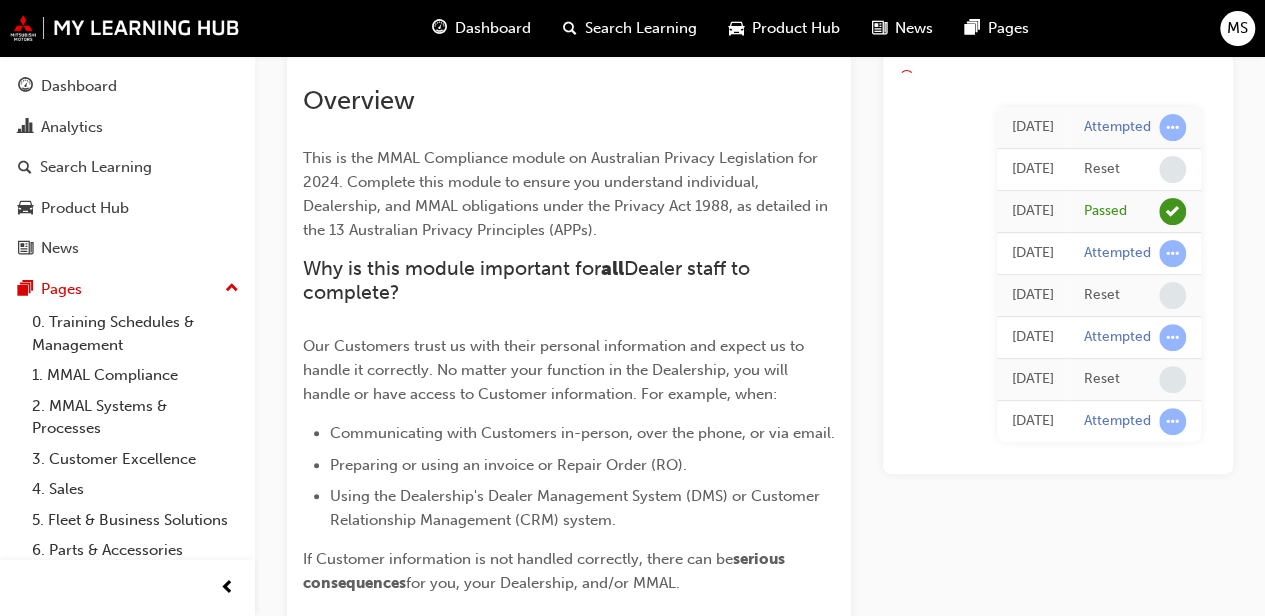 scroll, scrollTop: 0, scrollLeft: 0, axis: both 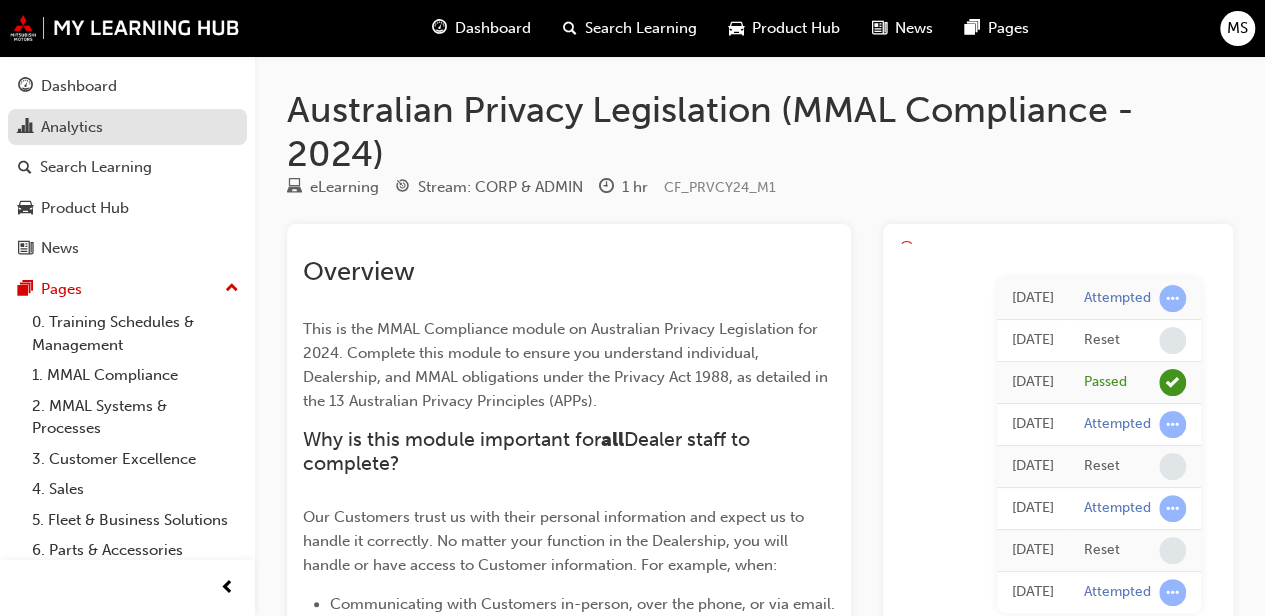 click on "Analytics" at bounding box center (72, 127) 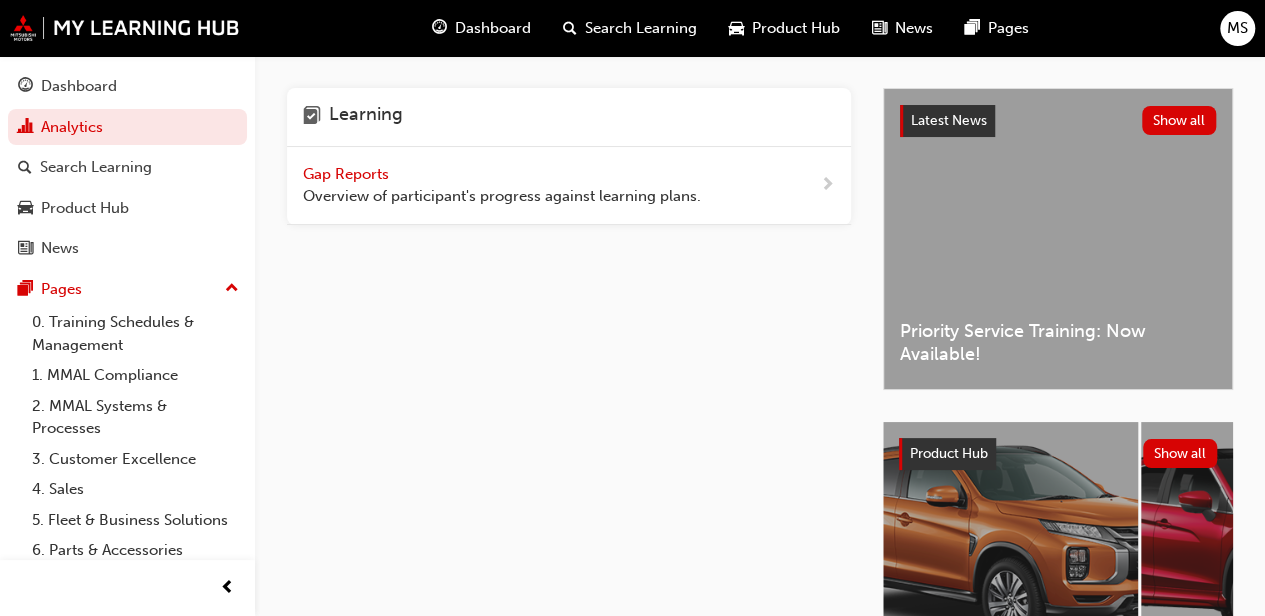 click on "Learning Gap Reports   Overview of participant's progress against learning plans." at bounding box center (585, 398) 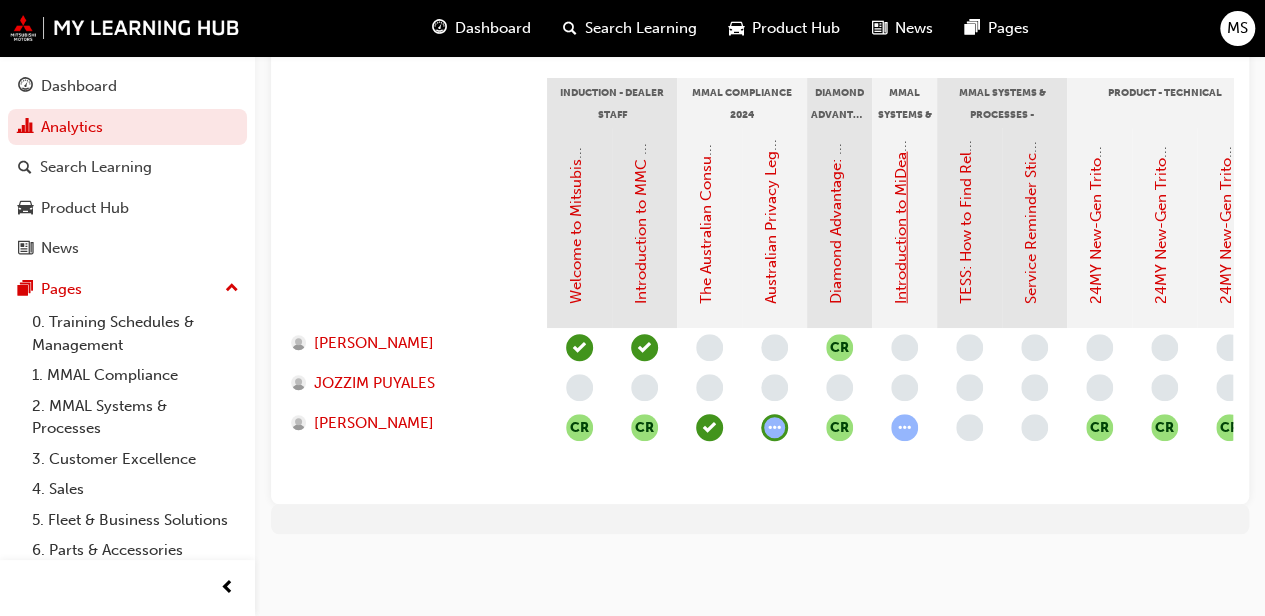 click on "Introduction to MiDealerAssist" at bounding box center (901, 199) 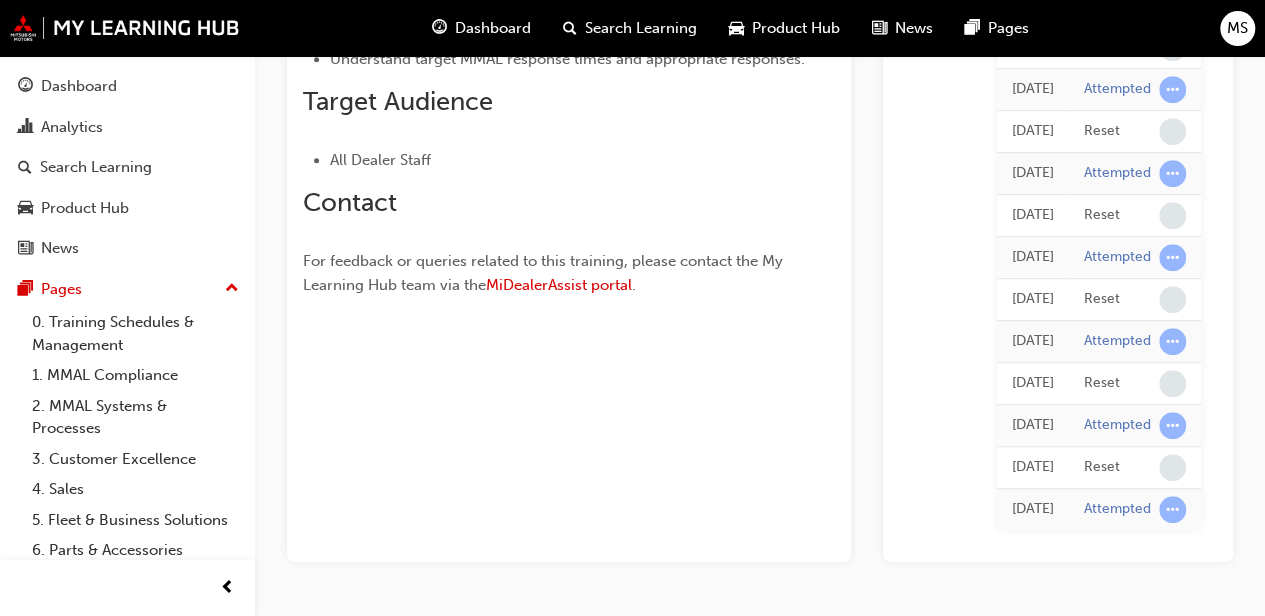 scroll, scrollTop: 571, scrollLeft: 0, axis: vertical 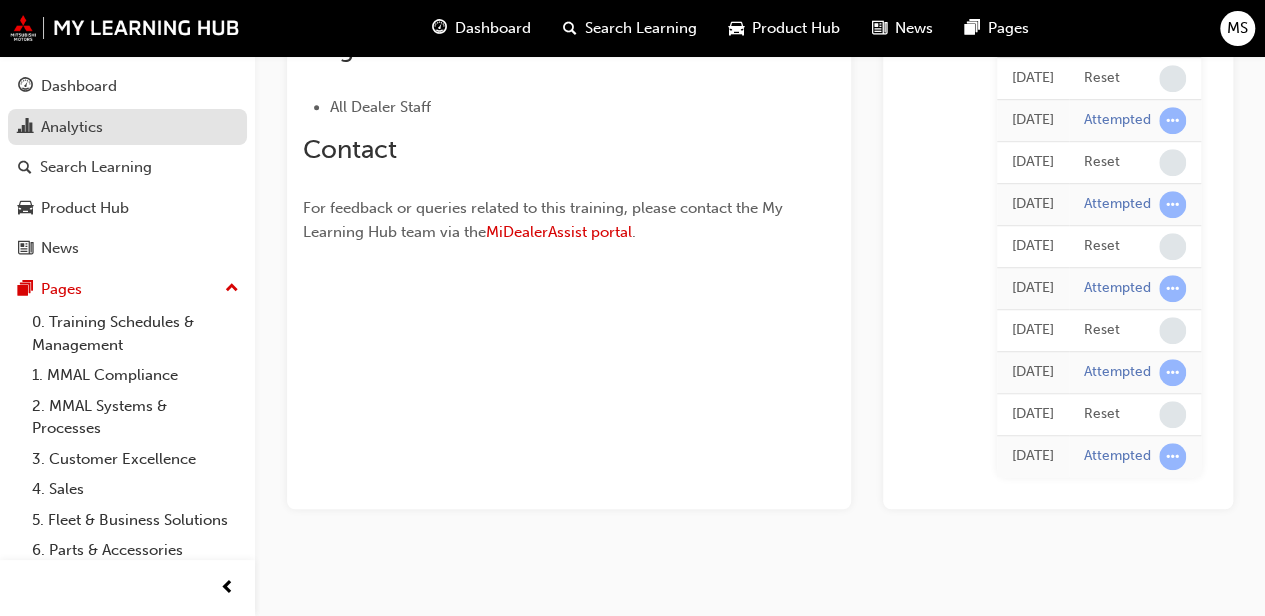 click on "Analytics" at bounding box center (72, 127) 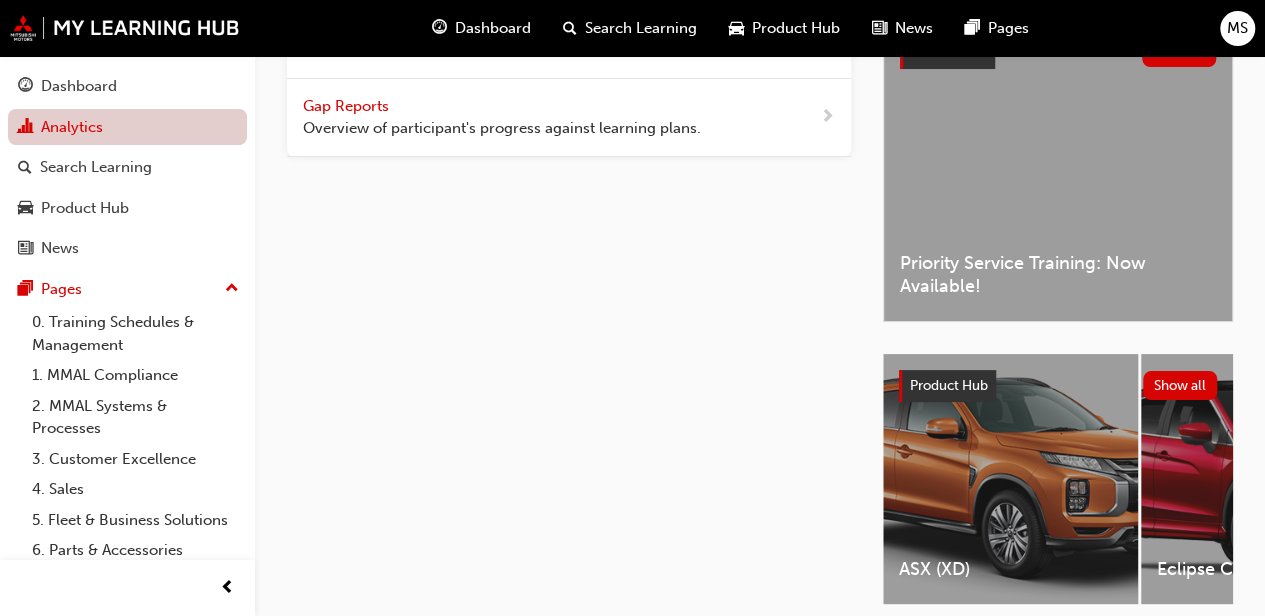 scroll, scrollTop: 0, scrollLeft: 0, axis: both 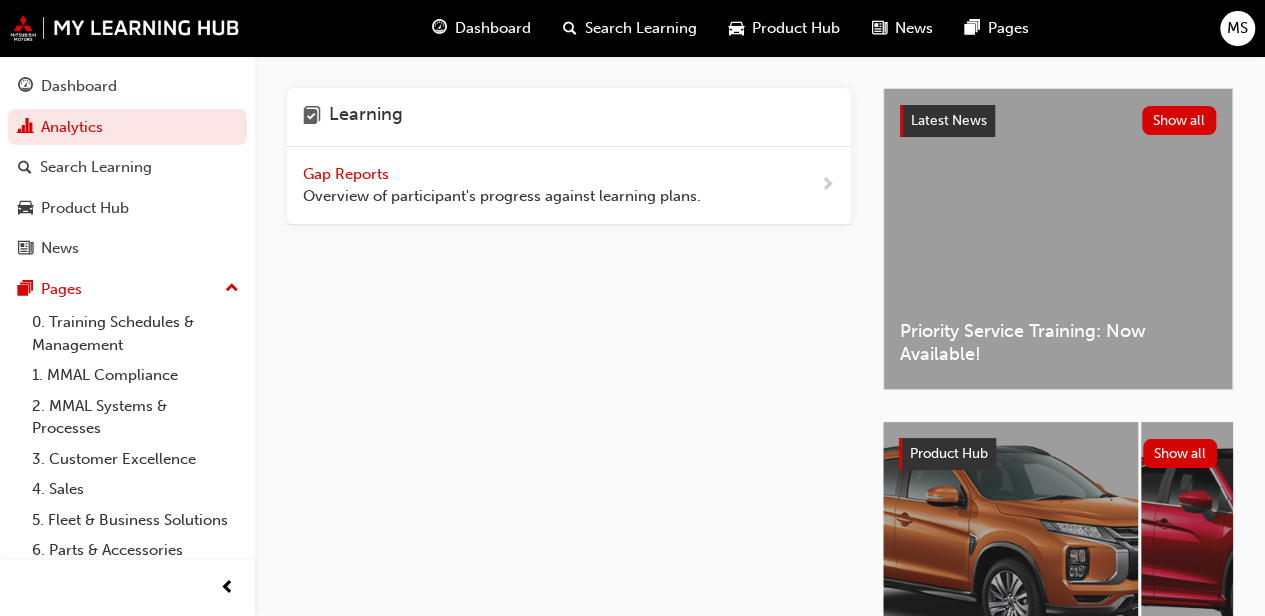 click on "Gap Reports" at bounding box center (348, 174) 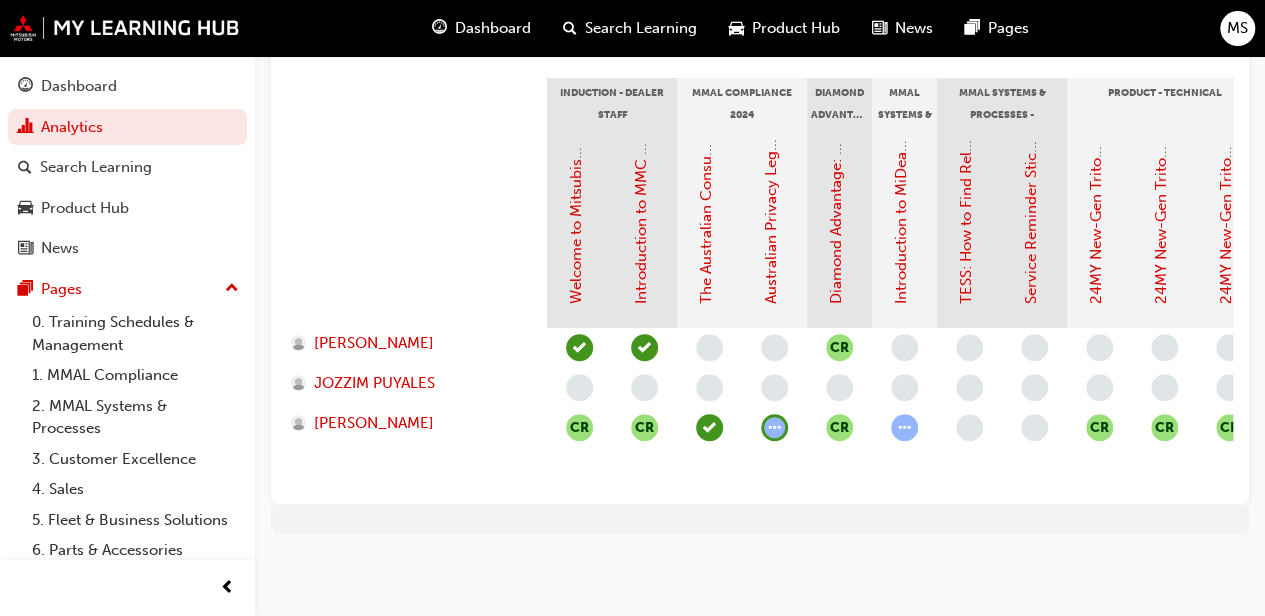 scroll, scrollTop: 480, scrollLeft: 0, axis: vertical 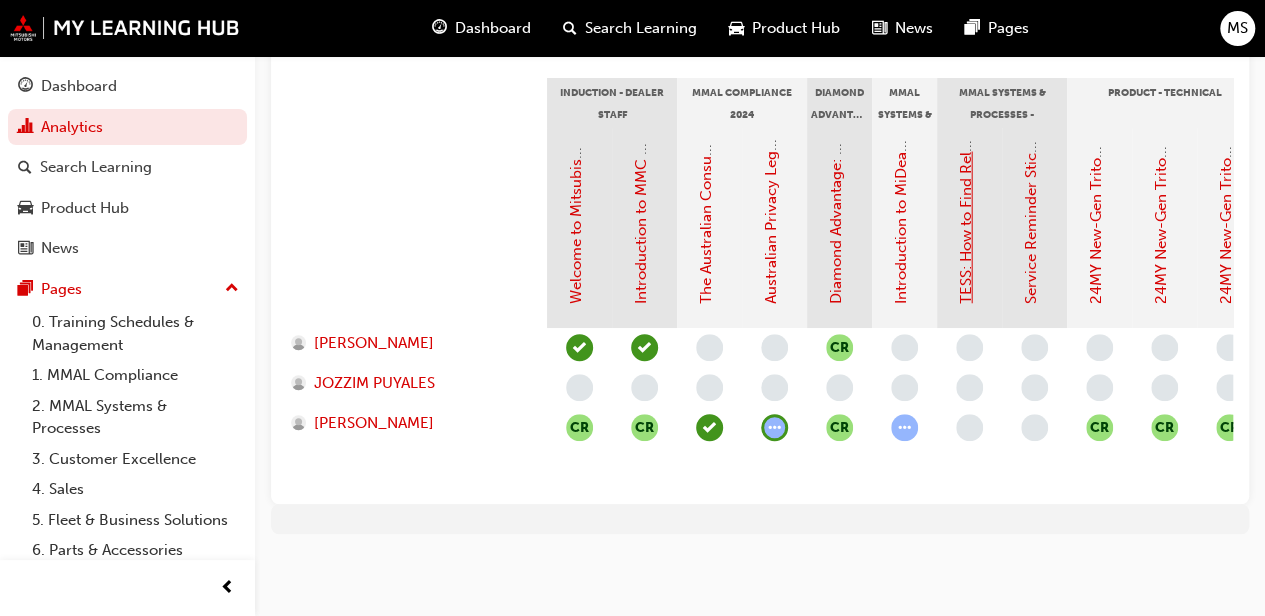 click on "TESS: How to Find Relevant Information & Create TSRs" at bounding box center [966, 115] 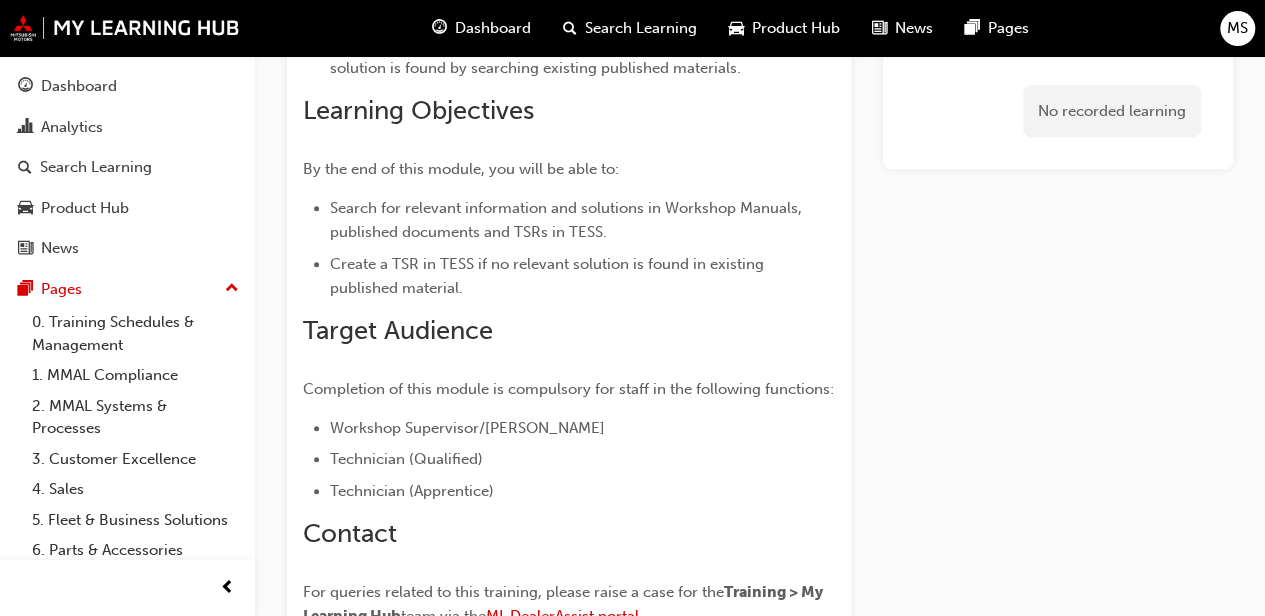 scroll, scrollTop: 378, scrollLeft: 0, axis: vertical 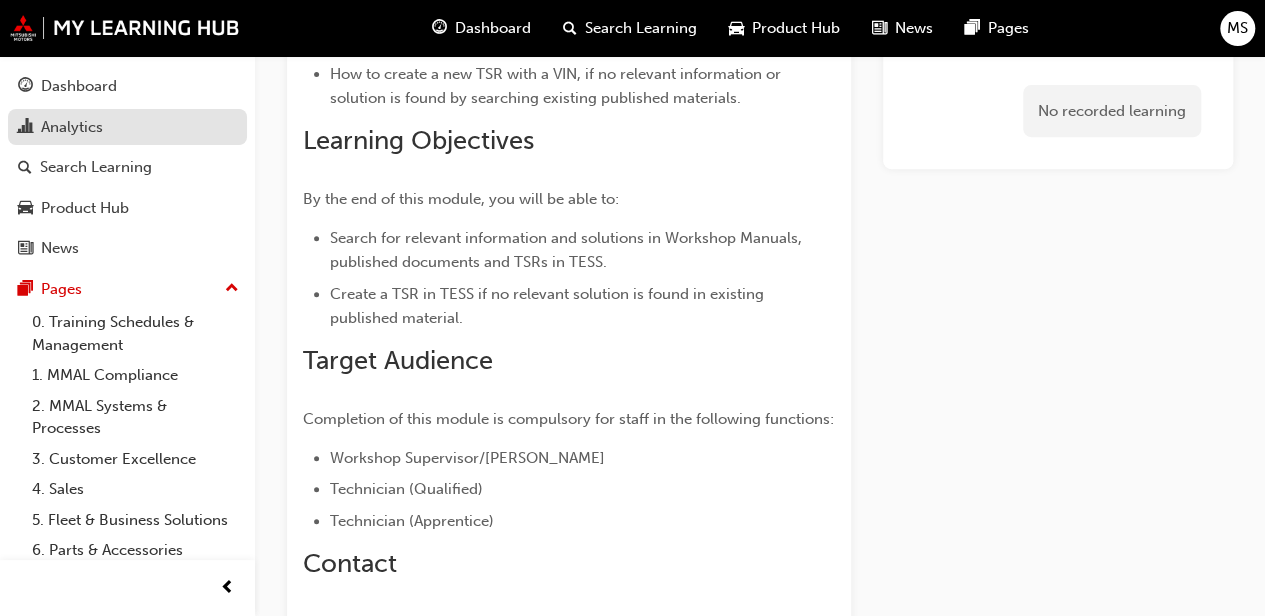 click on "Analytics" at bounding box center [72, 127] 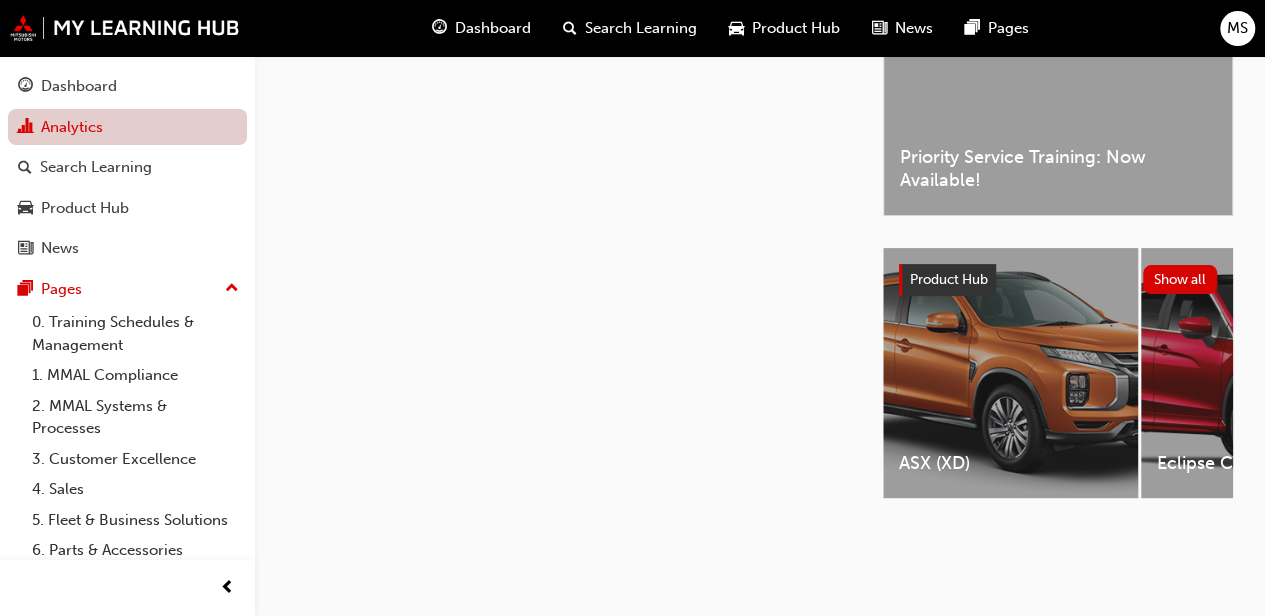 scroll, scrollTop: 181, scrollLeft: 0, axis: vertical 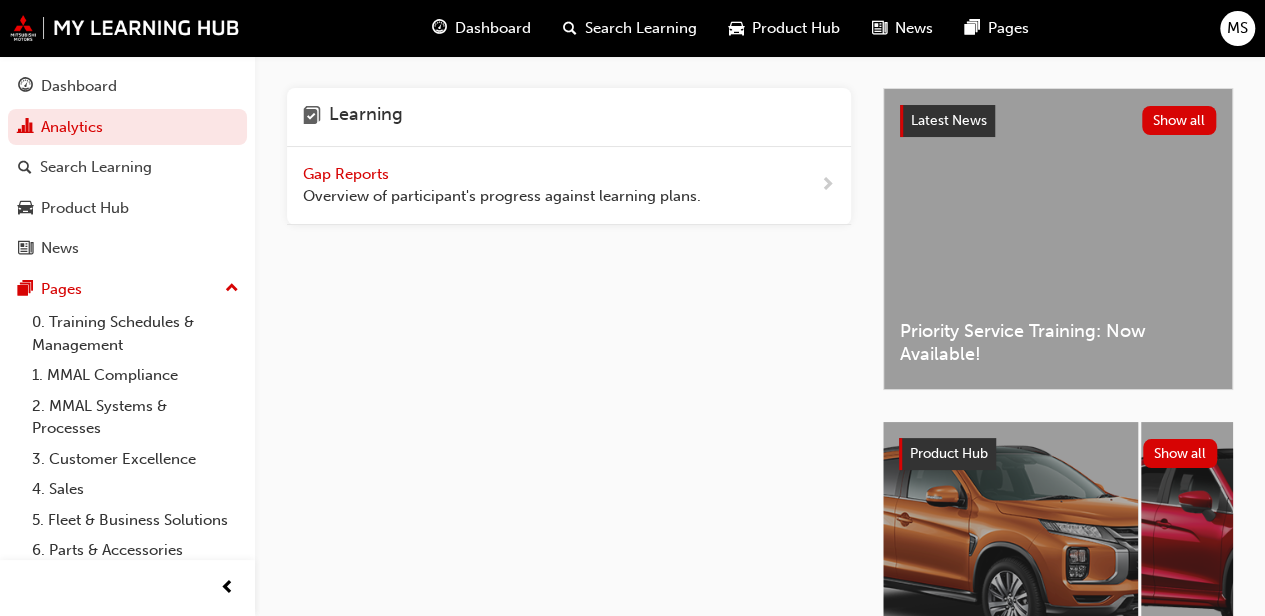 click on "Gap Reports   Overview of participant's progress against learning plans." at bounding box center [502, 185] 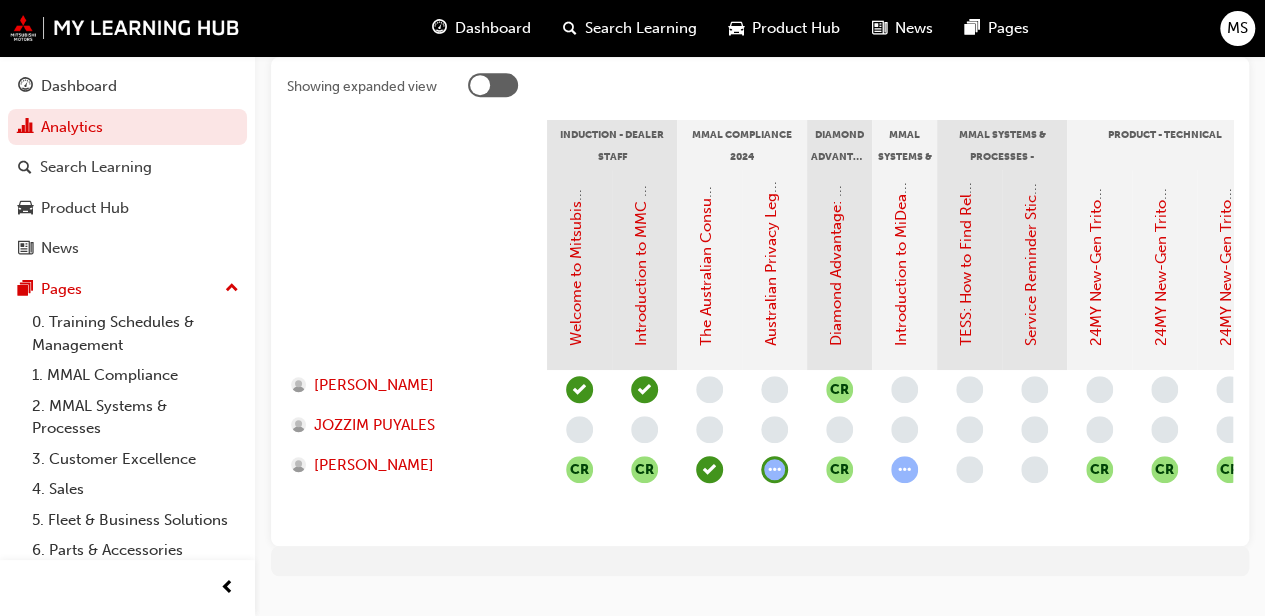 scroll, scrollTop: 437, scrollLeft: 0, axis: vertical 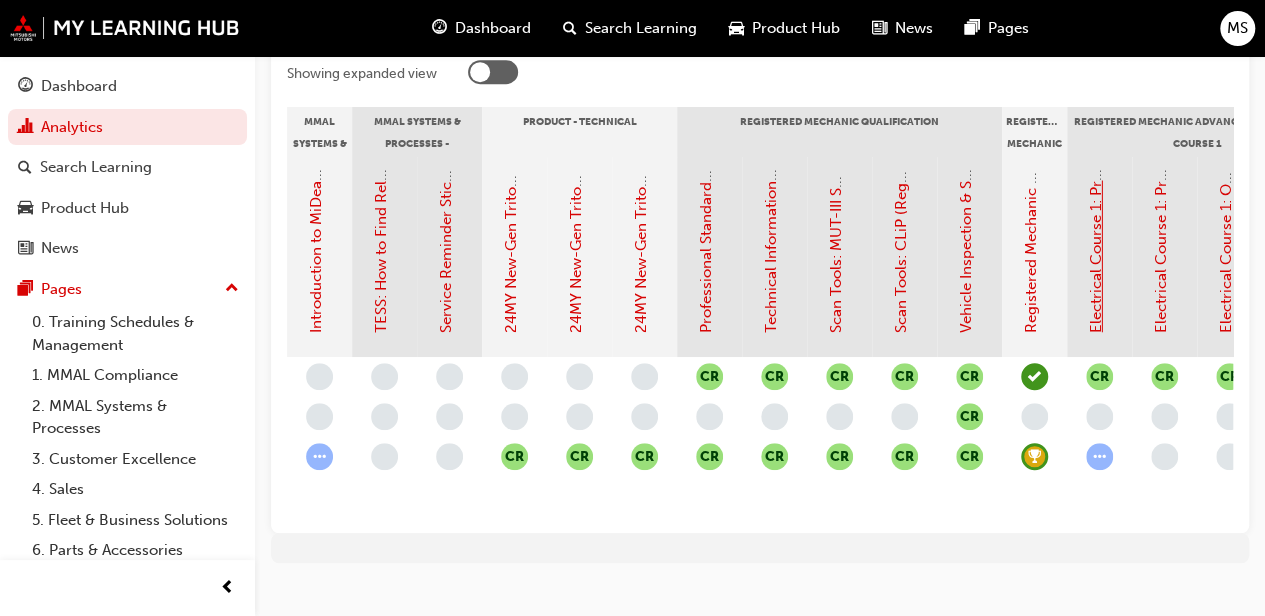 click on "Electrical Course 1: Pre-Learning Module 1 (Registered Mechanic Advanced)" at bounding box center [1096, 70] 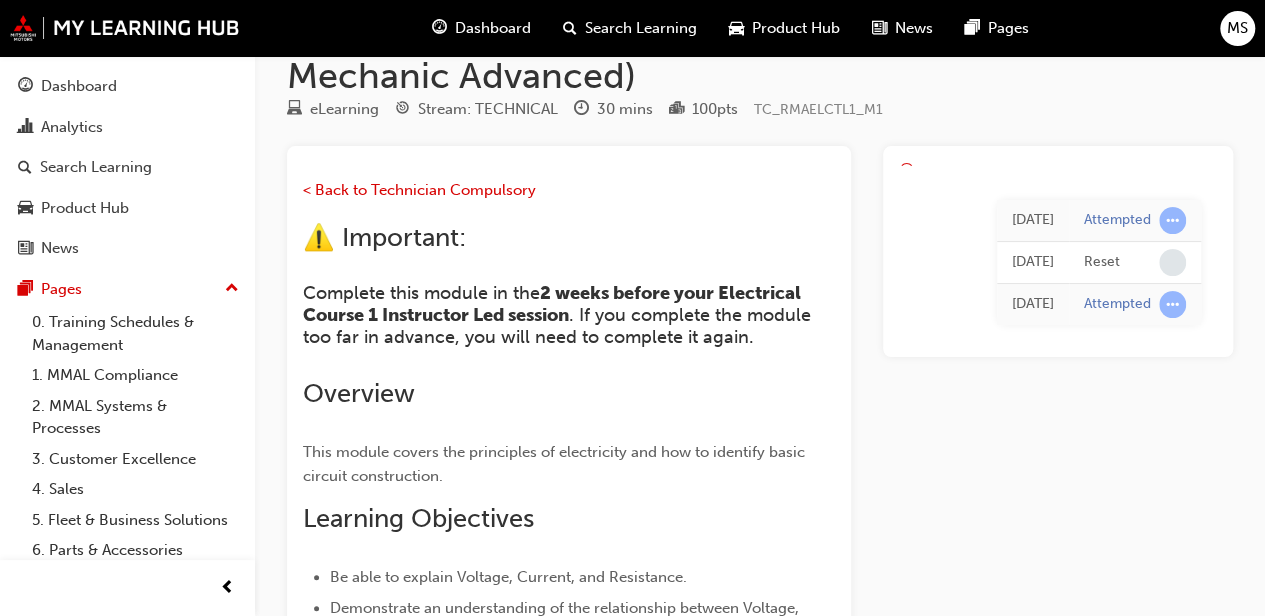 scroll, scrollTop: 0, scrollLeft: 0, axis: both 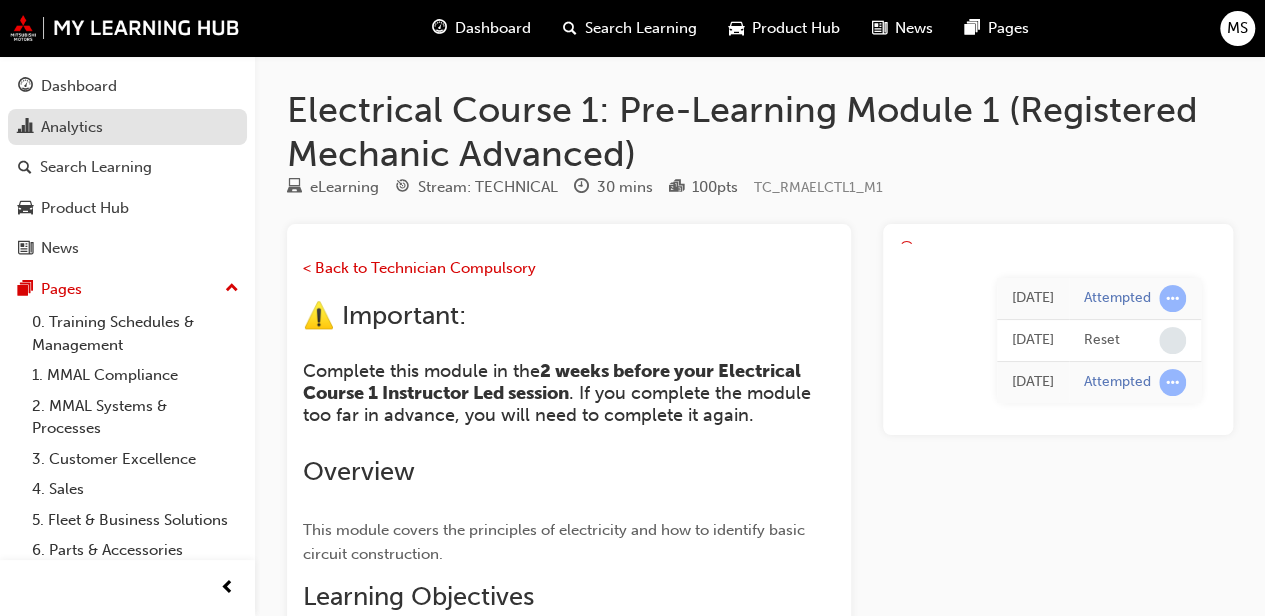 click on "Analytics" at bounding box center [127, 127] 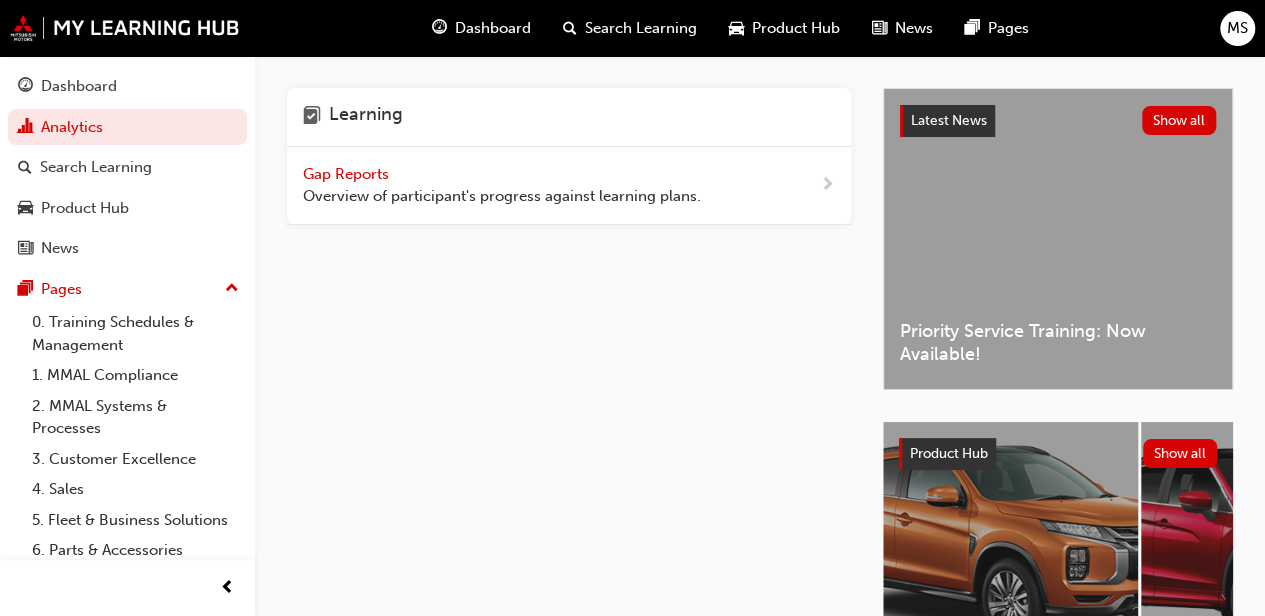 click on "Overview of participant's progress against learning plans." at bounding box center (502, 196) 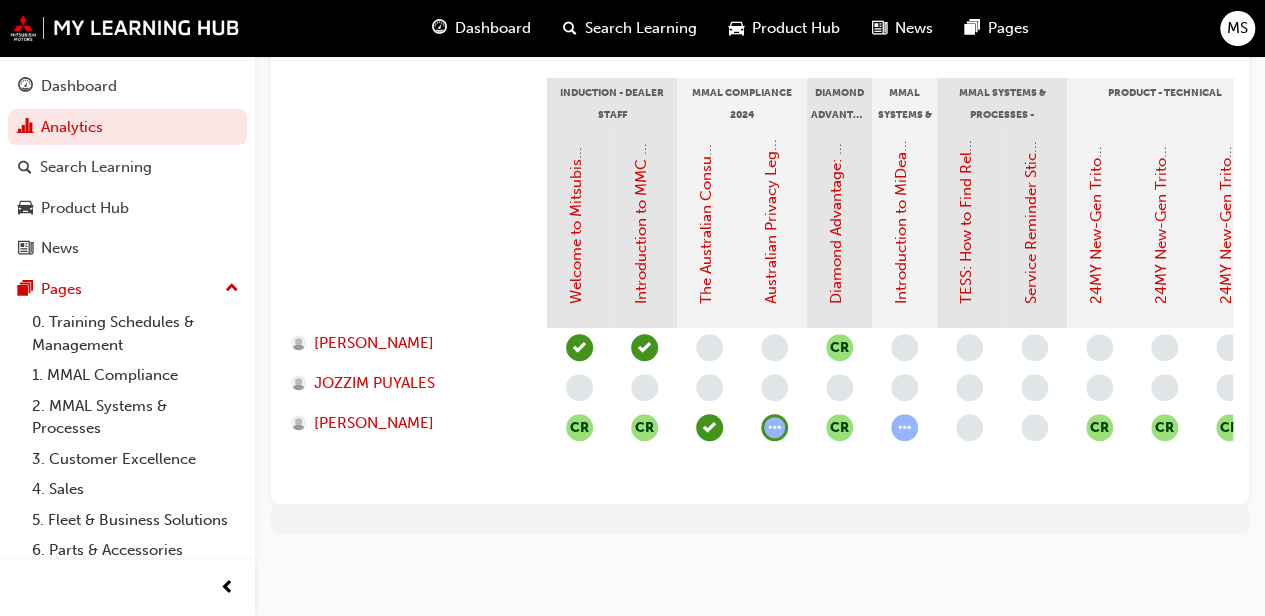 scroll, scrollTop: 480, scrollLeft: 0, axis: vertical 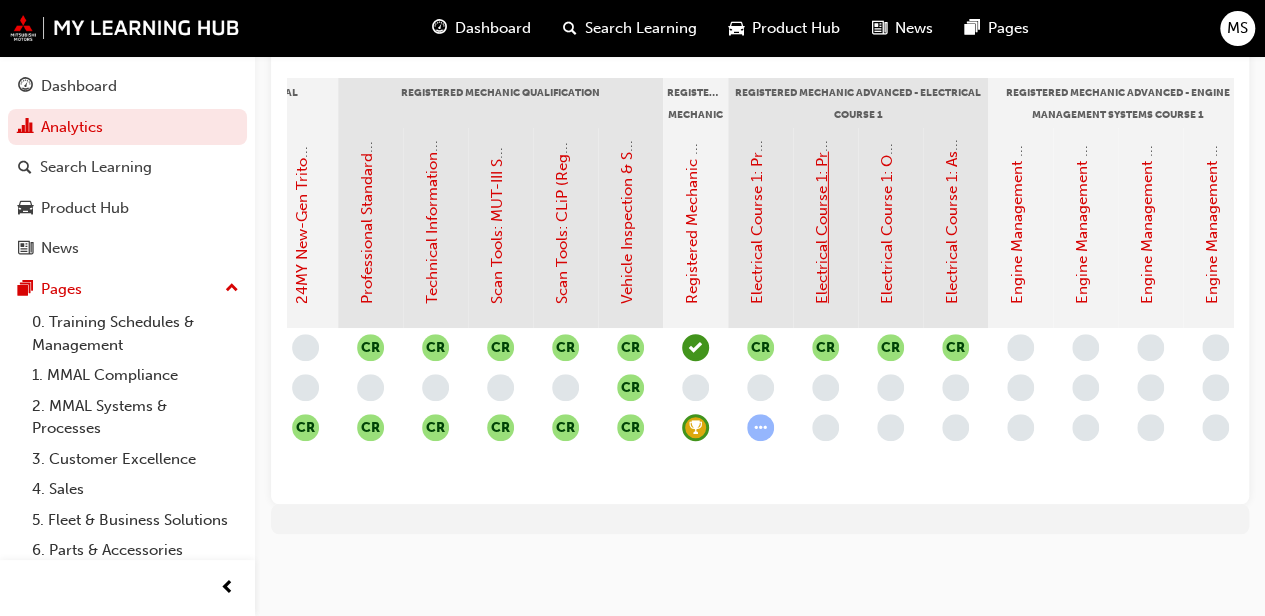 click on "Electrical Course 1: Pre-Learning Module 2 (Registered Mechanic Advanced)" at bounding box center (822, 40) 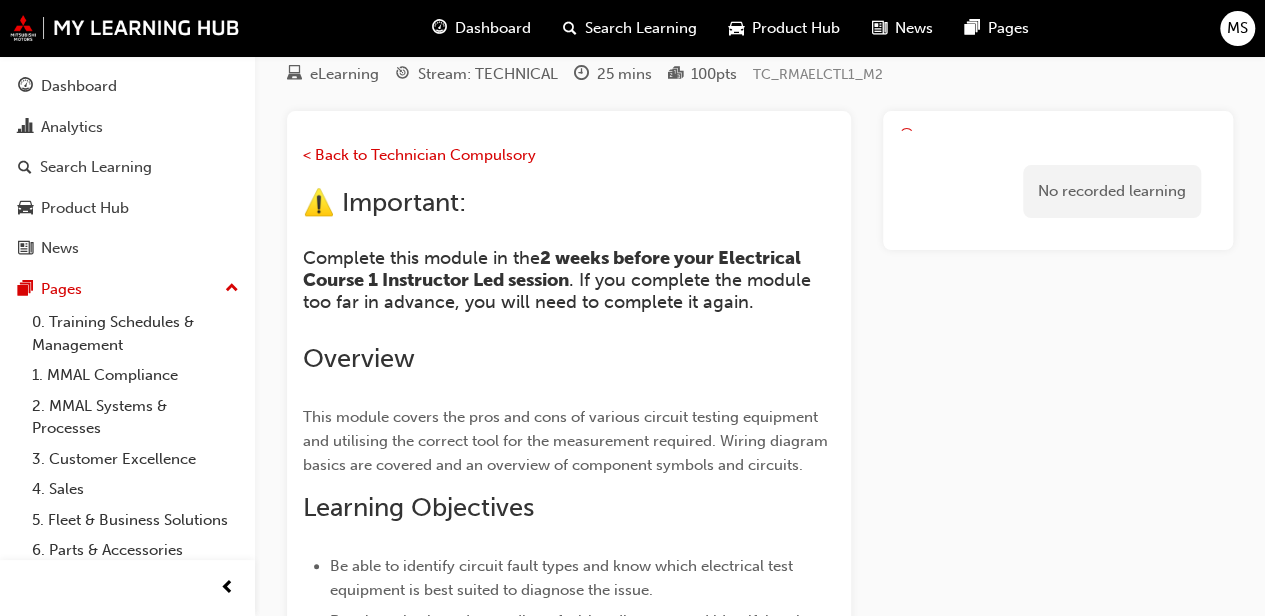 scroll, scrollTop: 0, scrollLeft: 0, axis: both 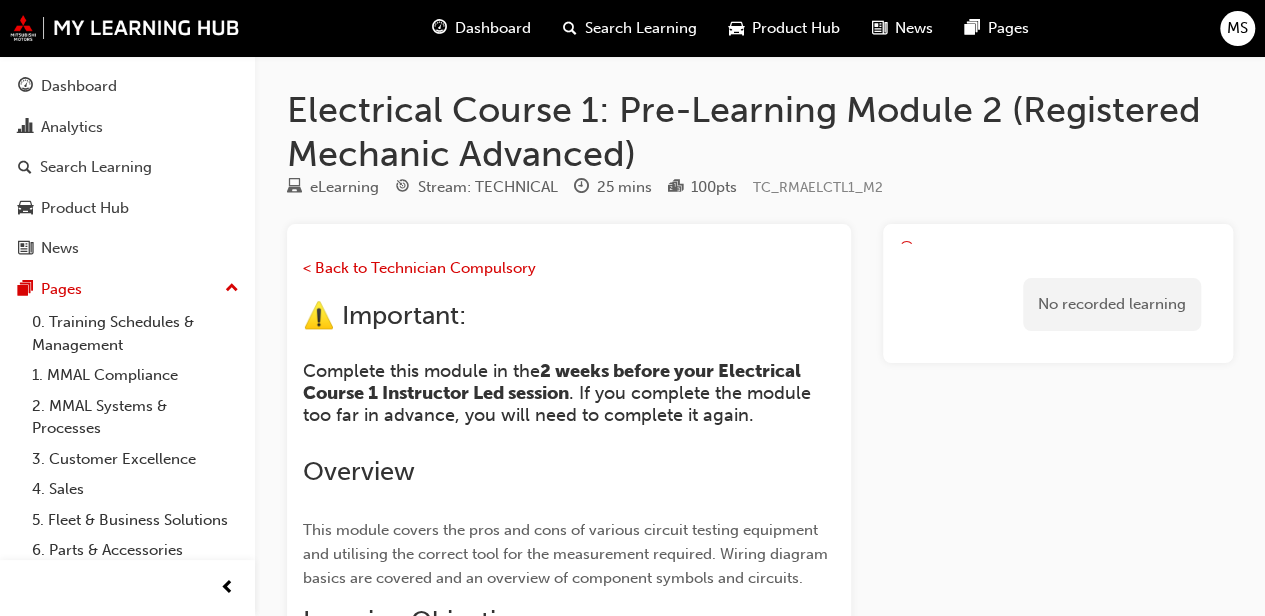 click on "No recorded learning" at bounding box center (1058, 703) 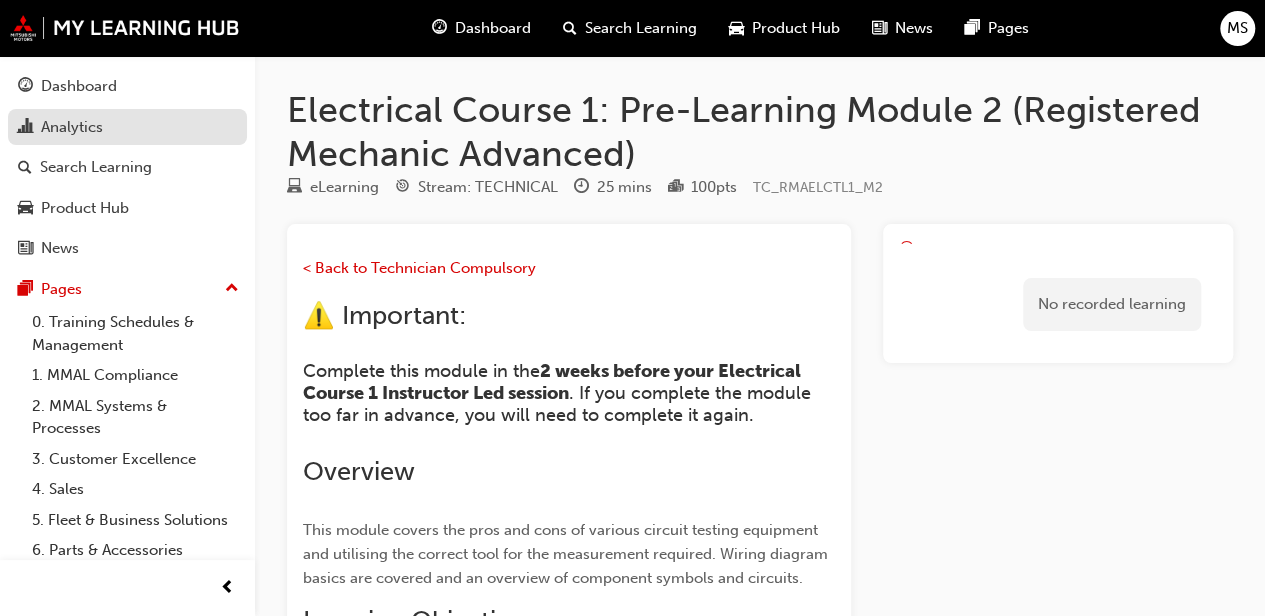 click on "Analytics" at bounding box center (72, 127) 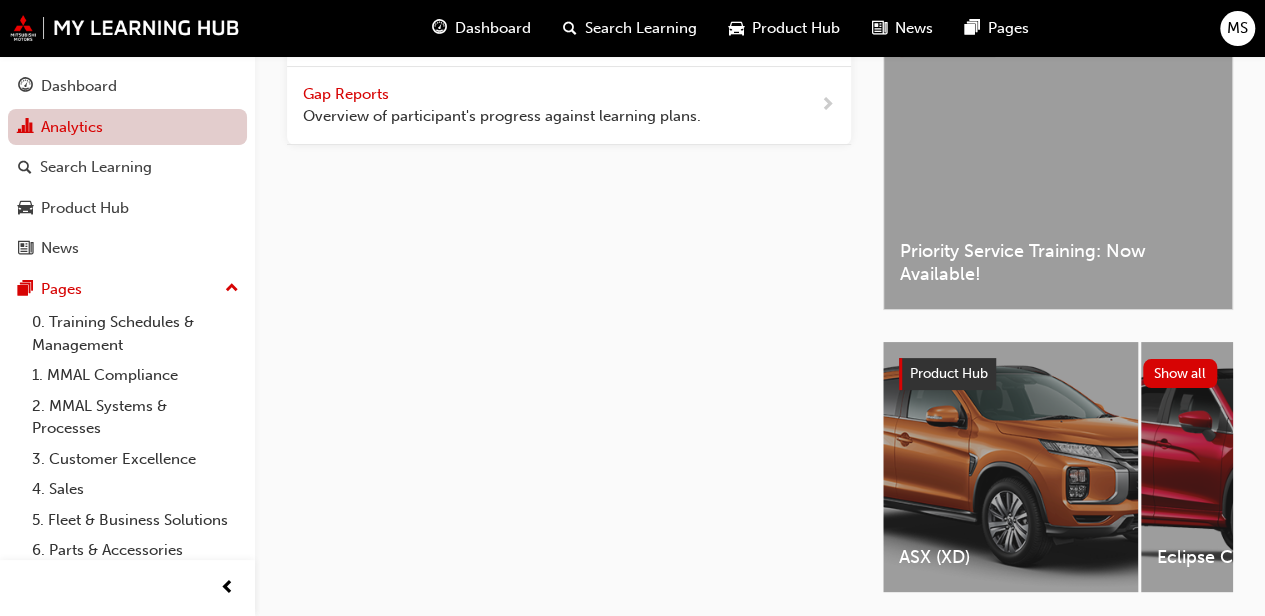 scroll, scrollTop: 0, scrollLeft: 0, axis: both 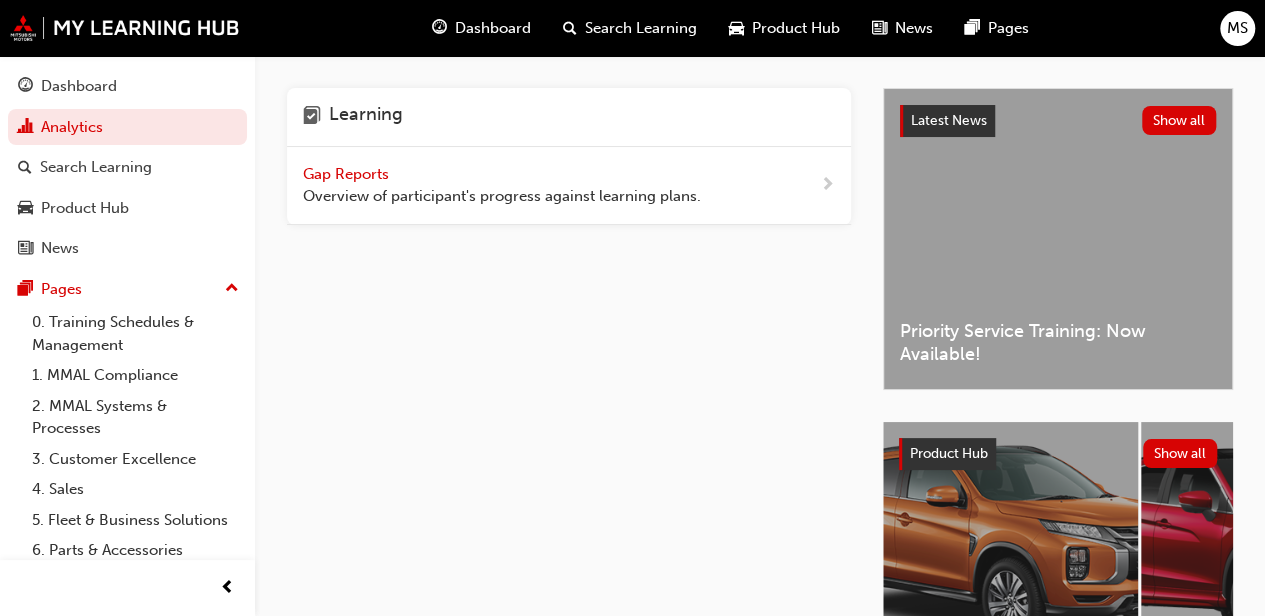 click on "Gap Reports" at bounding box center [348, 174] 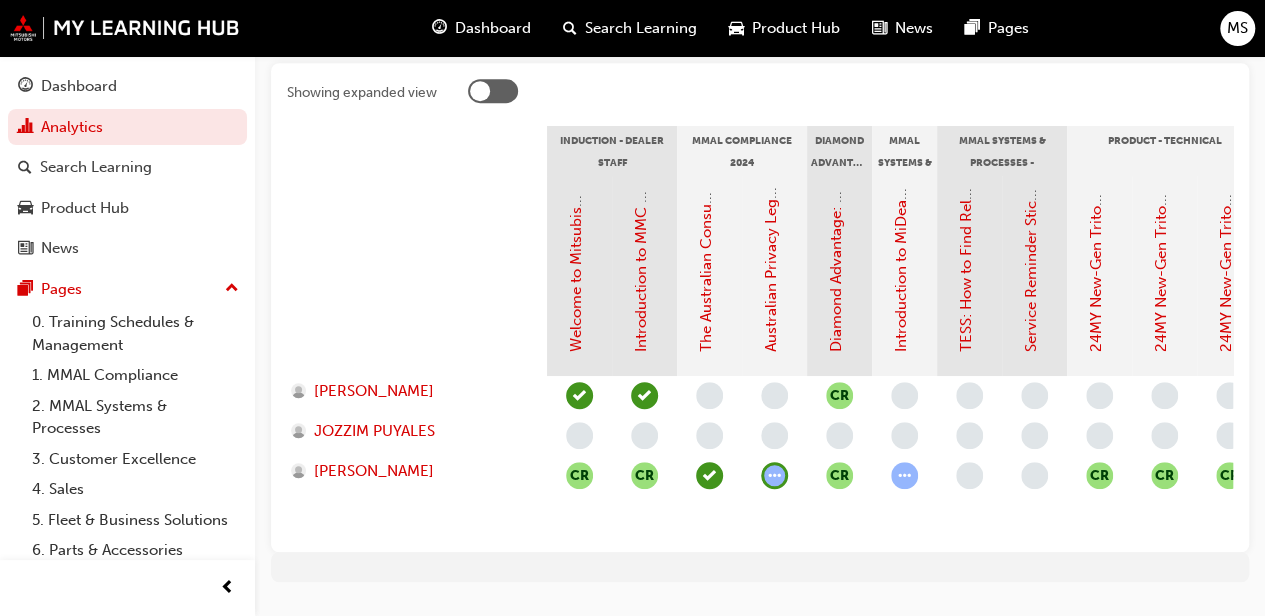 scroll, scrollTop: 480, scrollLeft: 0, axis: vertical 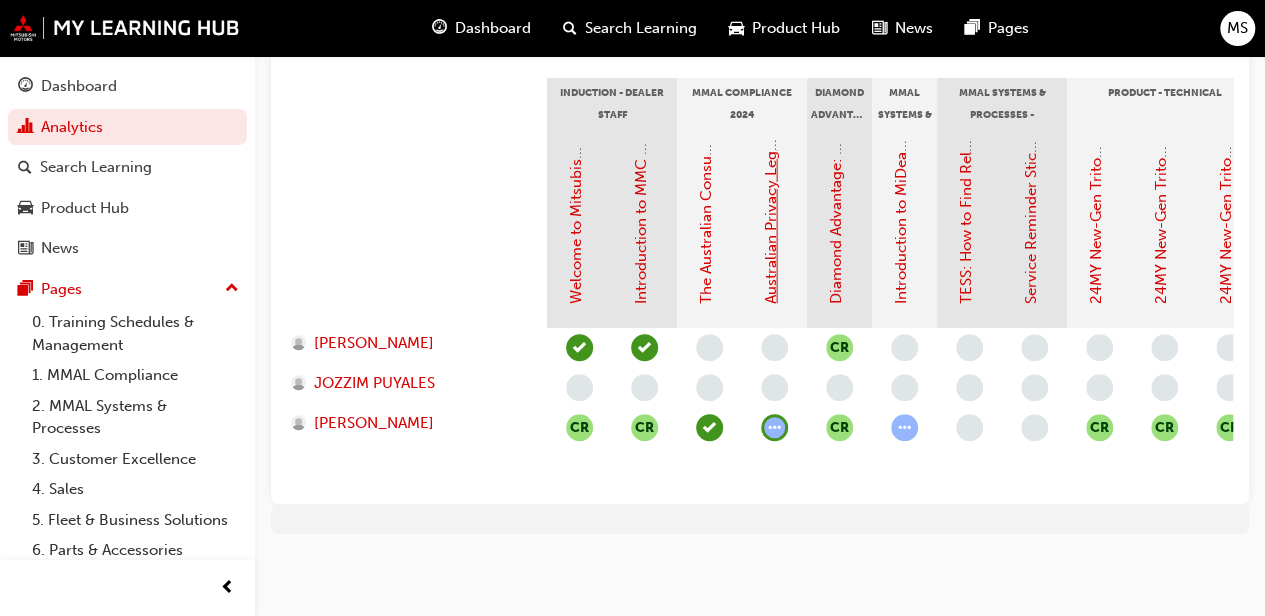 click on "Australian Privacy Legislation (MMAL Compliance - 2024)" at bounding box center [771, 104] 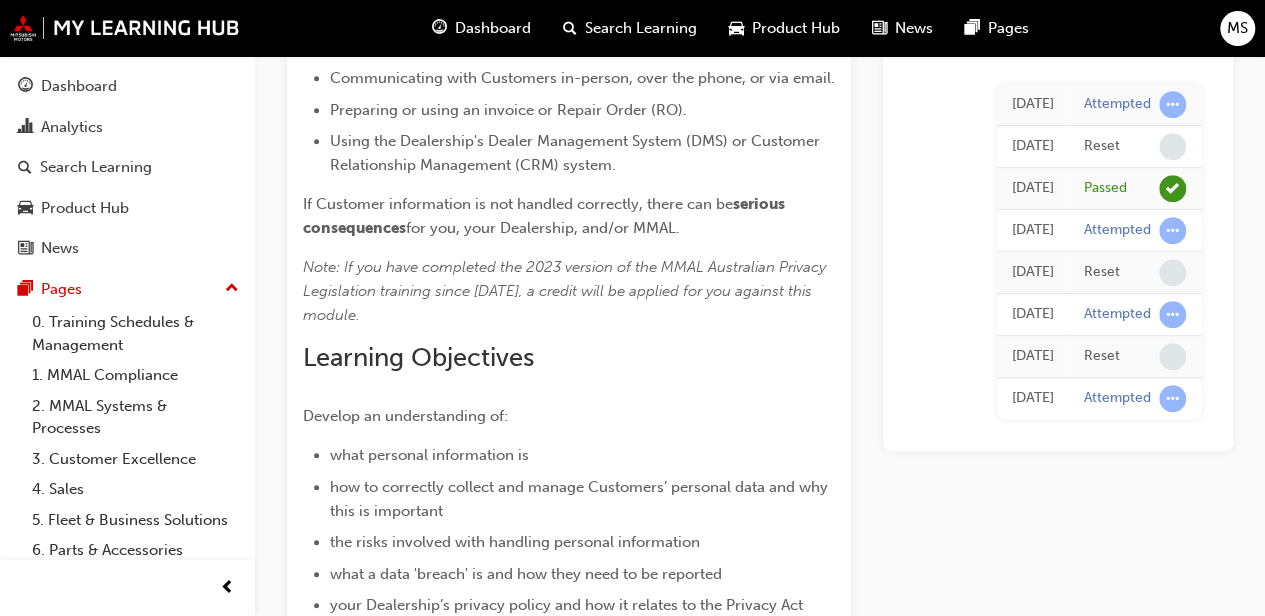 scroll, scrollTop: 974, scrollLeft: 0, axis: vertical 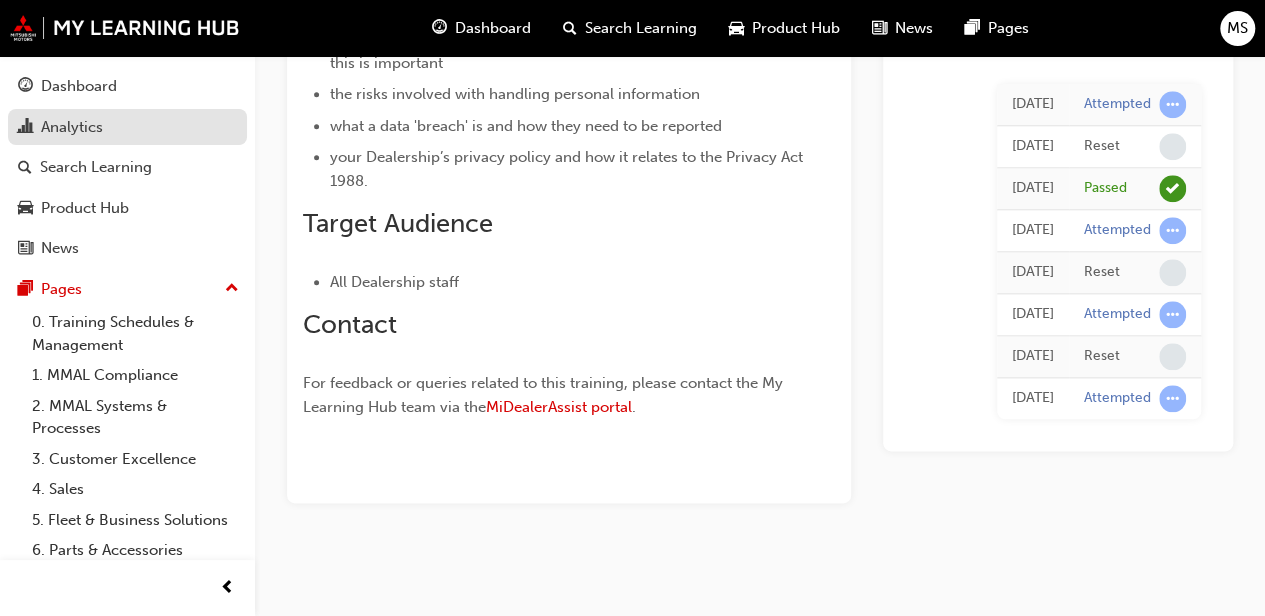 click on "Analytics" at bounding box center (72, 127) 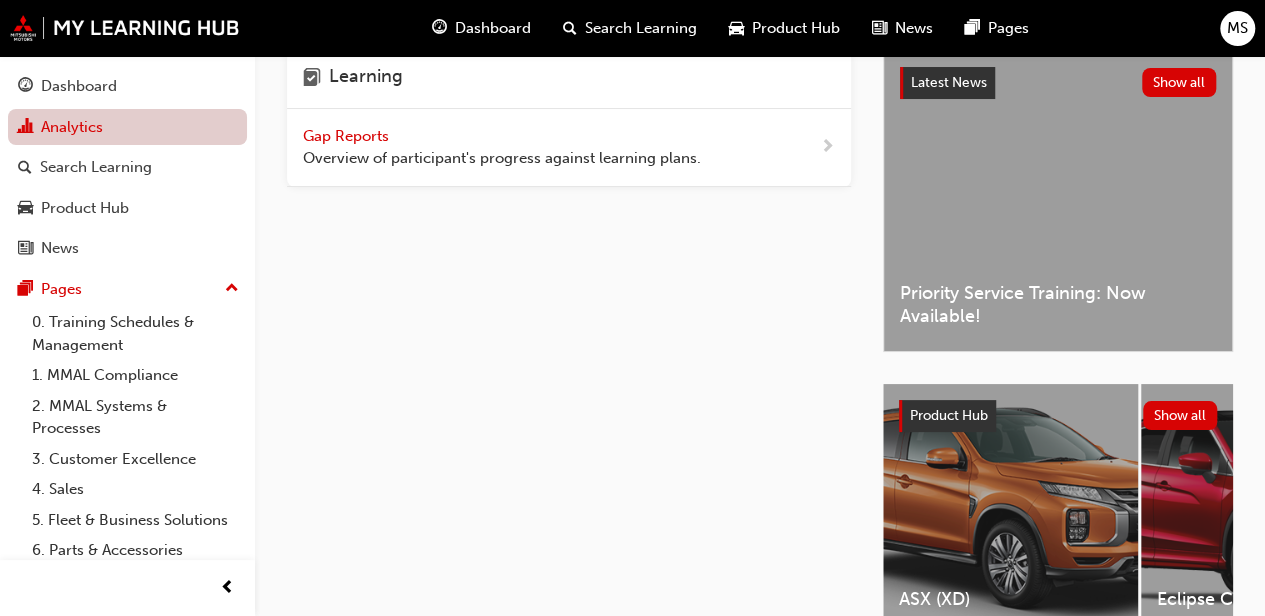 scroll, scrollTop: 0, scrollLeft: 0, axis: both 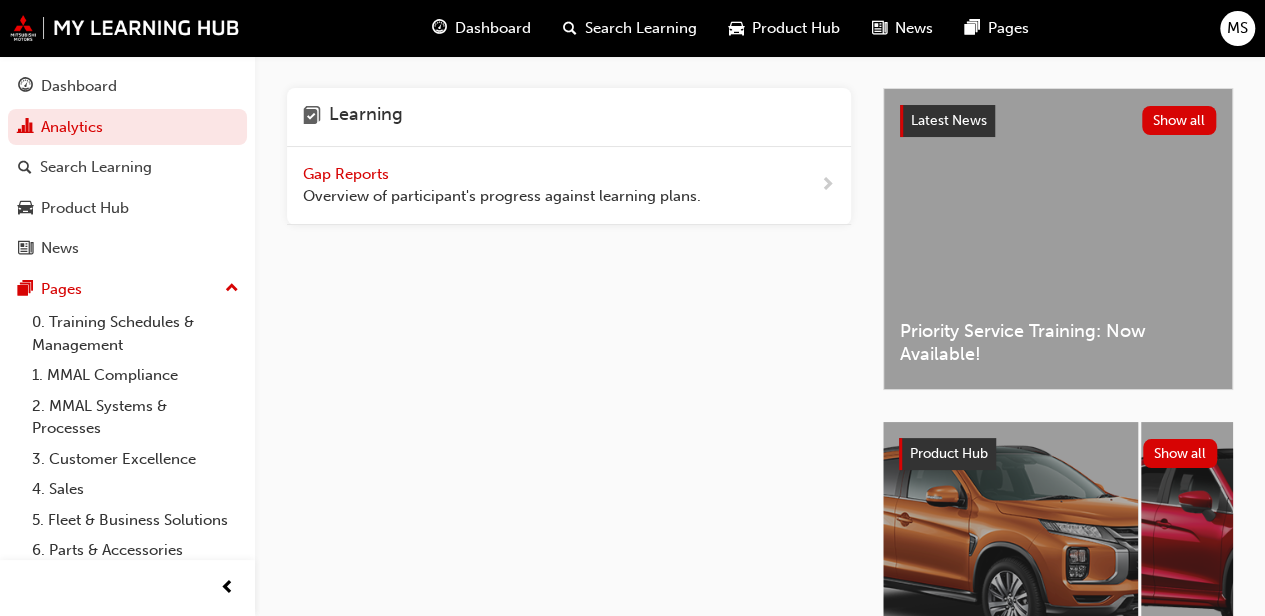 click on "Gap Reports" at bounding box center (348, 174) 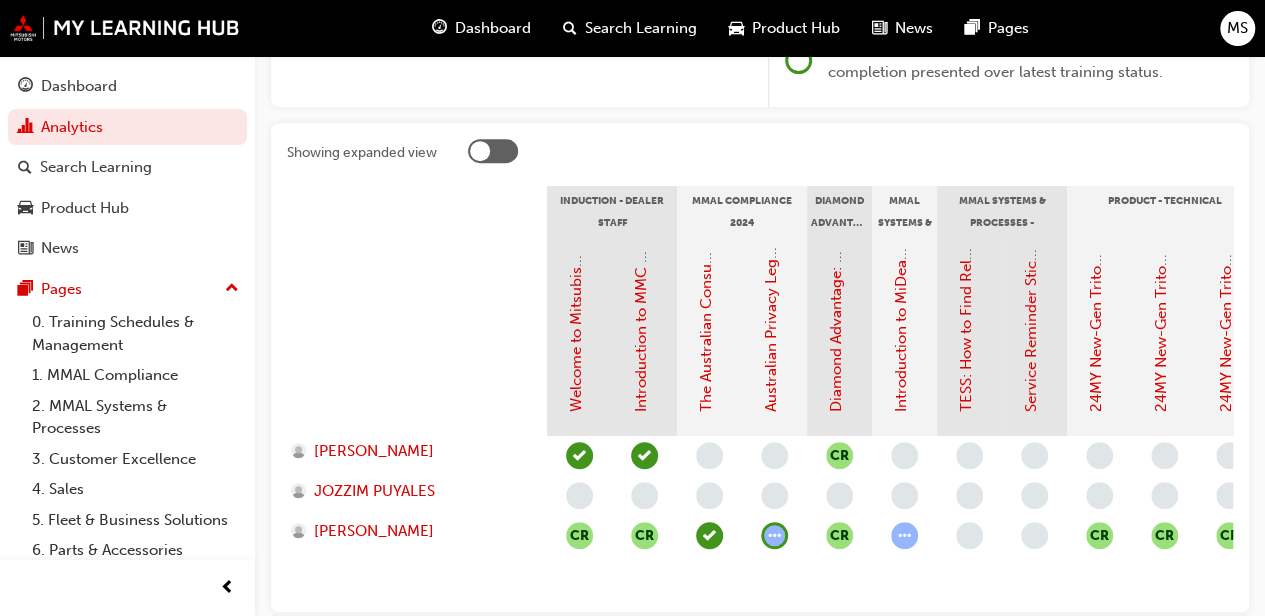 scroll, scrollTop: 480, scrollLeft: 0, axis: vertical 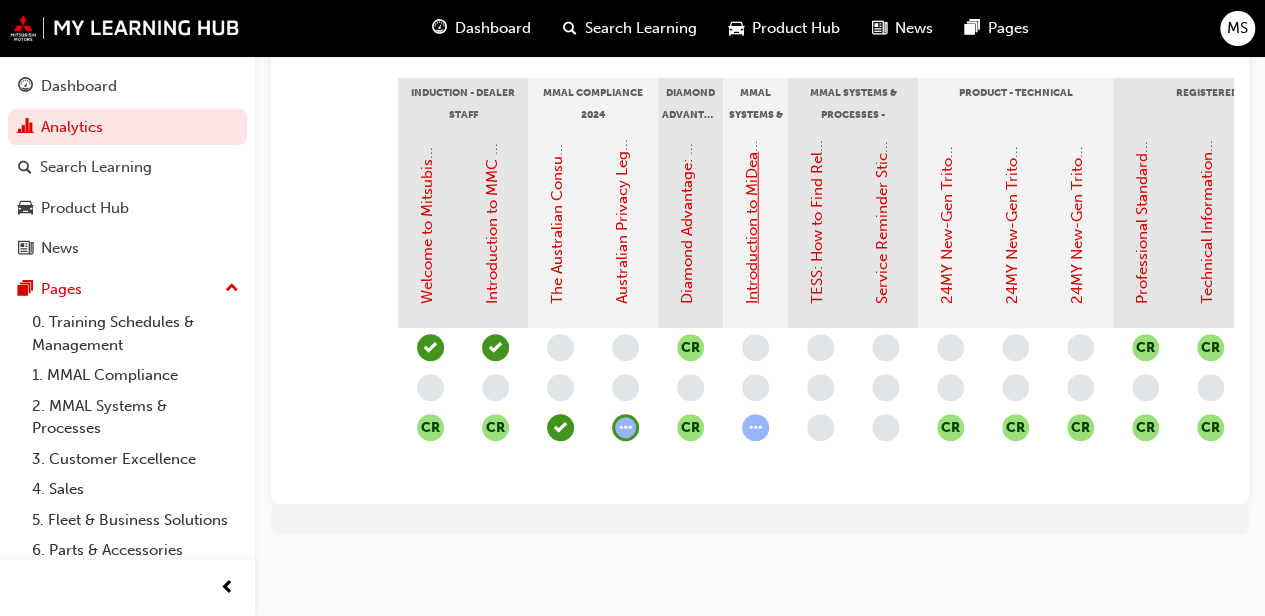 click on "Introduction to MiDealerAssist" at bounding box center [752, 199] 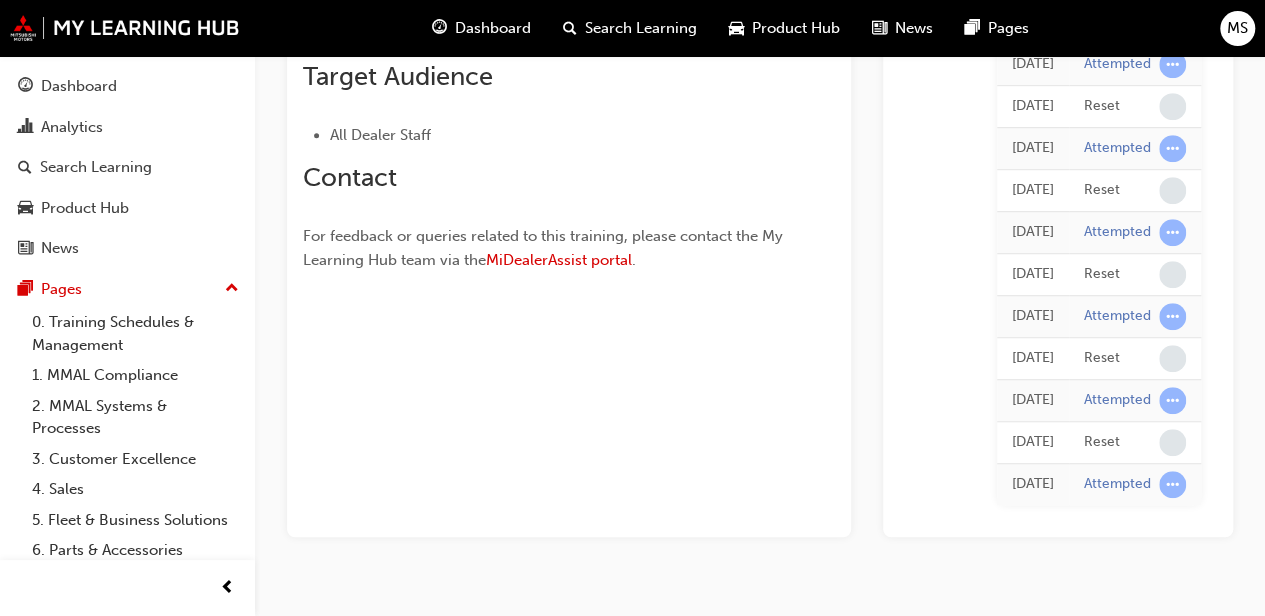 scroll, scrollTop: 571, scrollLeft: 0, axis: vertical 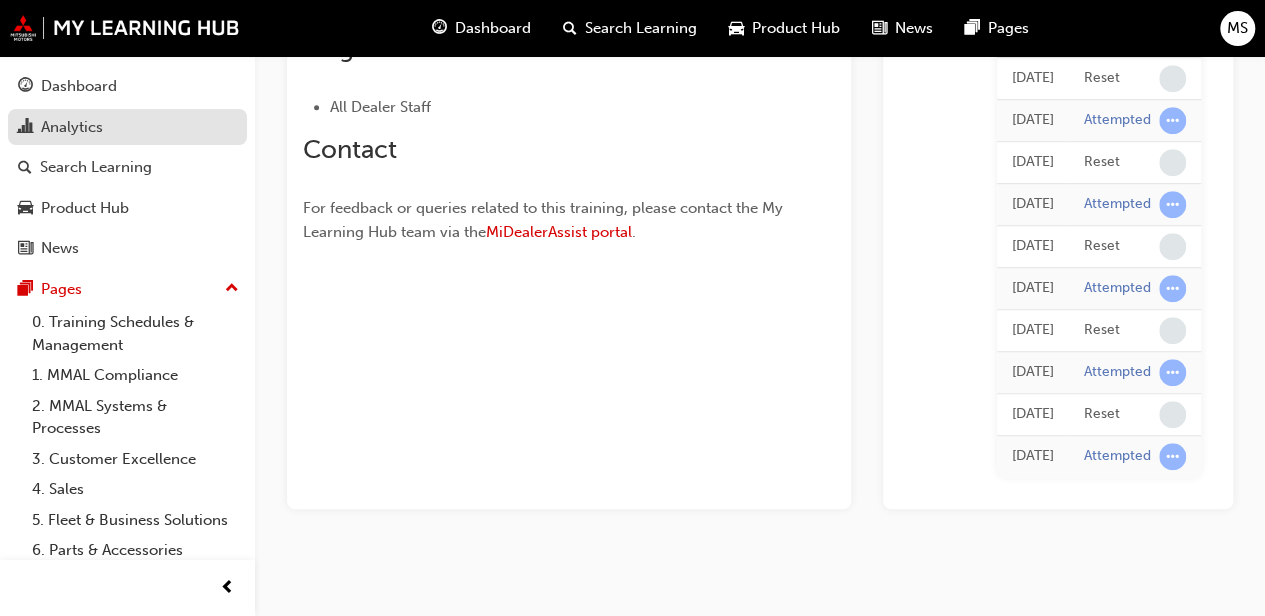 click on "Analytics" at bounding box center [72, 127] 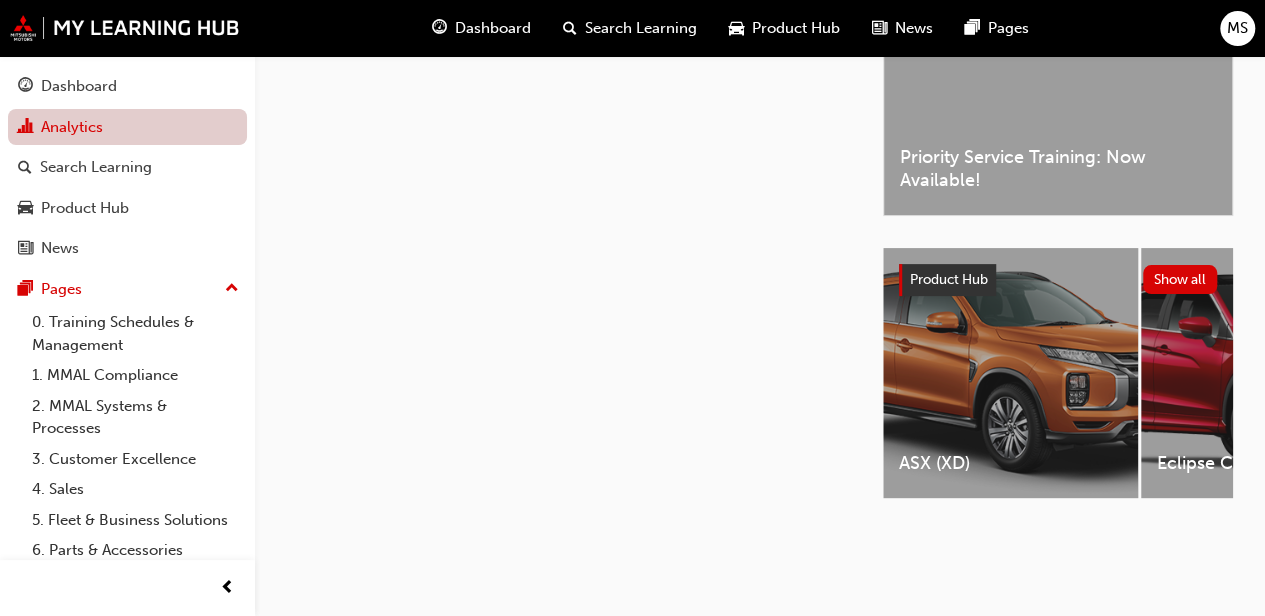scroll, scrollTop: 0, scrollLeft: 0, axis: both 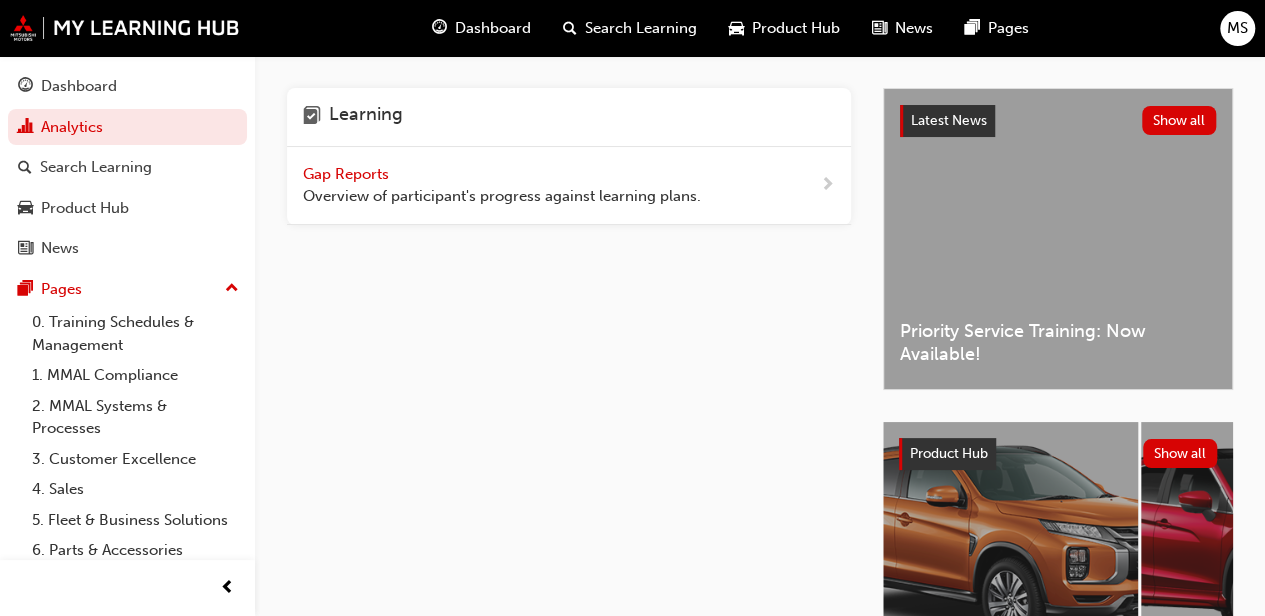 click on "Gap Reports" at bounding box center [348, 174] 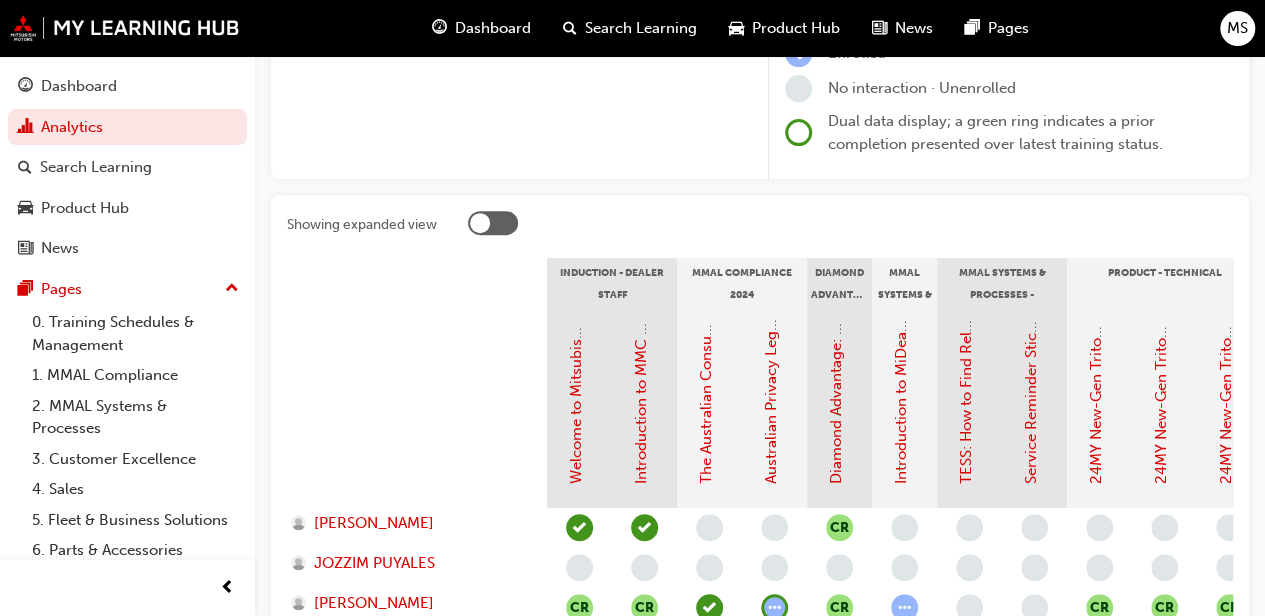 scroll, scrollTop: 480, scrollLeft: 0, axis: vertical 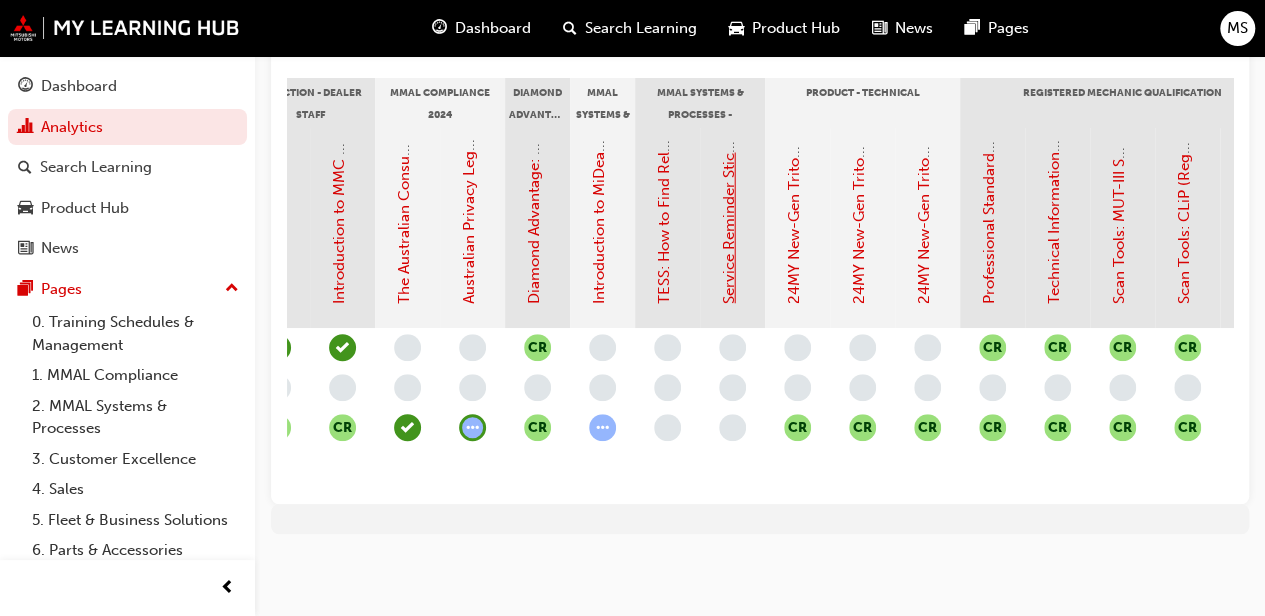 click on "Service Reminder Stickers" at bounding box center [729, 214] 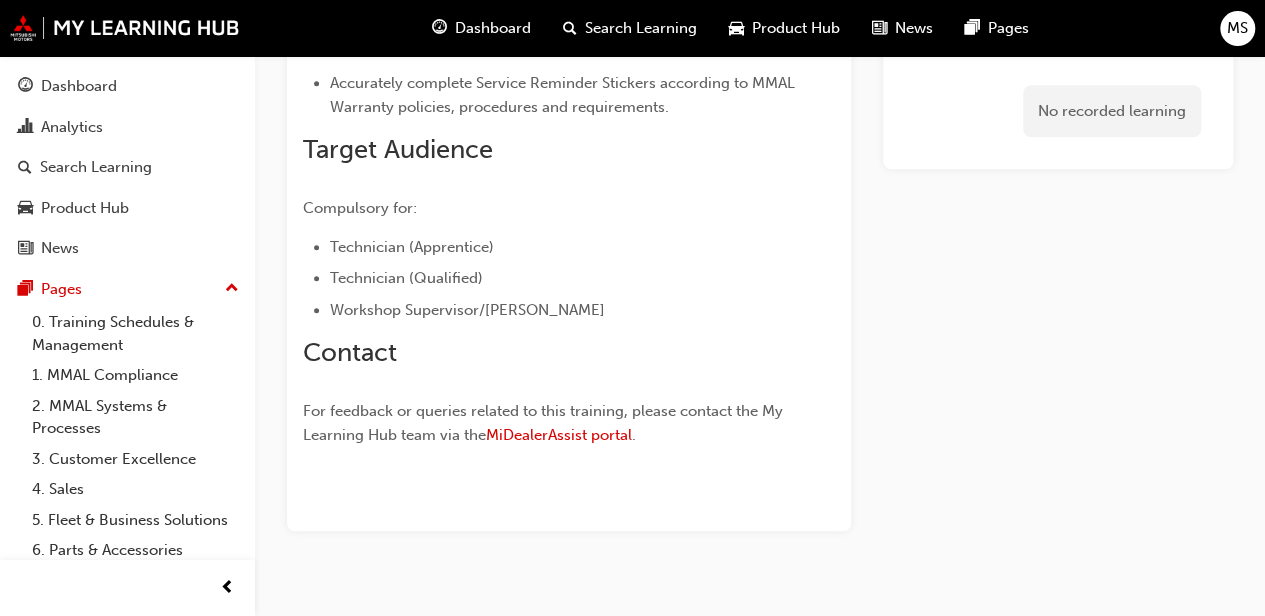 scroll, scrollTop: 697, scrollLeft: 0, axis: vertical 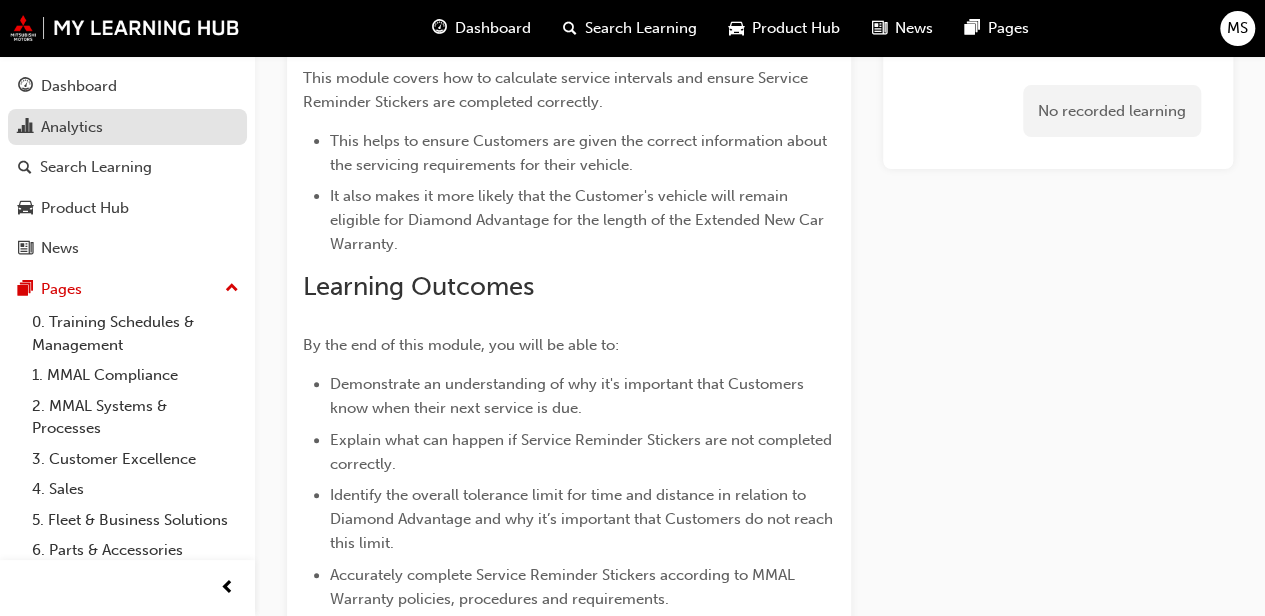 click on "Analytics" at bounding box center [72, 127] 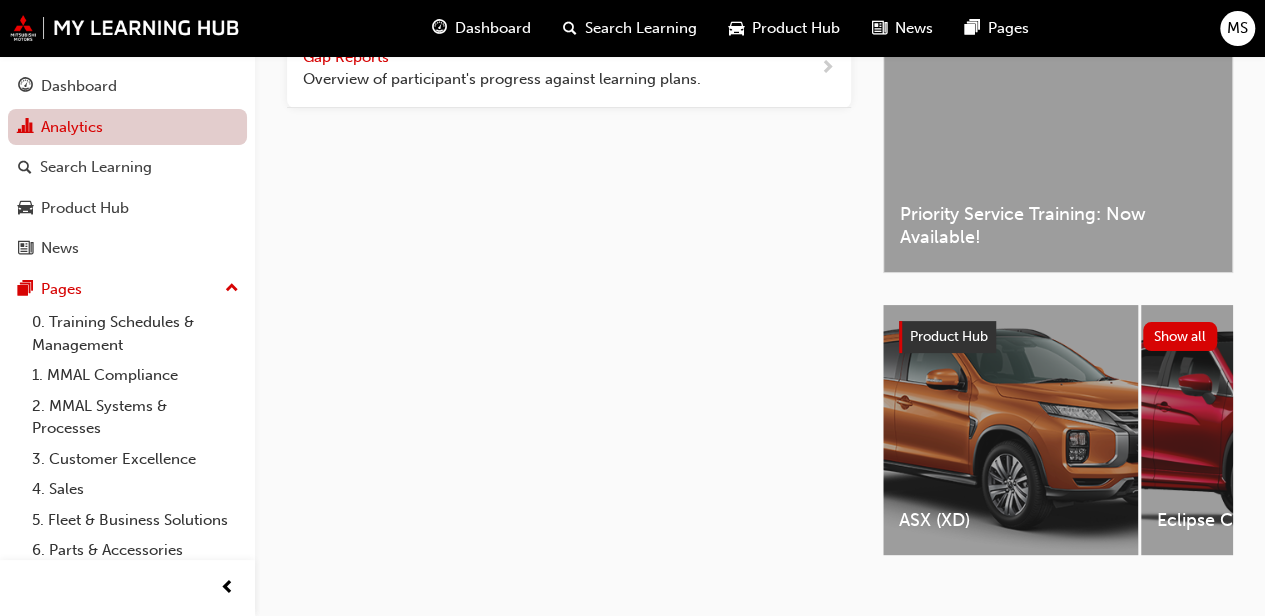 scroll, scrollTop: 110, scrollLeft: 0, axis: vertical 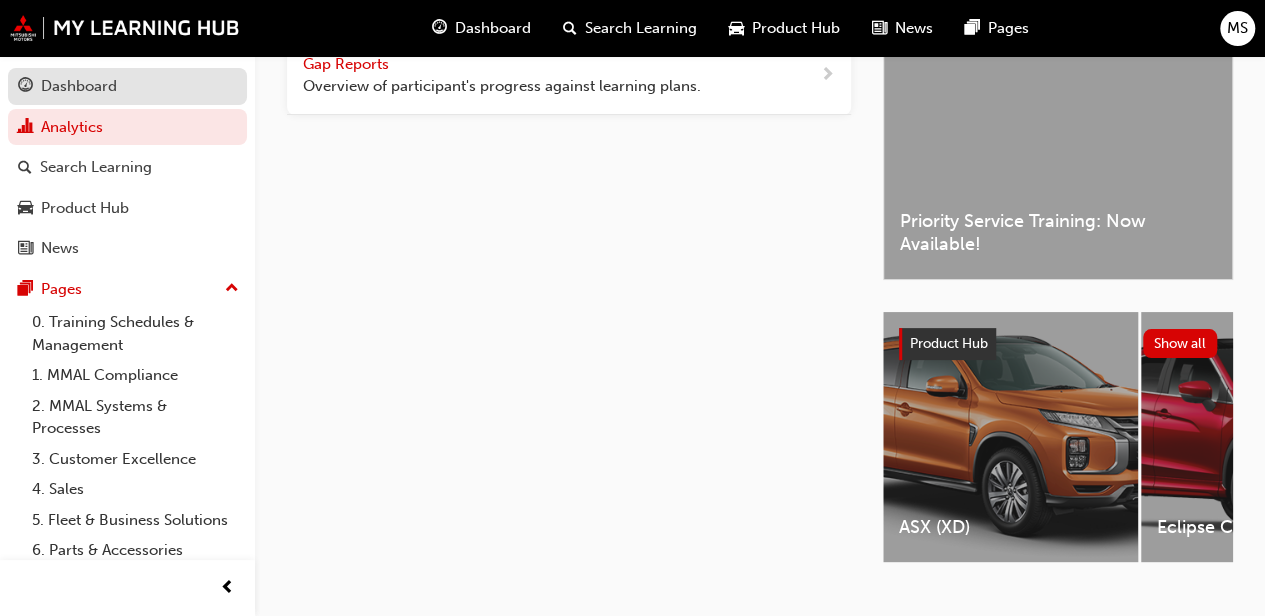 click on "Dashboard" at bounding box center (79, 86) 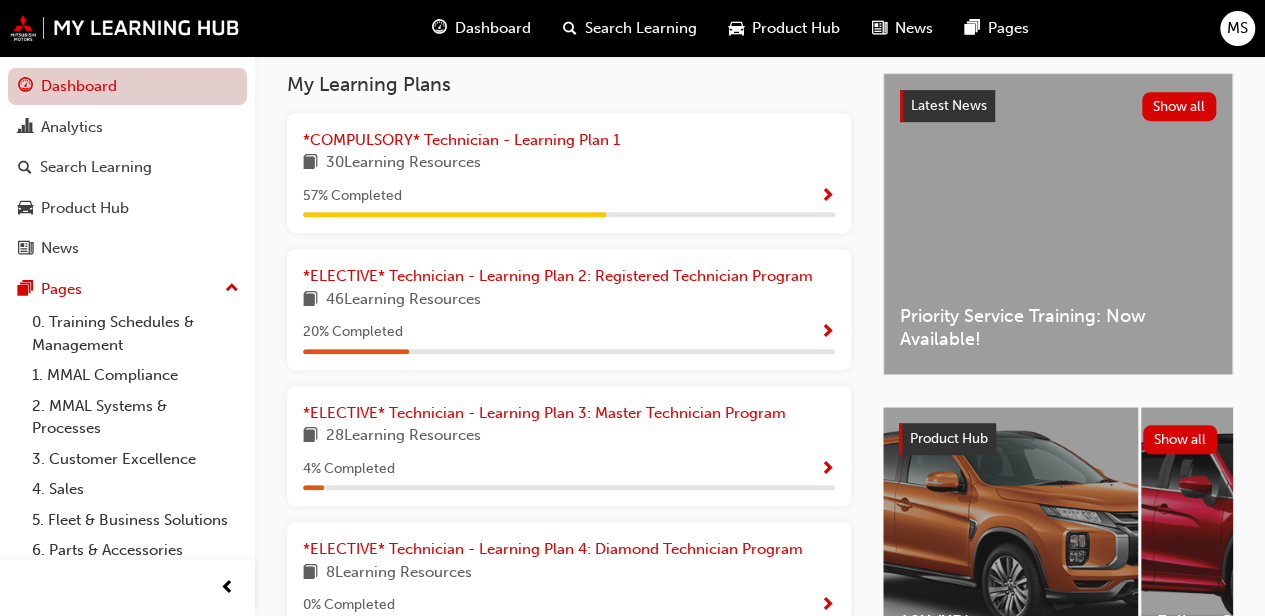 scroll, scrollTop: 407, scrollLeft: 0, axis: vertical 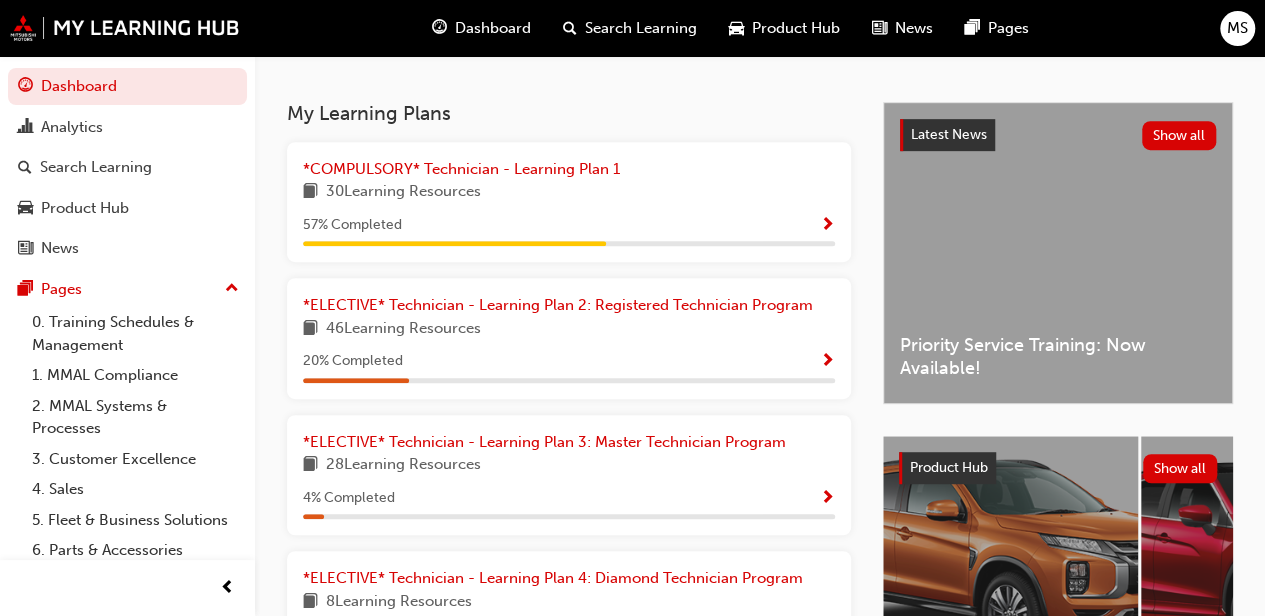 click on "30  Learning Resources" at bounding box center [403, 192] 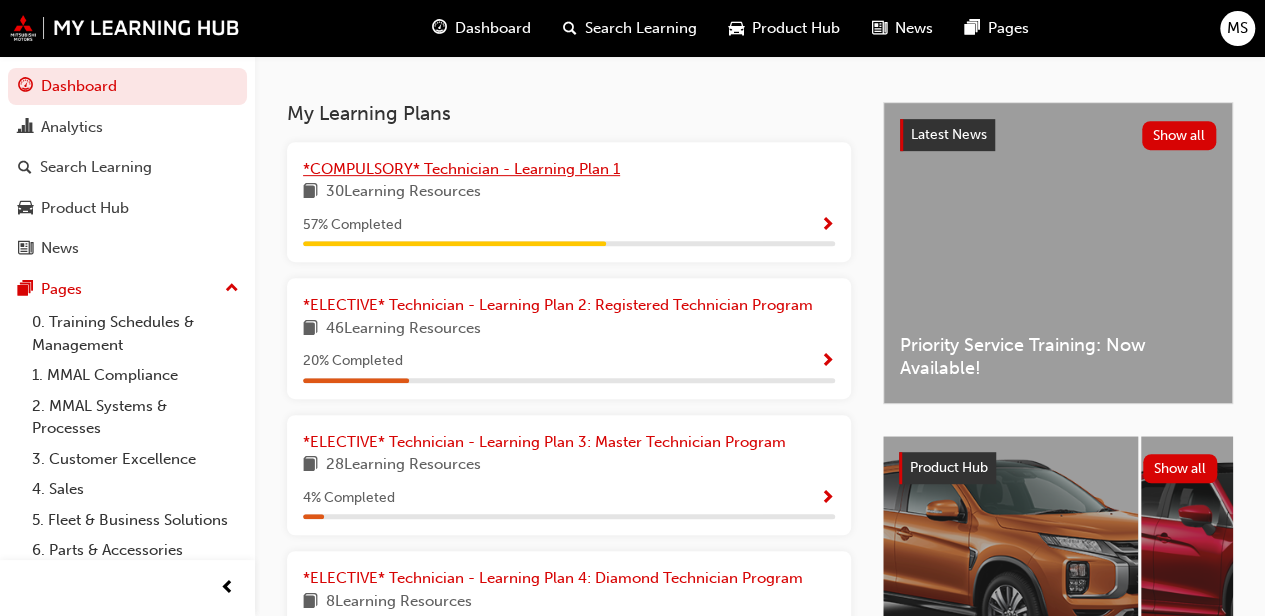 click on "*COMPULSORY* Technician - Learning Plan 1" at bounding box center (461, 169) 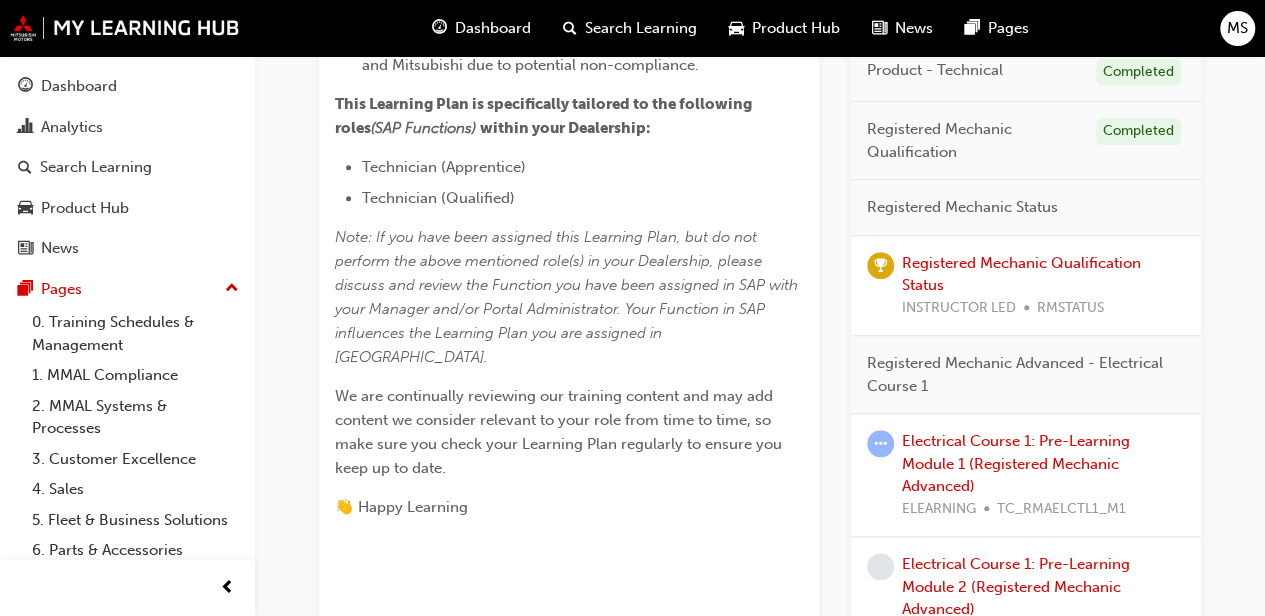 scroll, scrollTop: 908, scrollLeft: 0, axis: vertical 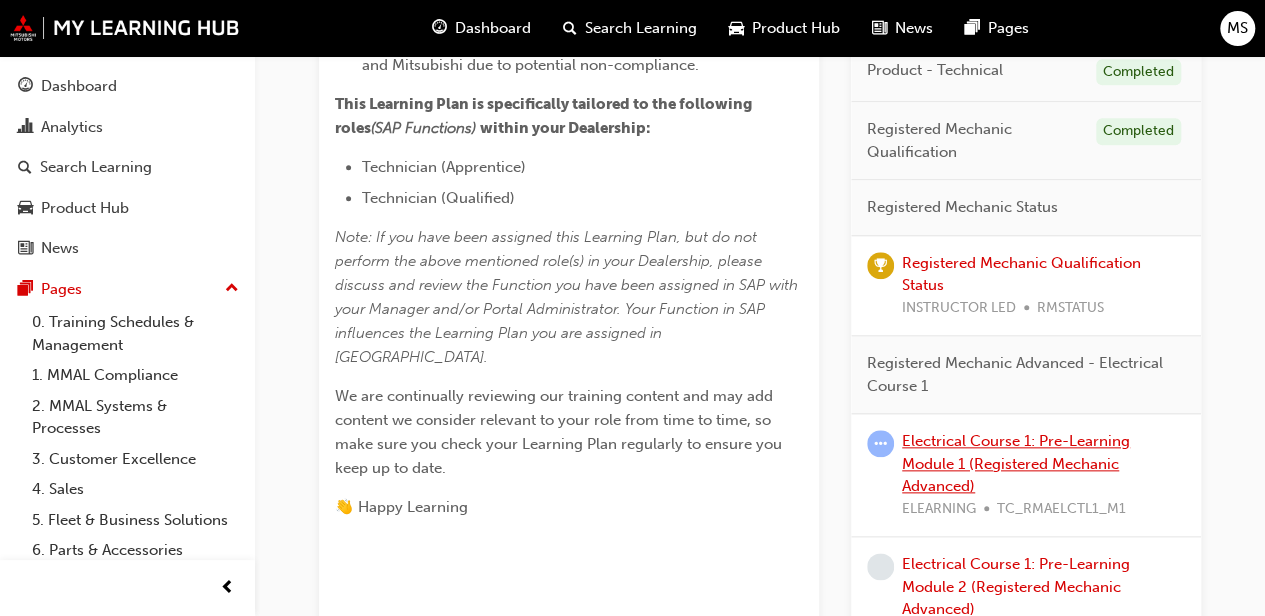 click on "Electrical Course 1: Pre-Learning Module 1 (Registered Mechanic Advanced)" at bounding box center [1016, 463] 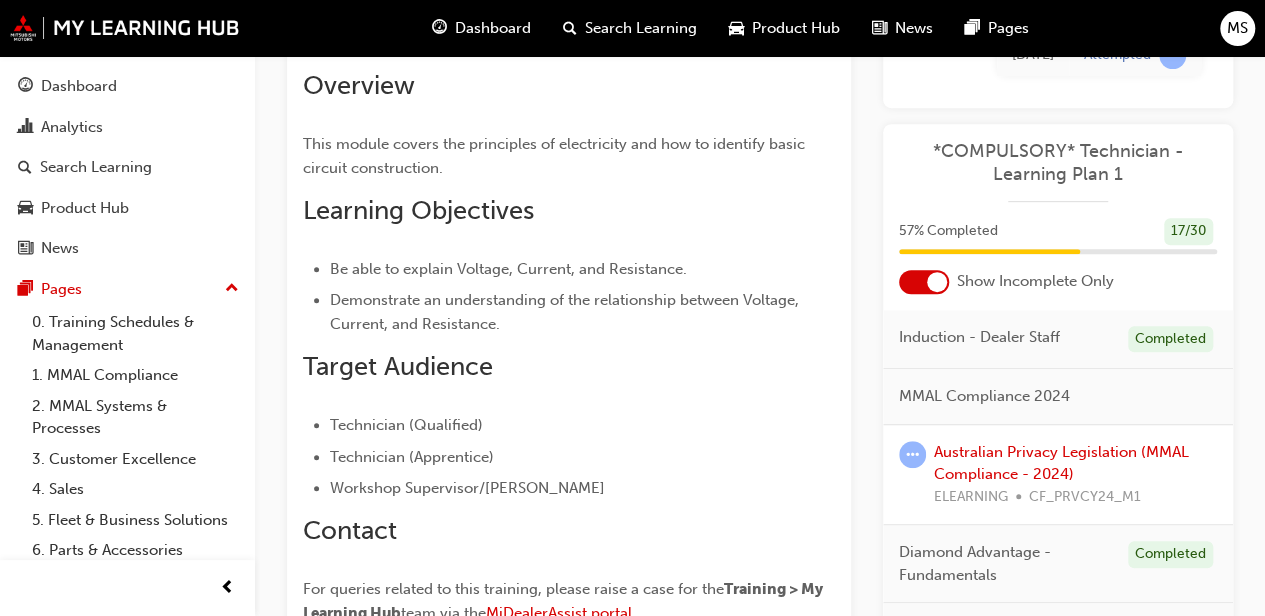 scroll, scrollTop: 386, scrollLeft: 0, axis: vertical 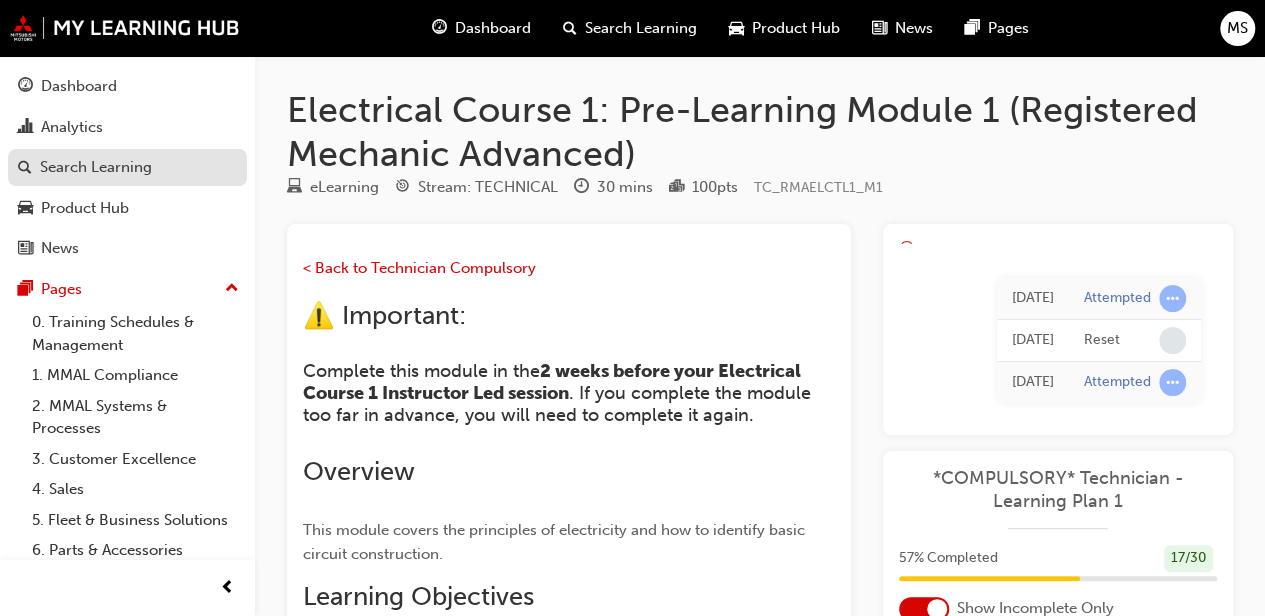 click on "Search Learning" at bounding box center [96, 167] 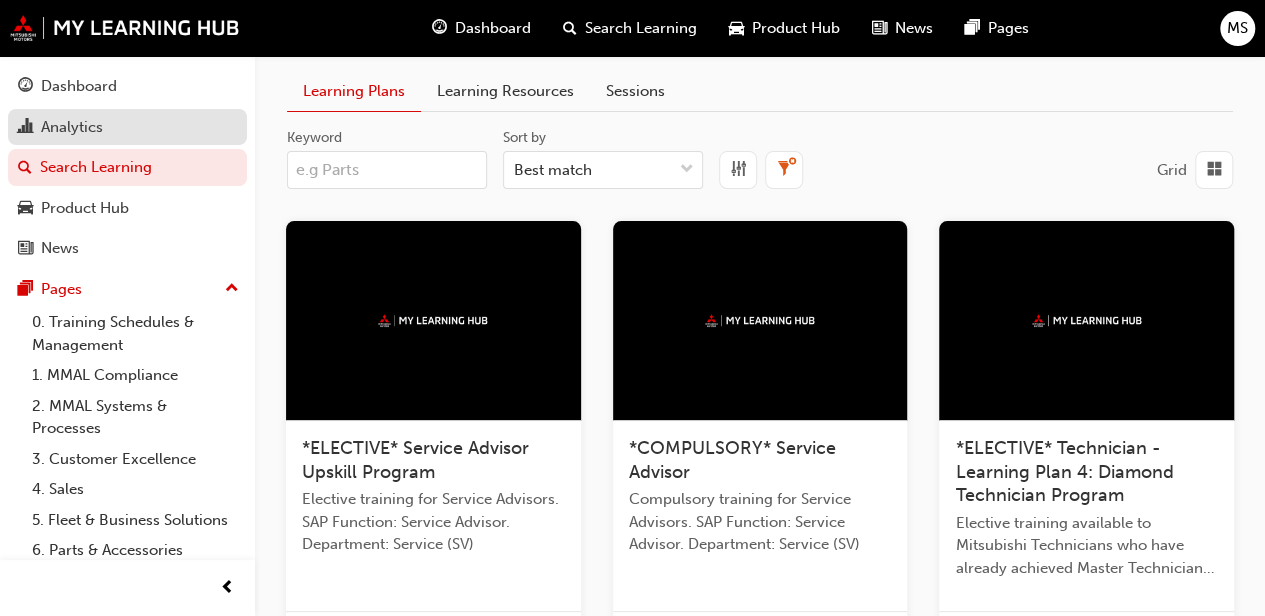 click on "Analytics" at bounding box center [127, 127] 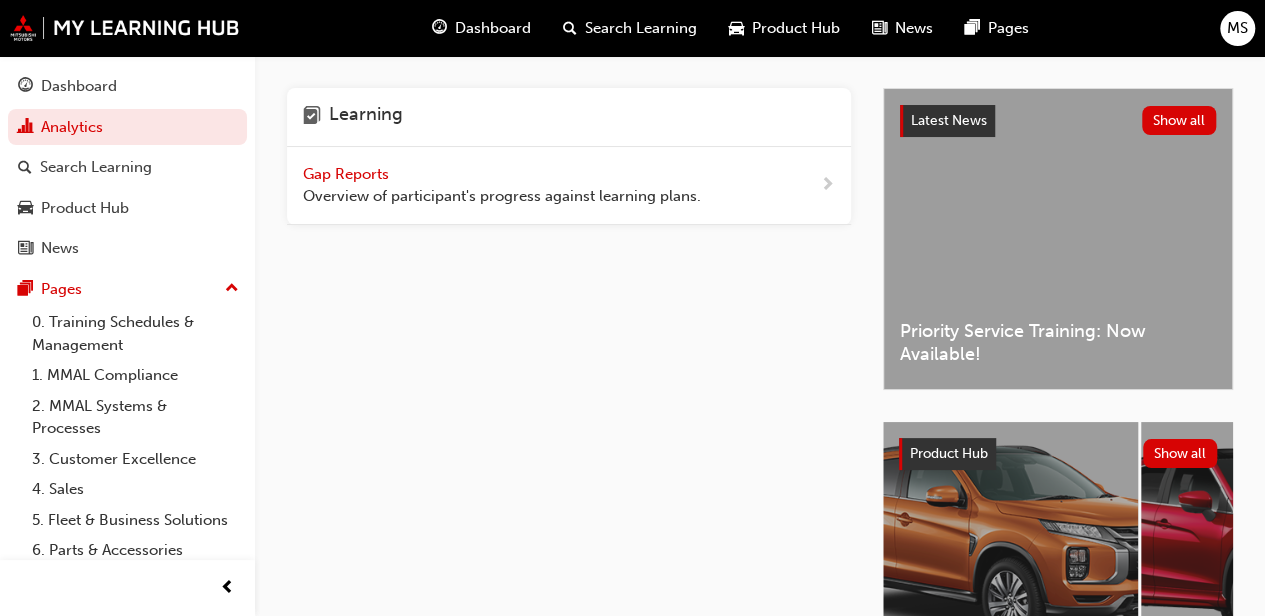 click on "Overview of participant's progress against learning plans." at bounding box center (502, 196) 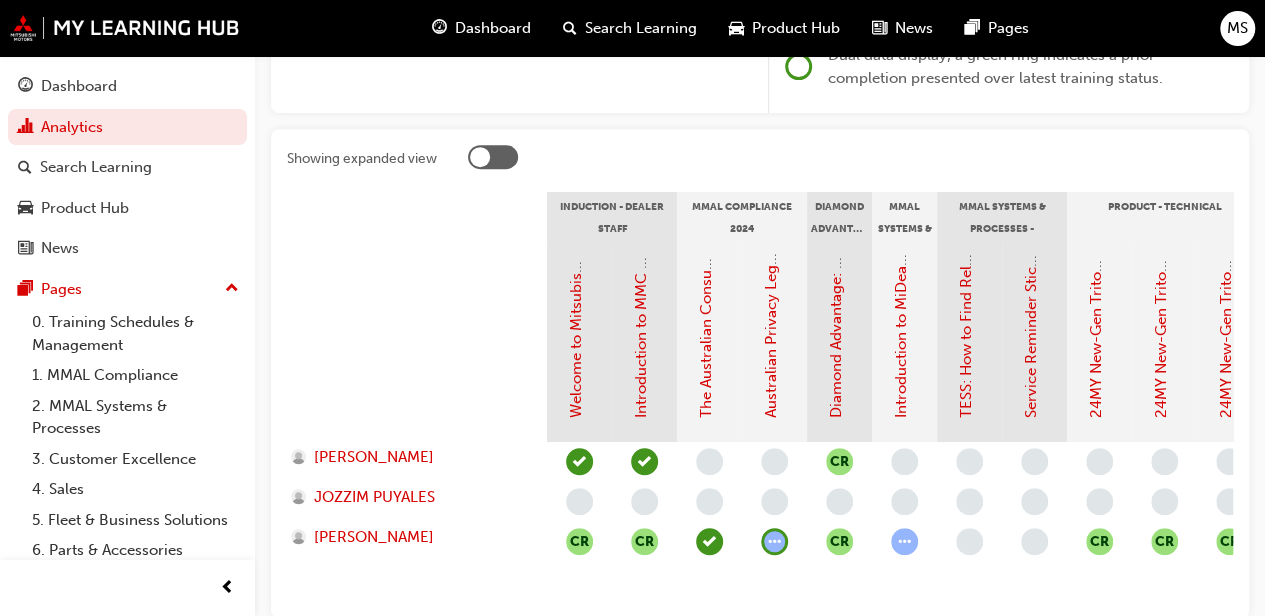 scroll, scrollTop: 355, scrollLeft: 0, axis: vertical 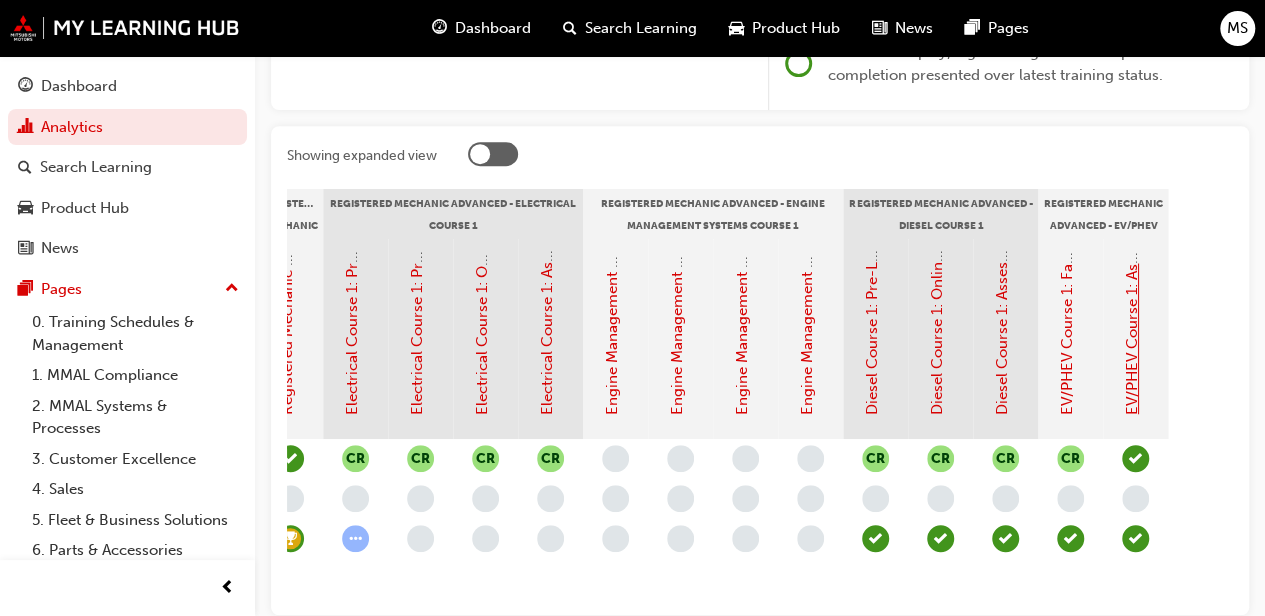 click on "EV/PHEV Course 1: Assessment Quiz (Registered Mechanic Advanced)" at bounding box center (1132, 172) 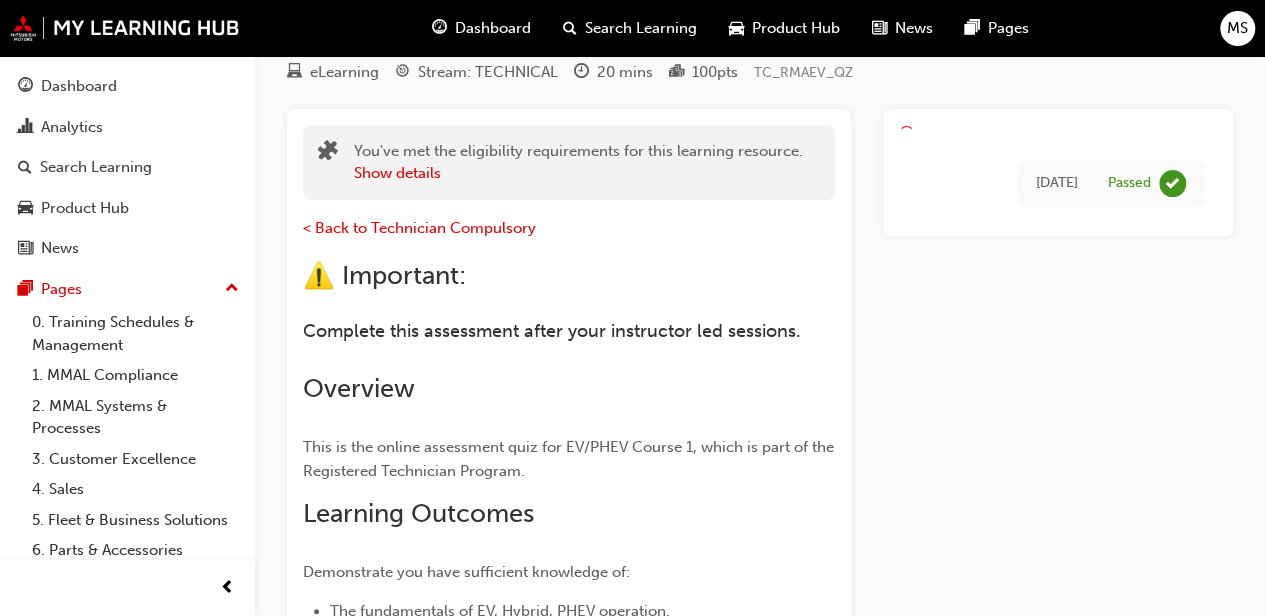 scroll, scrollTop: 0, scrollLeft: 0, axis: both 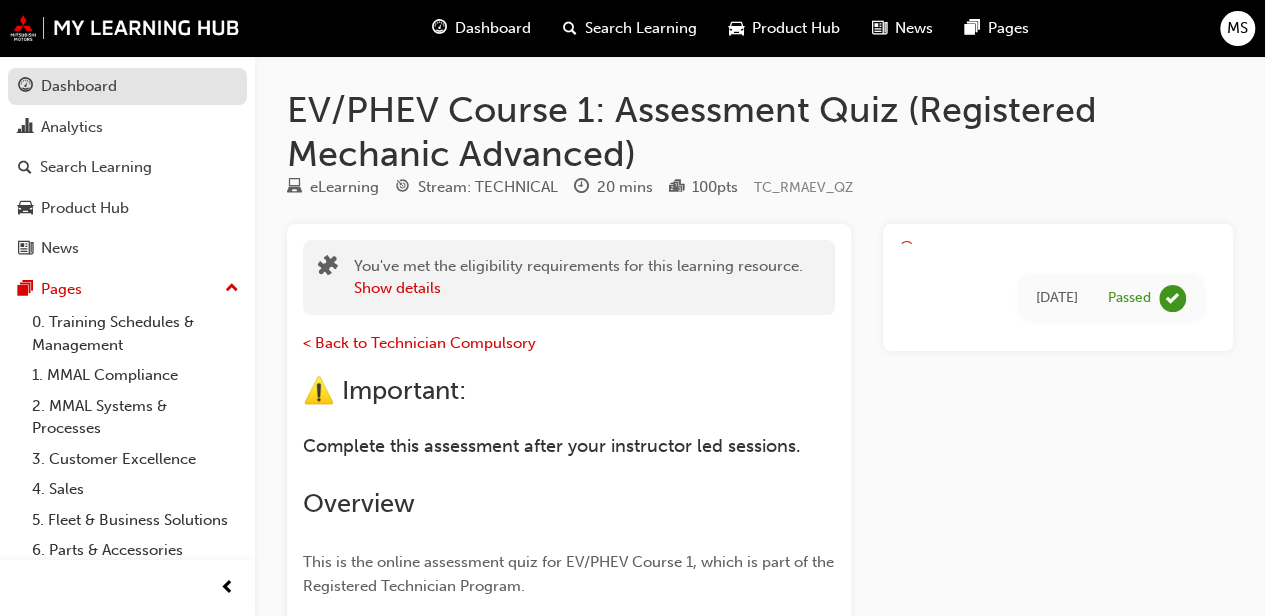 click on "Dashboard" at bounding box center [79, 86] 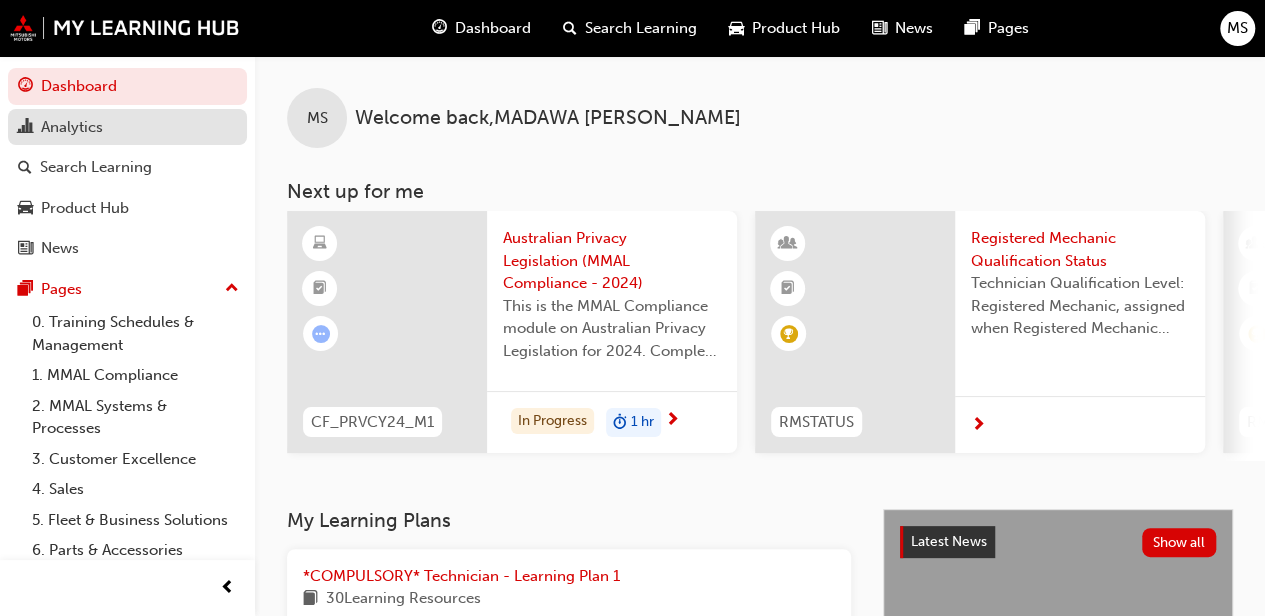 click on "Analytics" at bounding box center [72, 127] 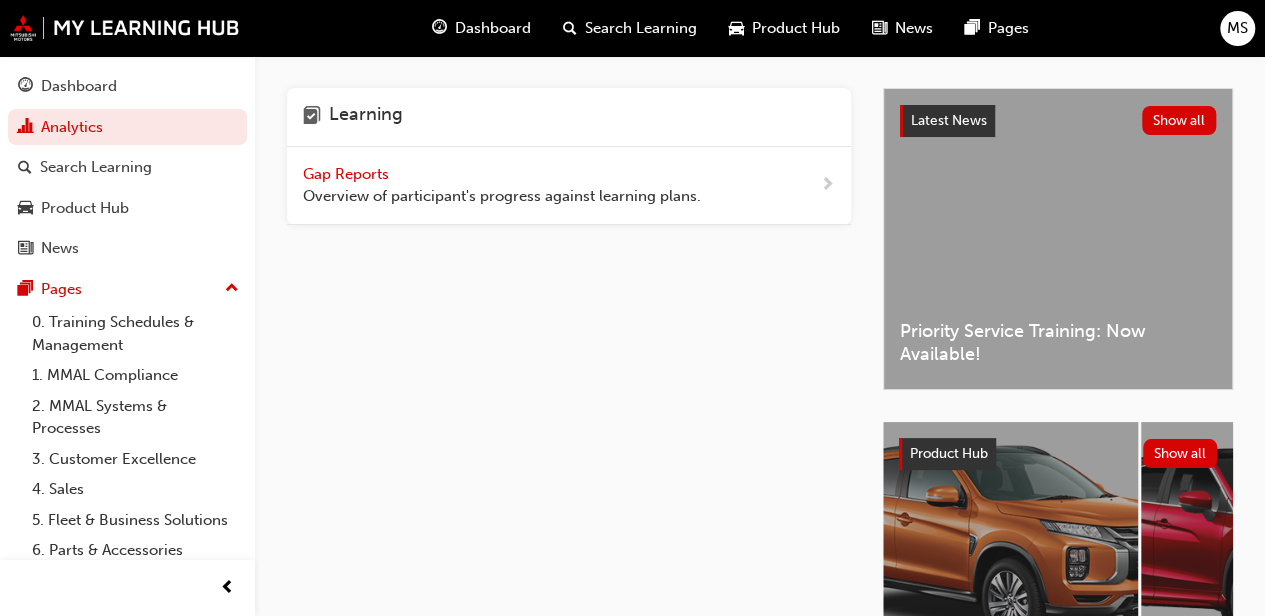 click on "Gap Reports" at bounding box center [348, 174] 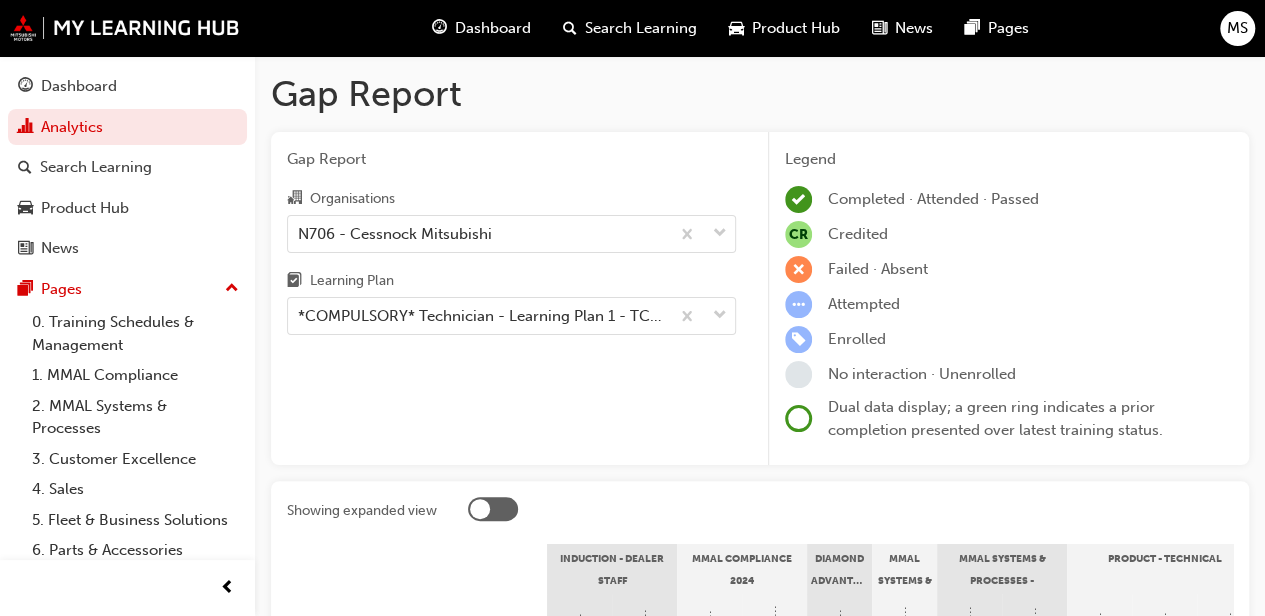 click on "Gap Report Organisations N706 - Cessnock Mitsubishi Learning Plan *COMPULSORY* Technician - Learning Plan 1 - TC_TECH_CLP" at bounding box center [511, 299] 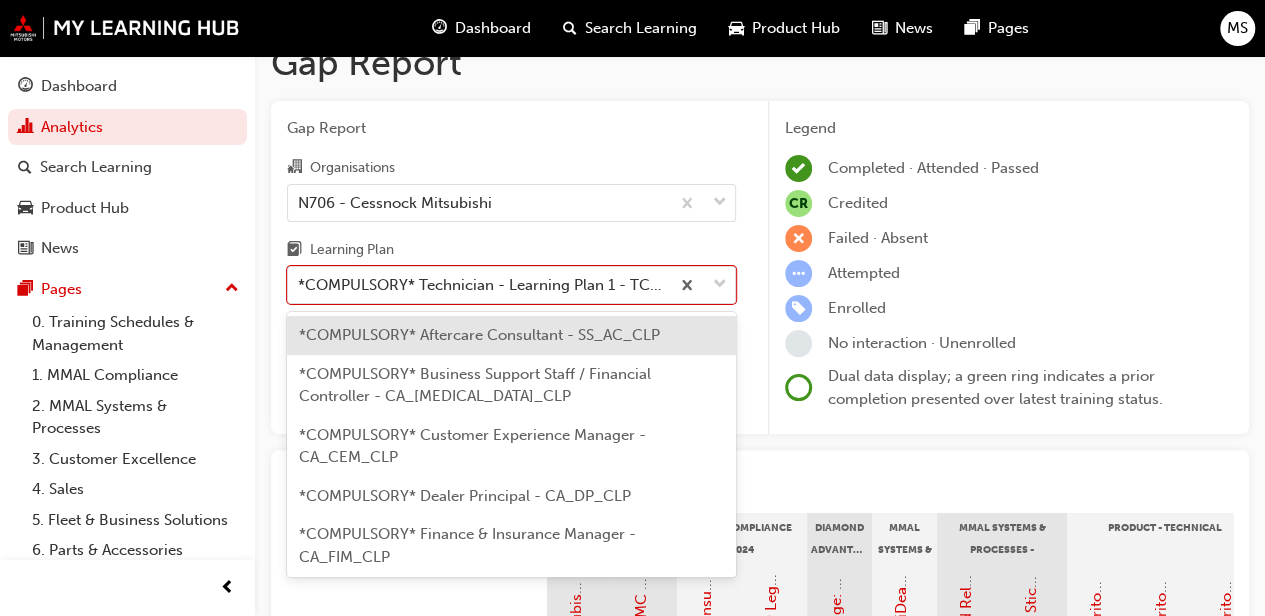 scroll, scrollTop: 34, scrollLeft: 0, axis: vertical 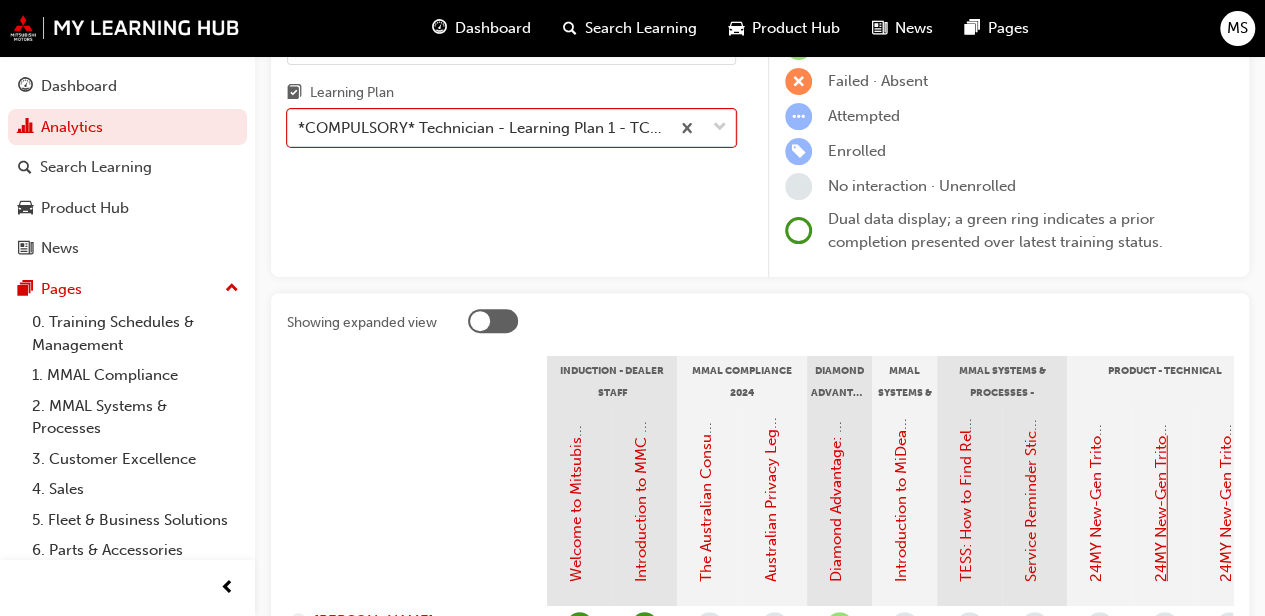 click on "24MY New-Gen Triton (MV) - Technical Training: Video 2 of 3" at bounding box center [1161, 370] 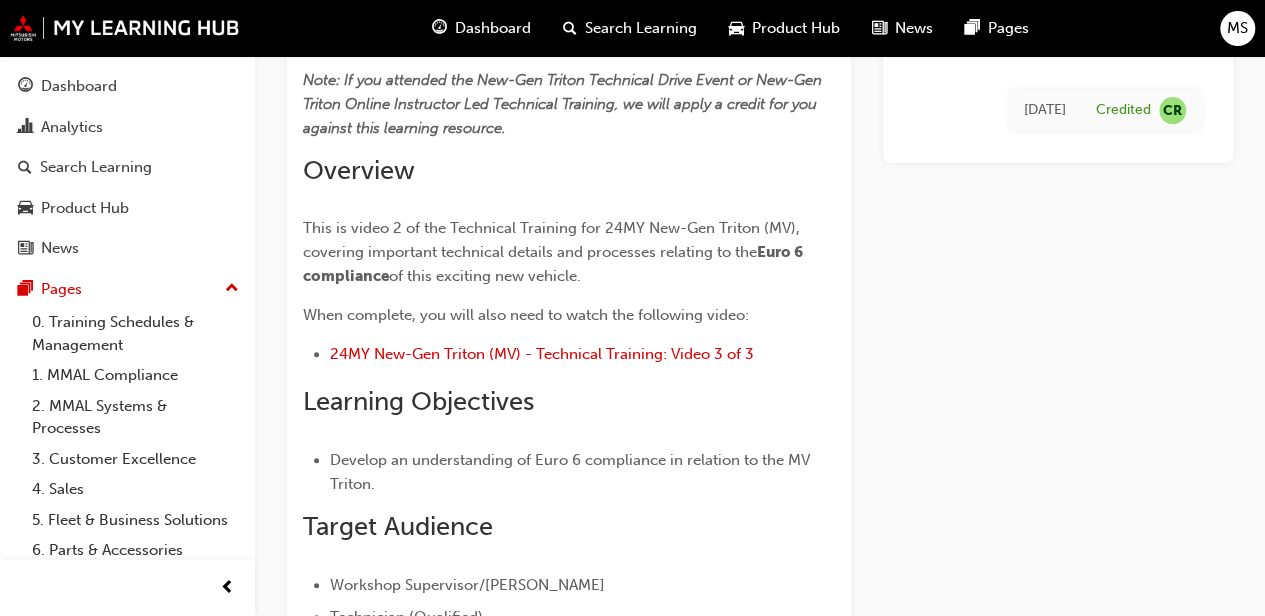 scroll, scrollTop: 0, scrollLeft: 0, axis: both 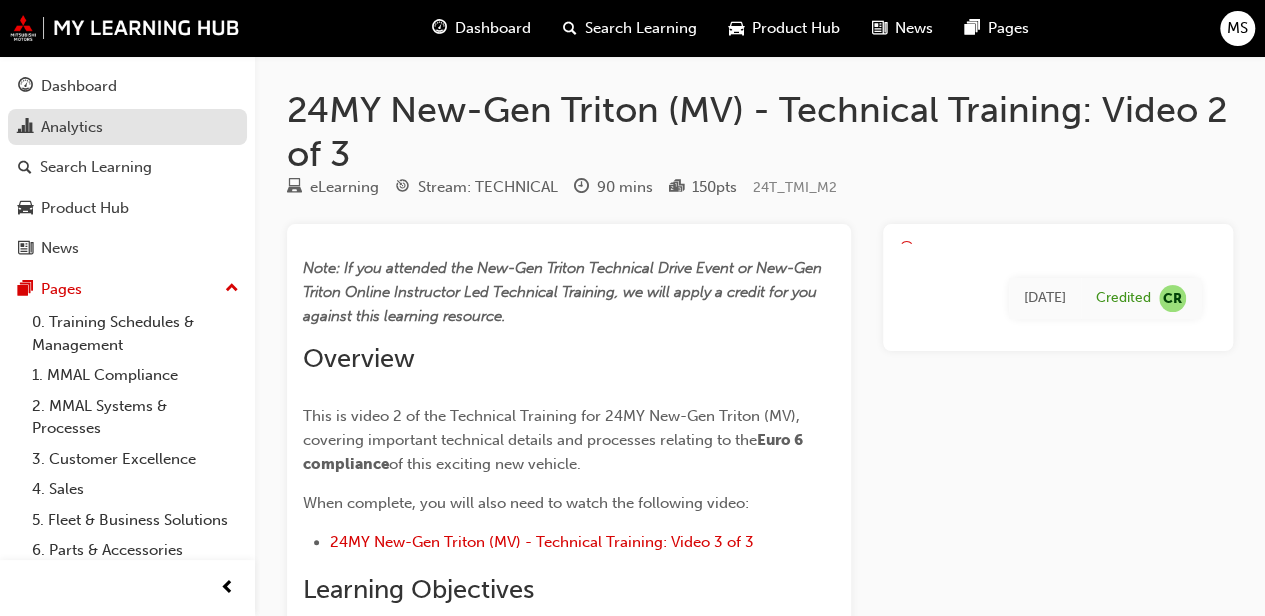 click on "Analytics" at bounding box center [72, 127] 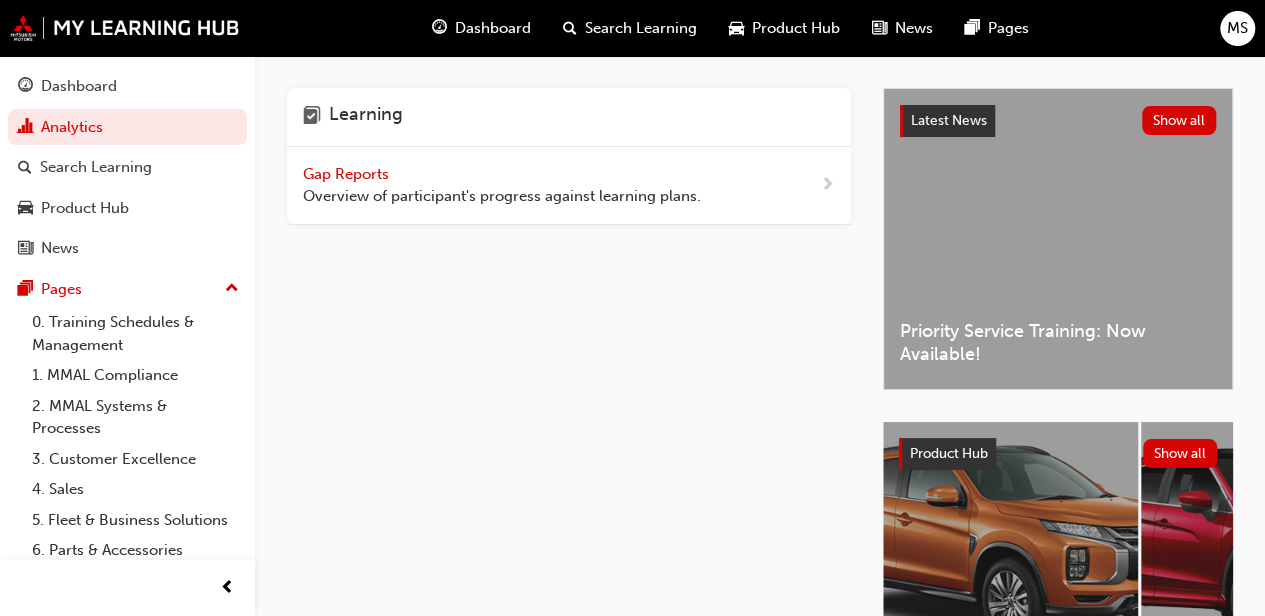 click on "Gap Reports" at bounding box center [348, 174] 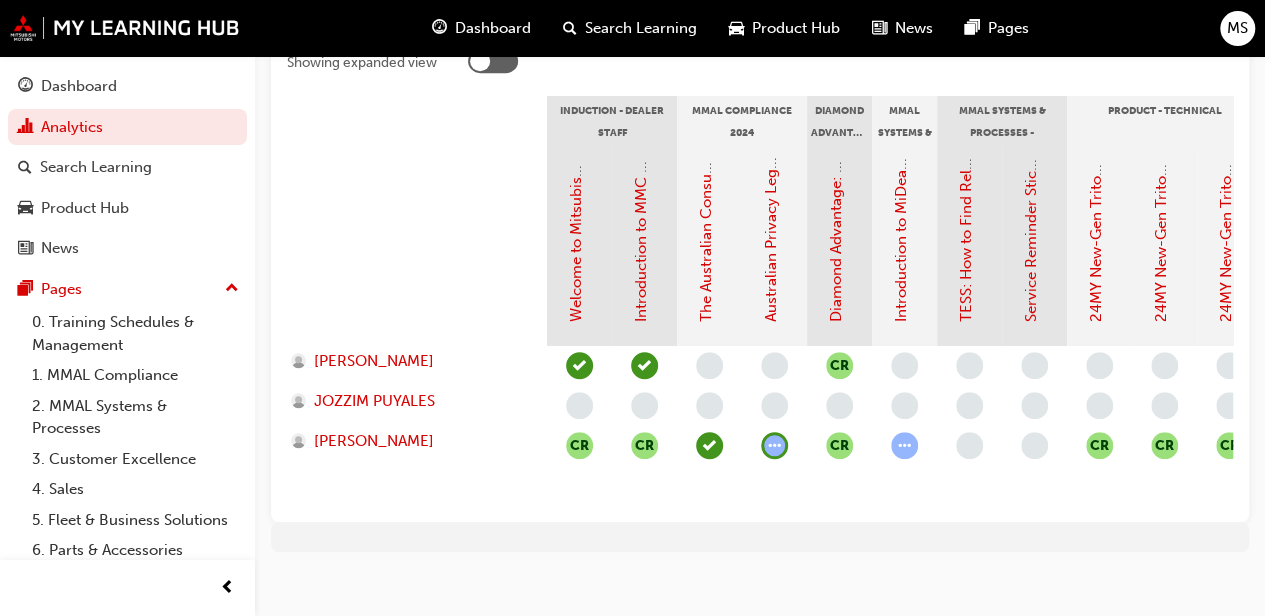scroll, scrollTop: 480, scrollLeft: 0, axis: vertical 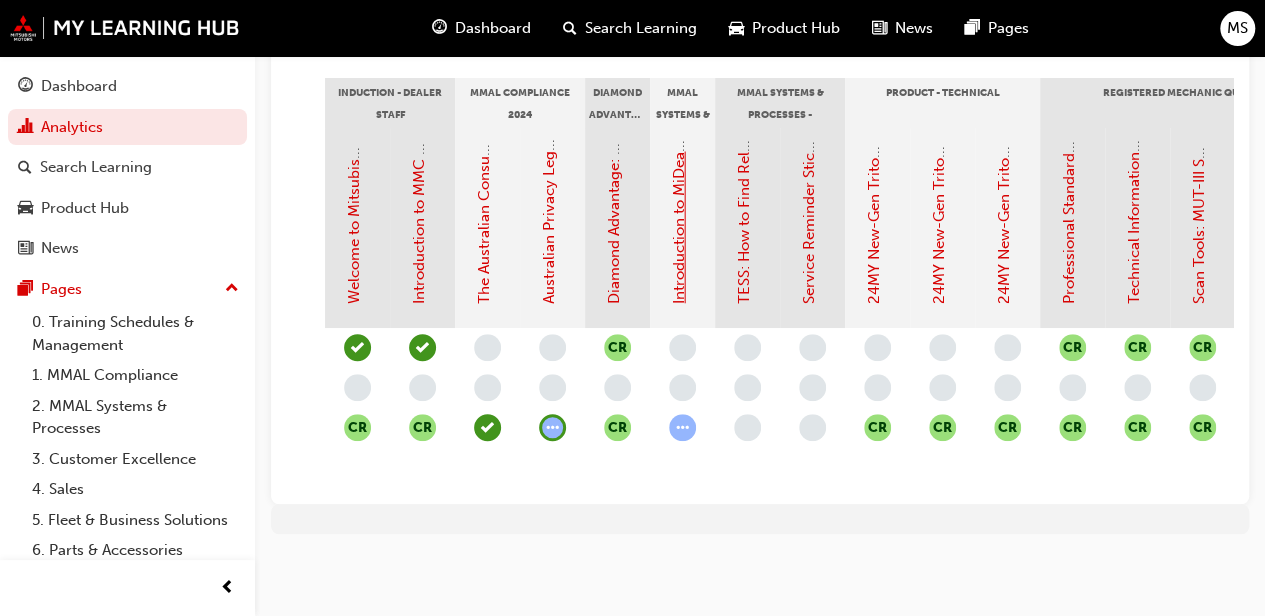 click on "Introduction to MiDealerAssist" at bounding box center (679, 199) 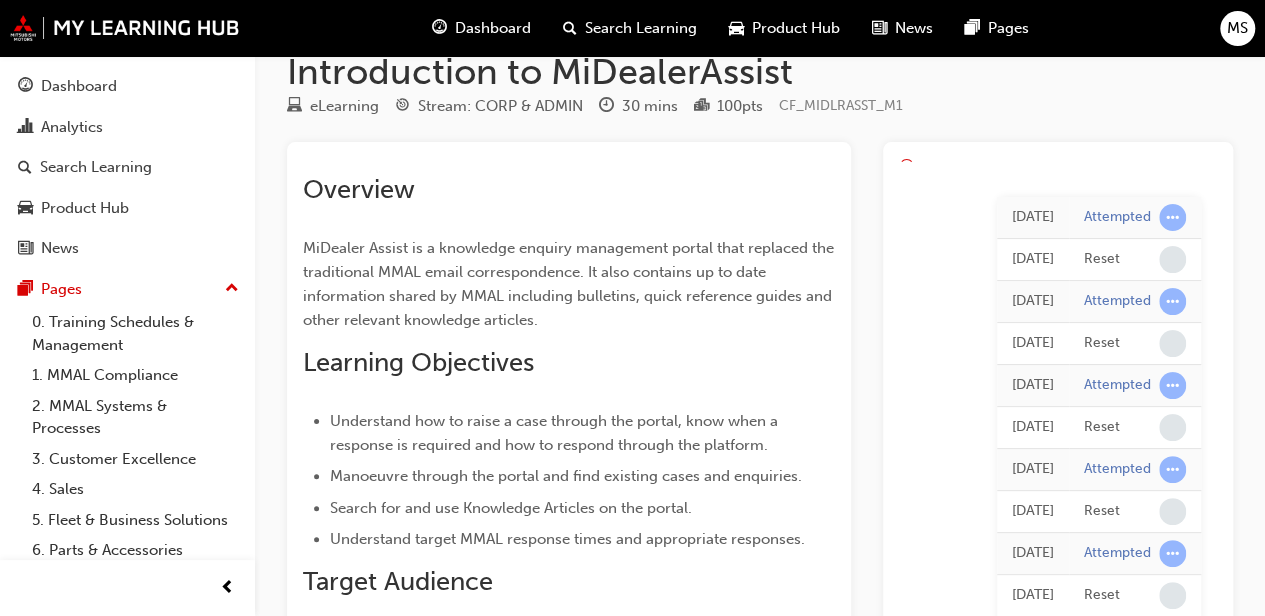 scroll, scrollTop: 0, scrollLeft: 0, axis: both 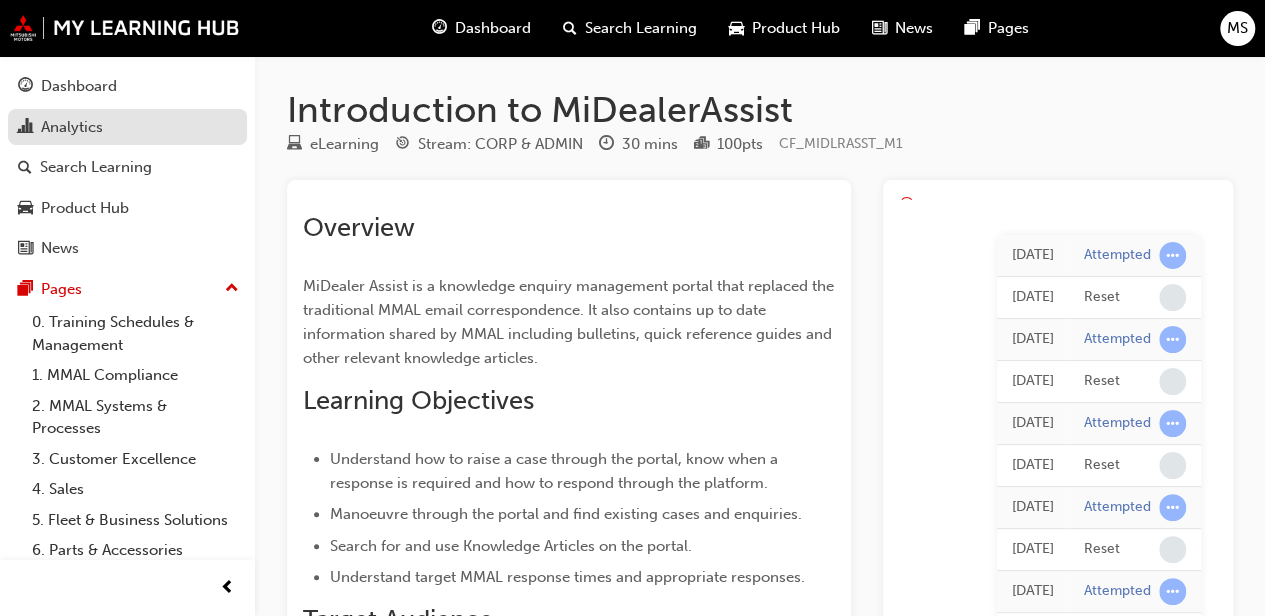 click on "Analytics" at bounding box center [127, 127] 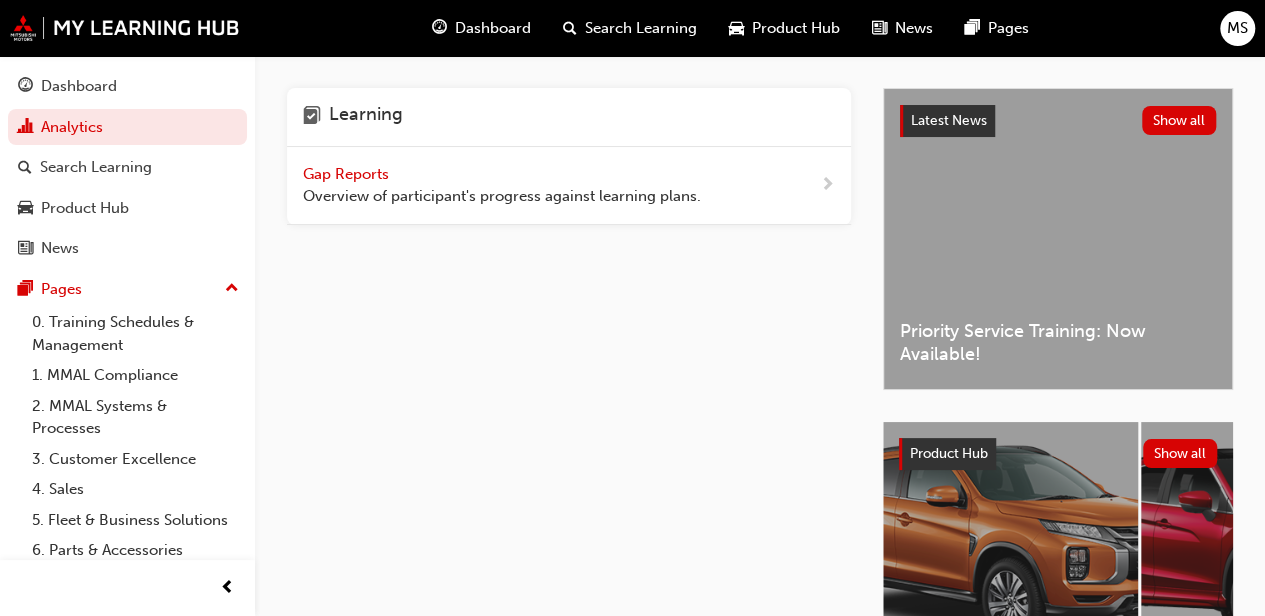click on "Overview of participant's progress against learning plans." at bounding box center [502, 196] 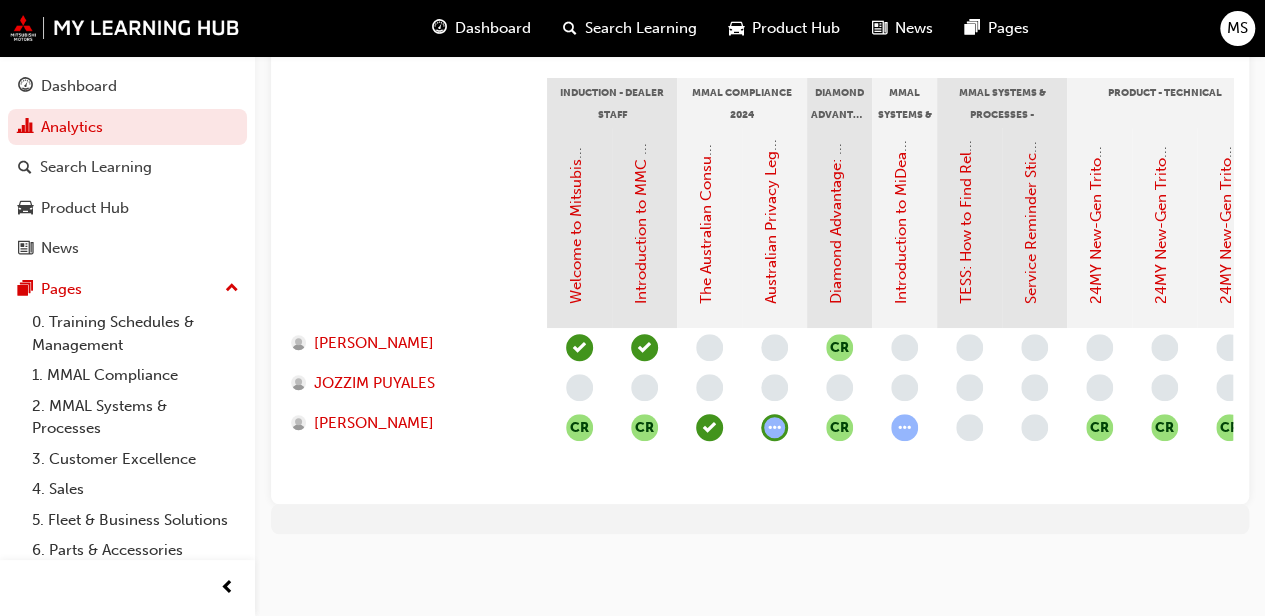 scroll, scrollTop: 480, scrollLeft: 0, axis: vertical 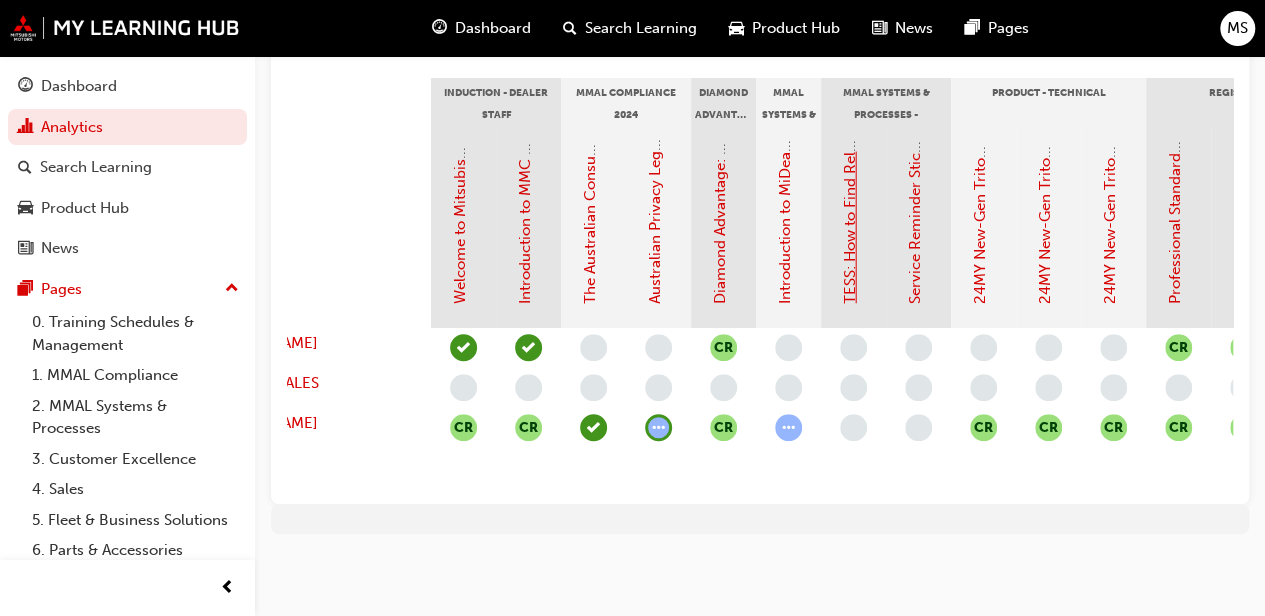 click on "TESS: How to Find Relevant Information & Create TSRs" at bounding box center [850, 115] 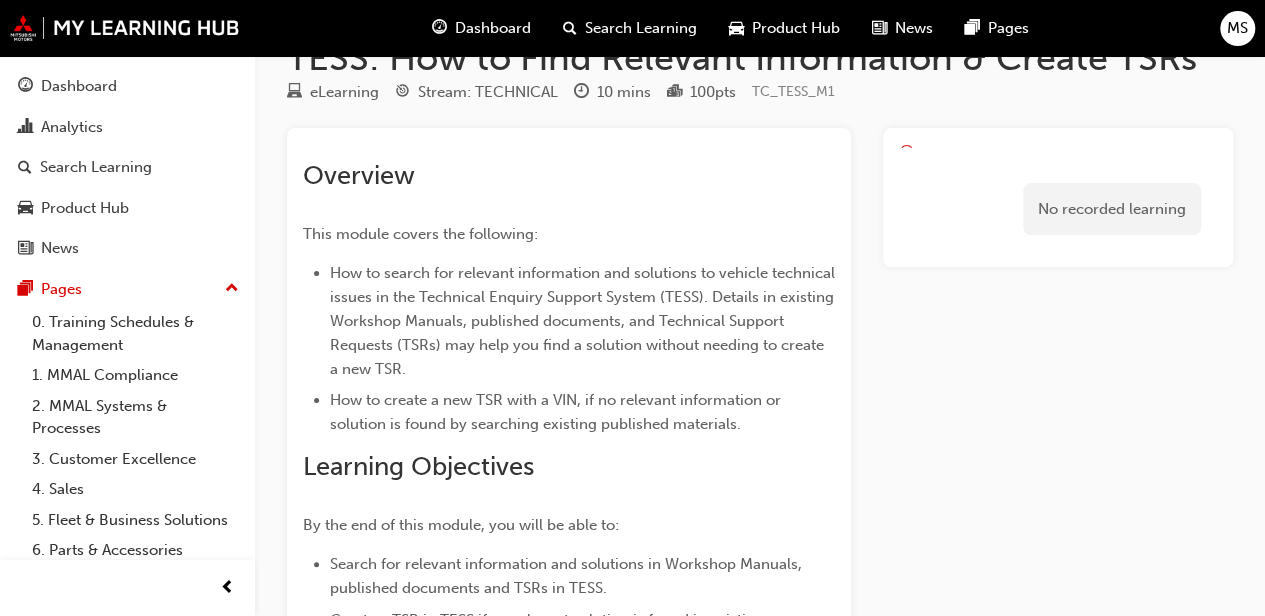 scroll, scrollTop: 0, scrollLeft: 0, axis: both 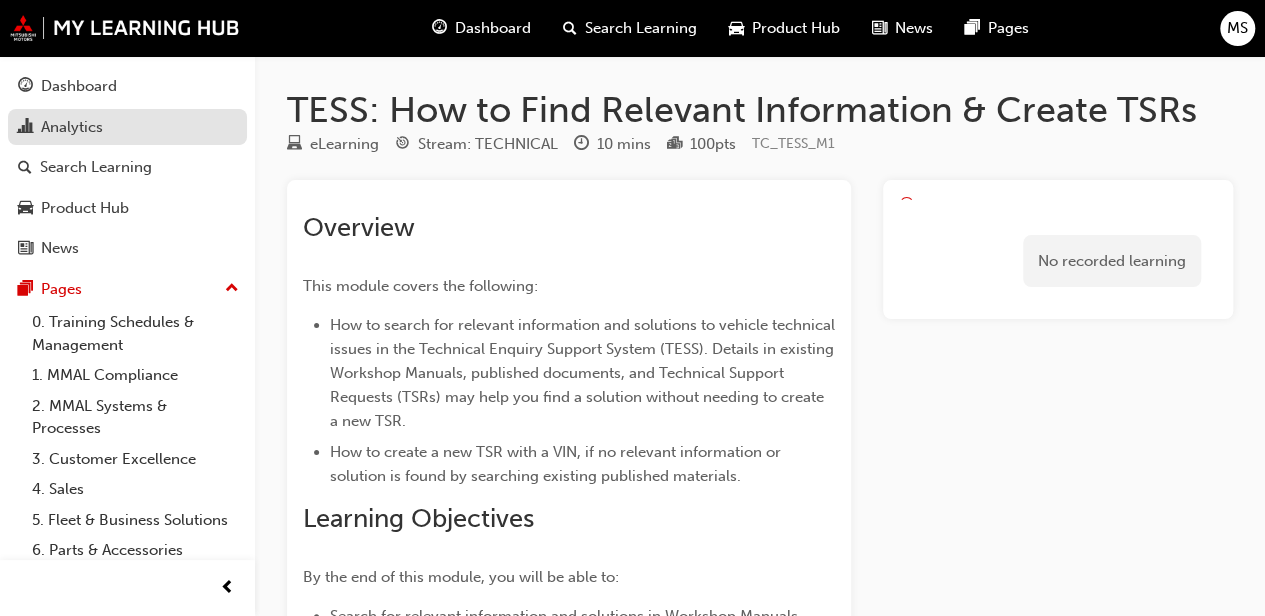 click on "Analytics" at bounding box center (72, 127) 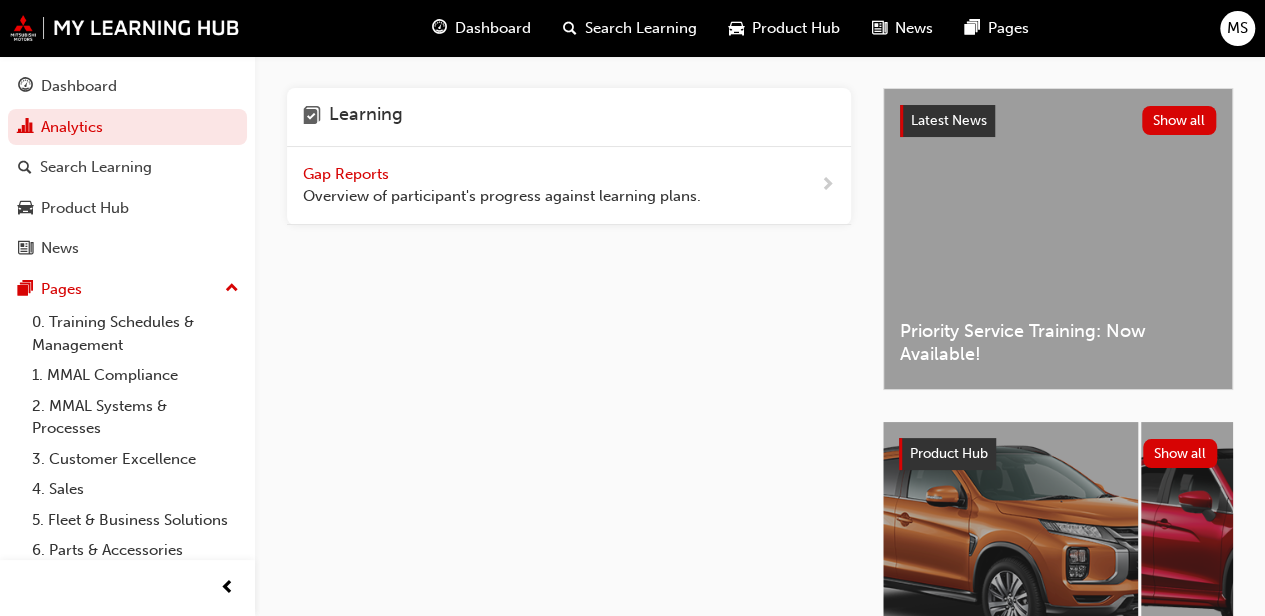 click on "Overview of participant's progress against learning plans." at bounding box center (502, 196) 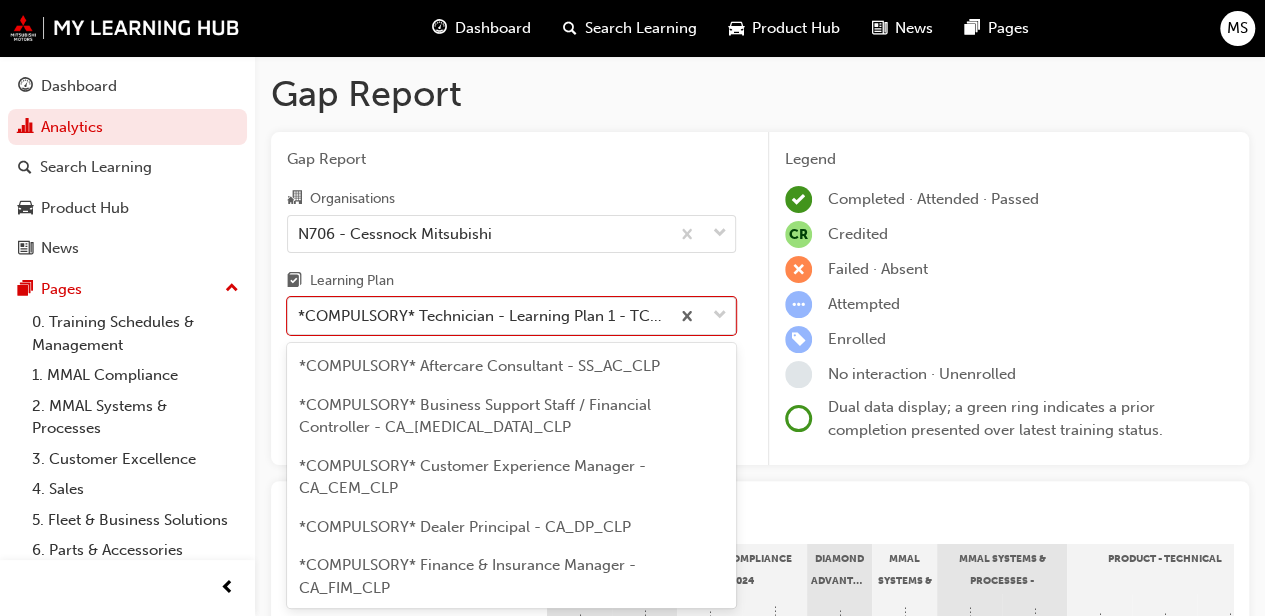 scroll, scrollTop: 32, scrollLeft: 0, axis: vertical 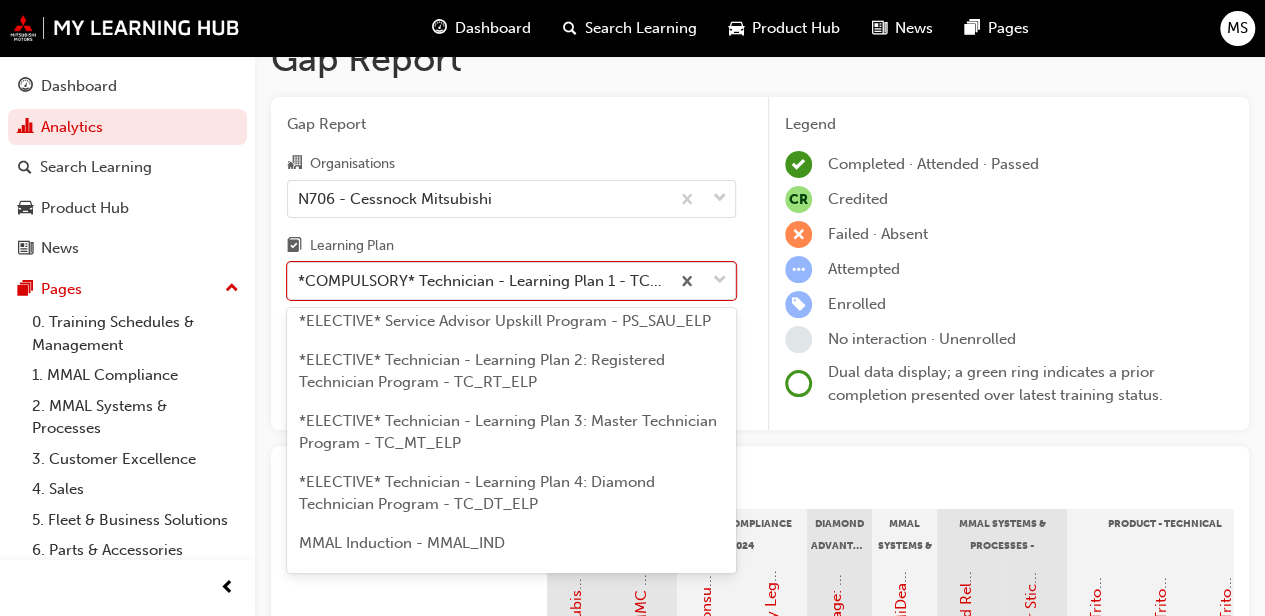 click on "*ELECTIVE* Technician - Learning Plan 2: Registered Technician Program - TC_RT_ELP" at bounding box center [482, 371] 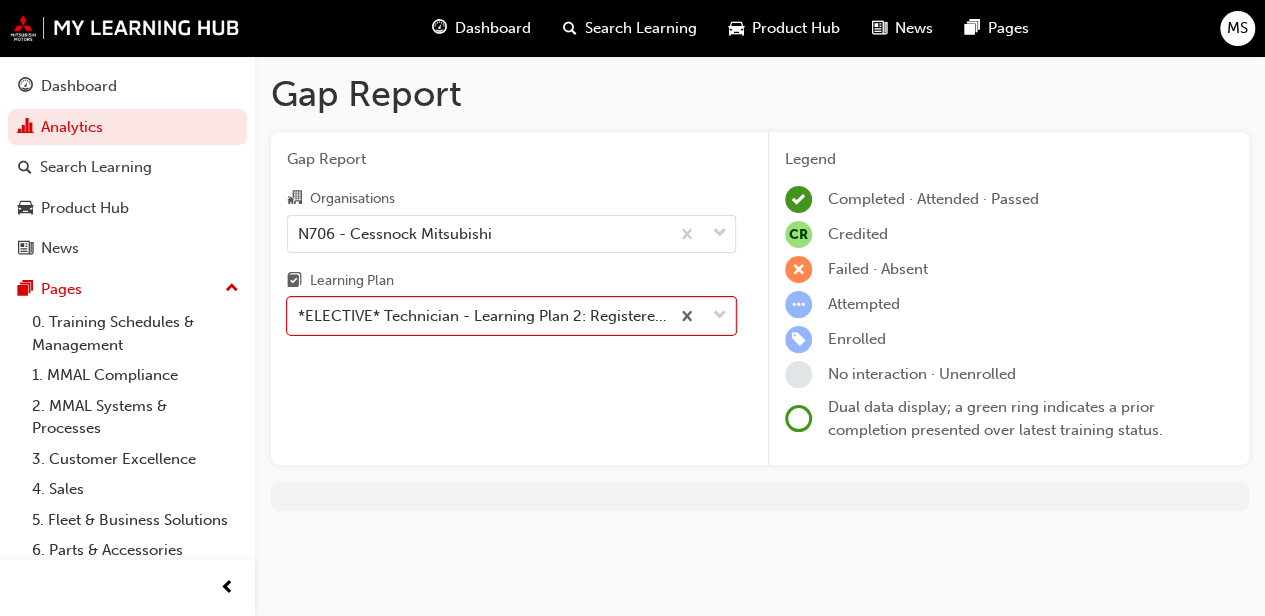 scroll, scrollTop: 0, scrollLeft: 0, axis: both 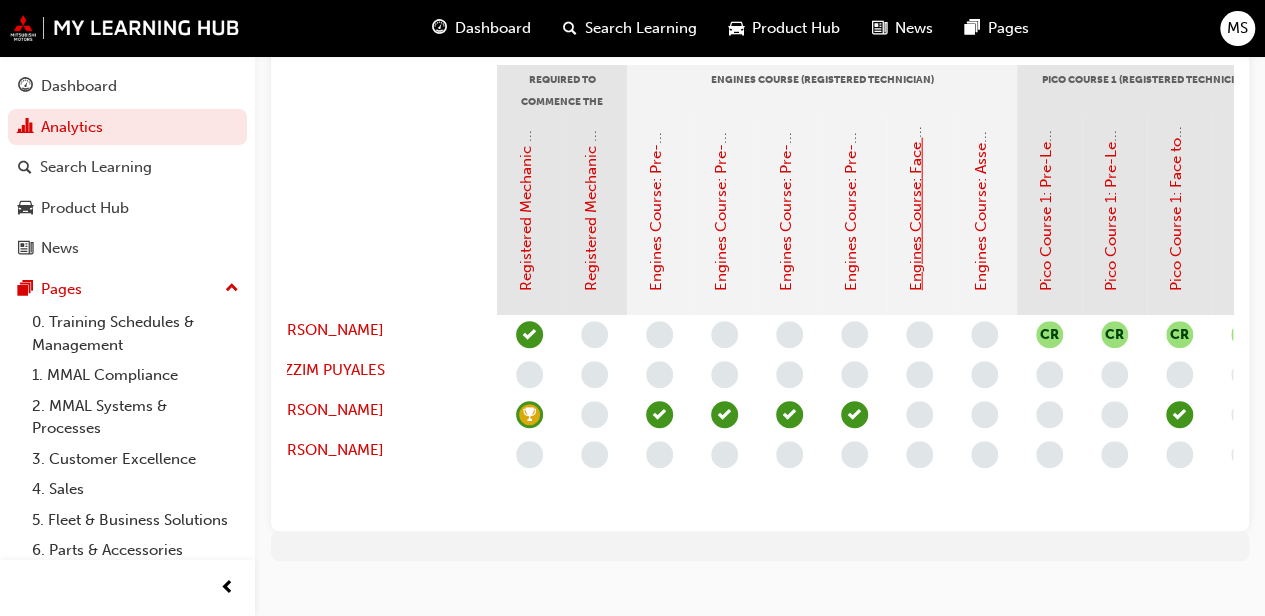 click on "Engines Course: Face to Face Instructor Led Training (Registered Technician Program)" at bounding box center (916, -8) 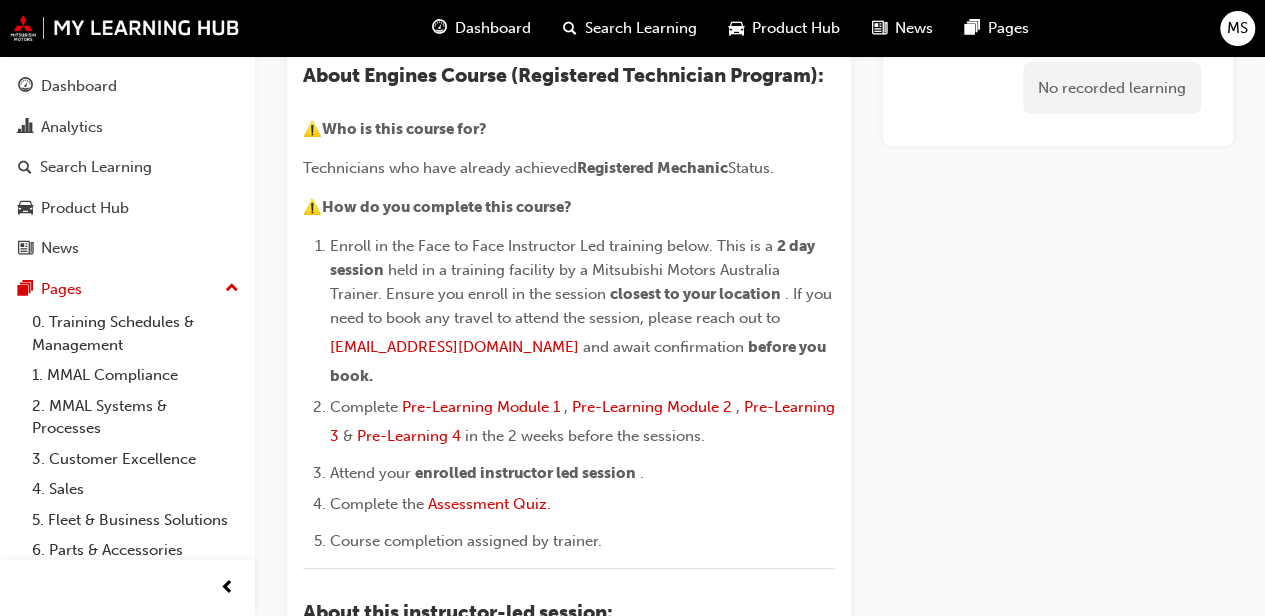 scroll, scrollTop: 0, scrollLeft: 0, axis: both 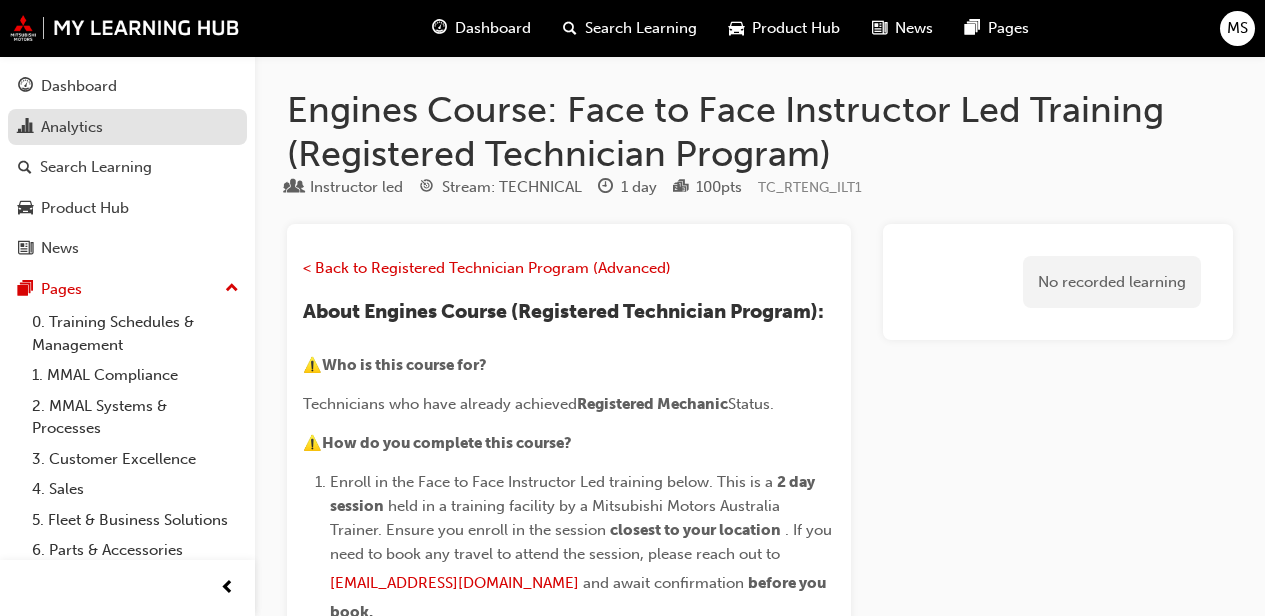 click on "Analytics" at bounding box center [72, 127] 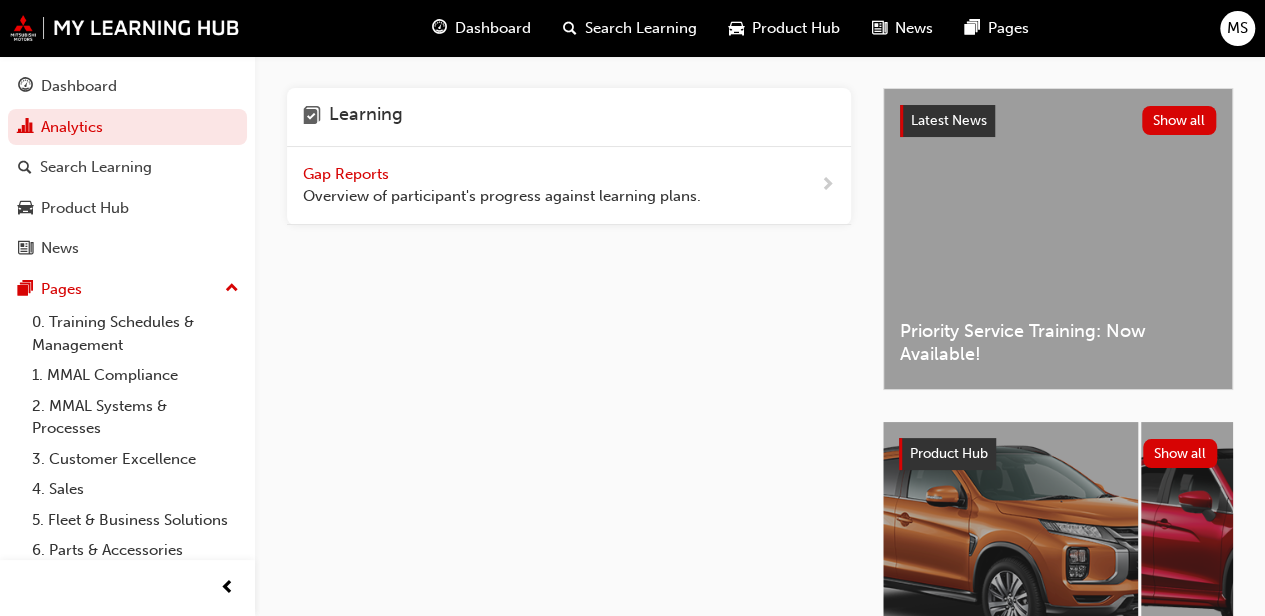 click on "Gap Reports   Overview of participant's progress against learning plans." at bounding box center (502, 185) 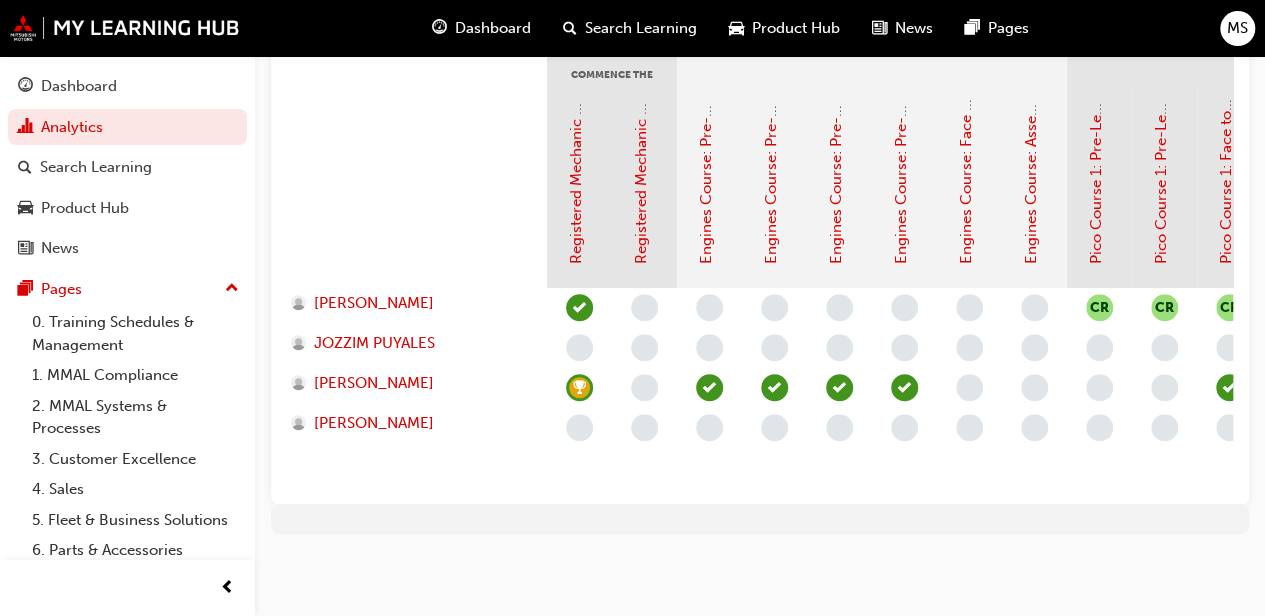 scroll, scrollTop: 520, scrollLeft: 0, axis: vertical 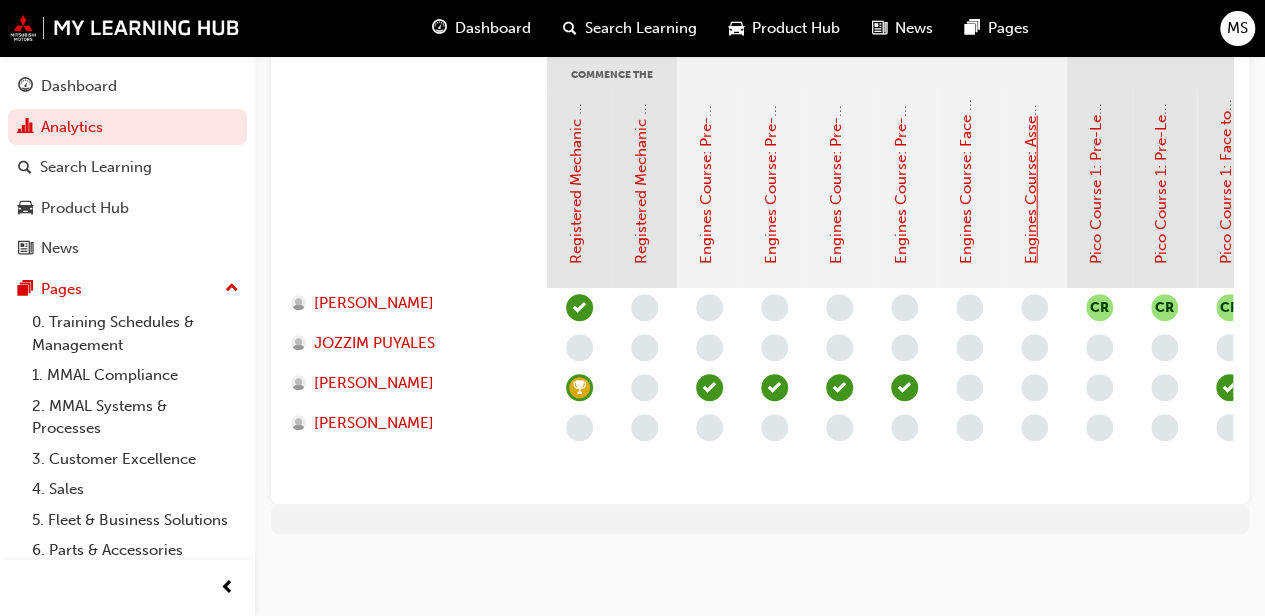 click on "Engines Course: Assessment Quiz (Registered Technician Program)" at bounding box center [1031, 30] 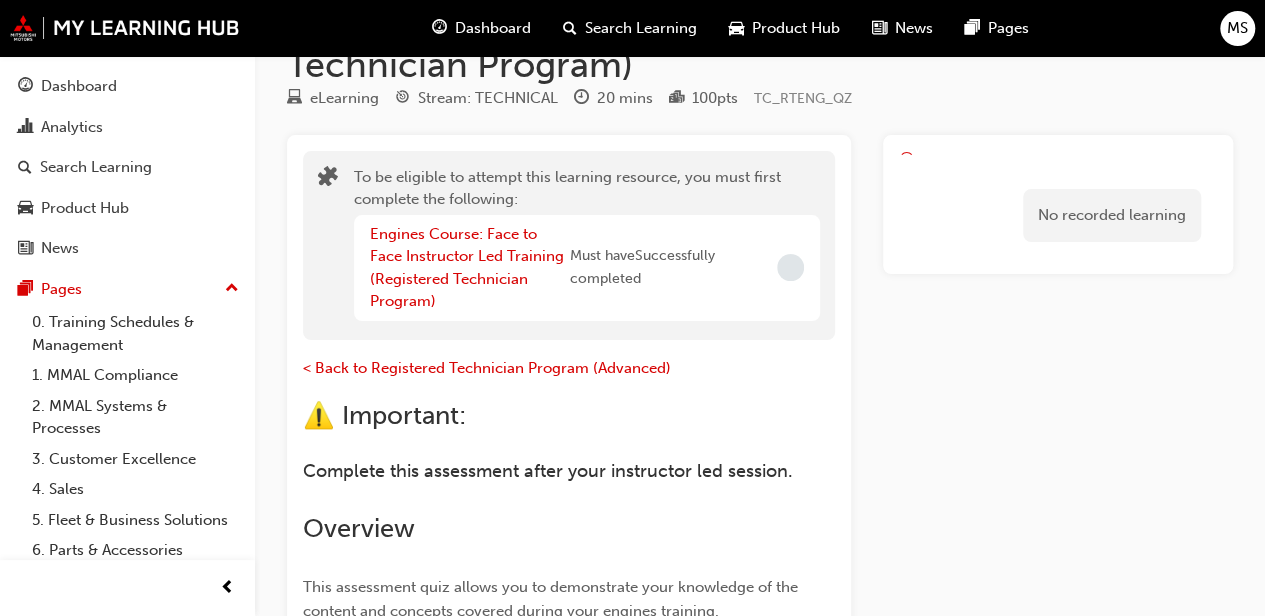 scroll, scrollTop: 0, scrollLeft: 0, axis: both 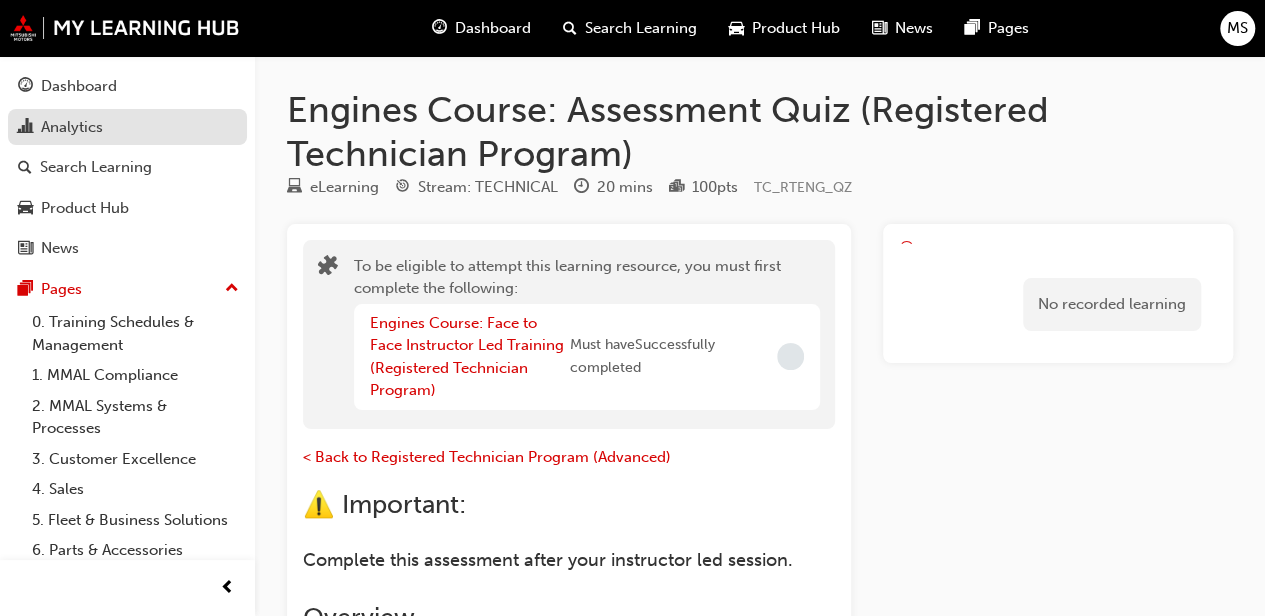 click on "Analytics" at bounding box center [72, 127] 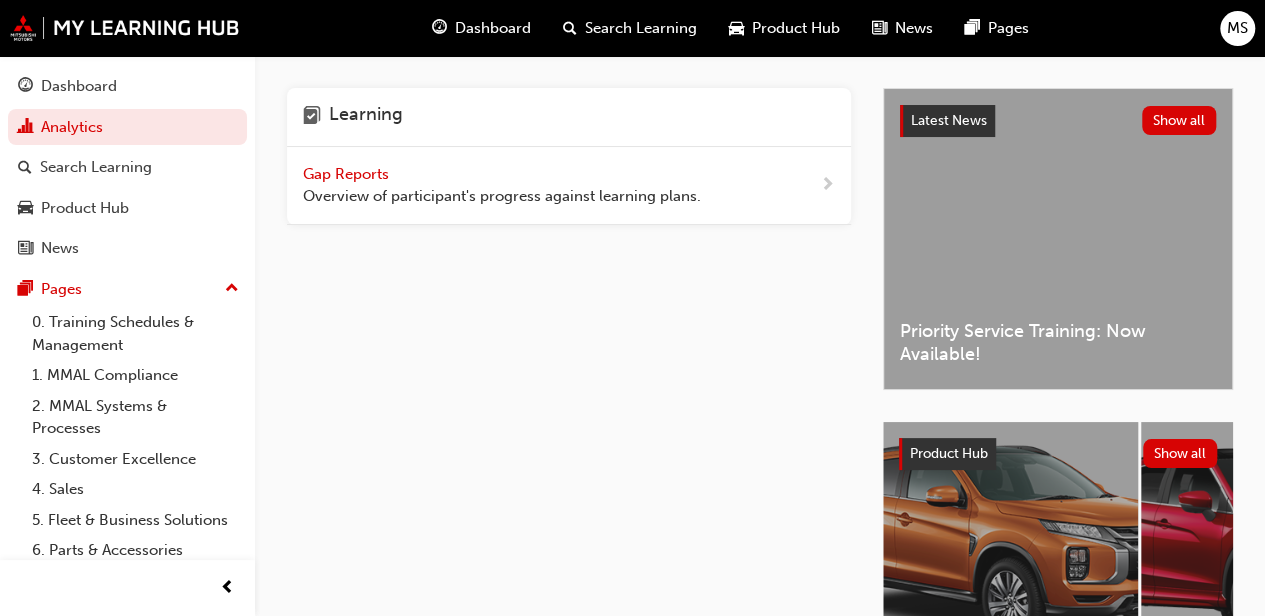 click on "Overview of participant's progress against learning plans." at bounding box center (502, 196) 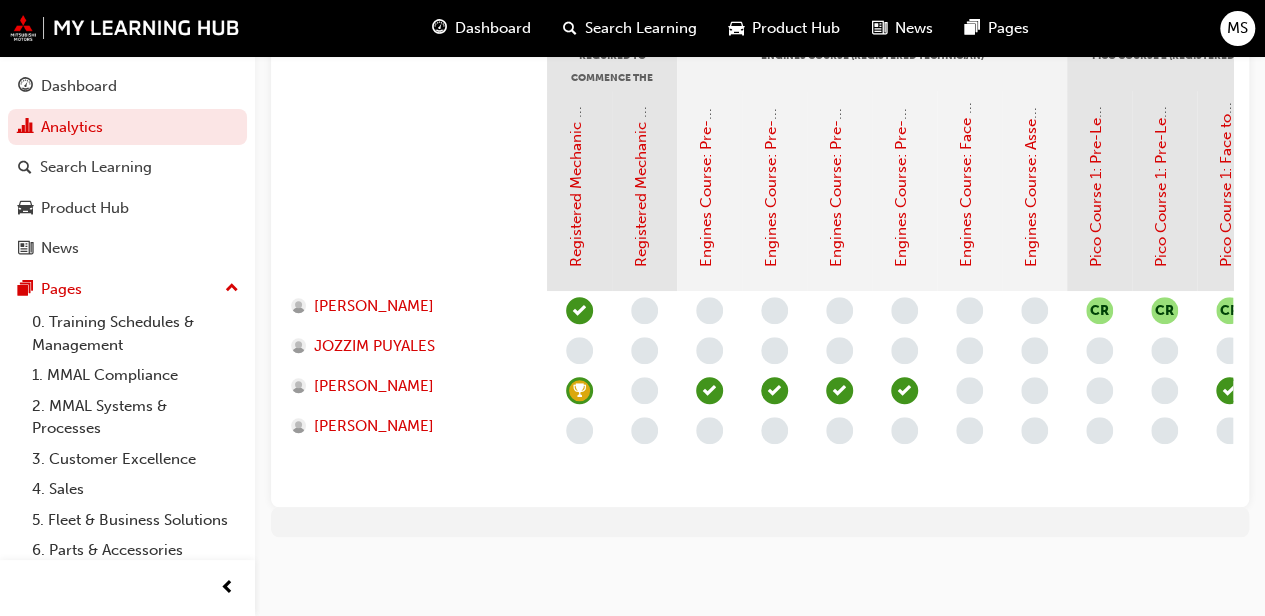 scroll, scrollTop: 520, scrollLeft: 0, axis: vertical 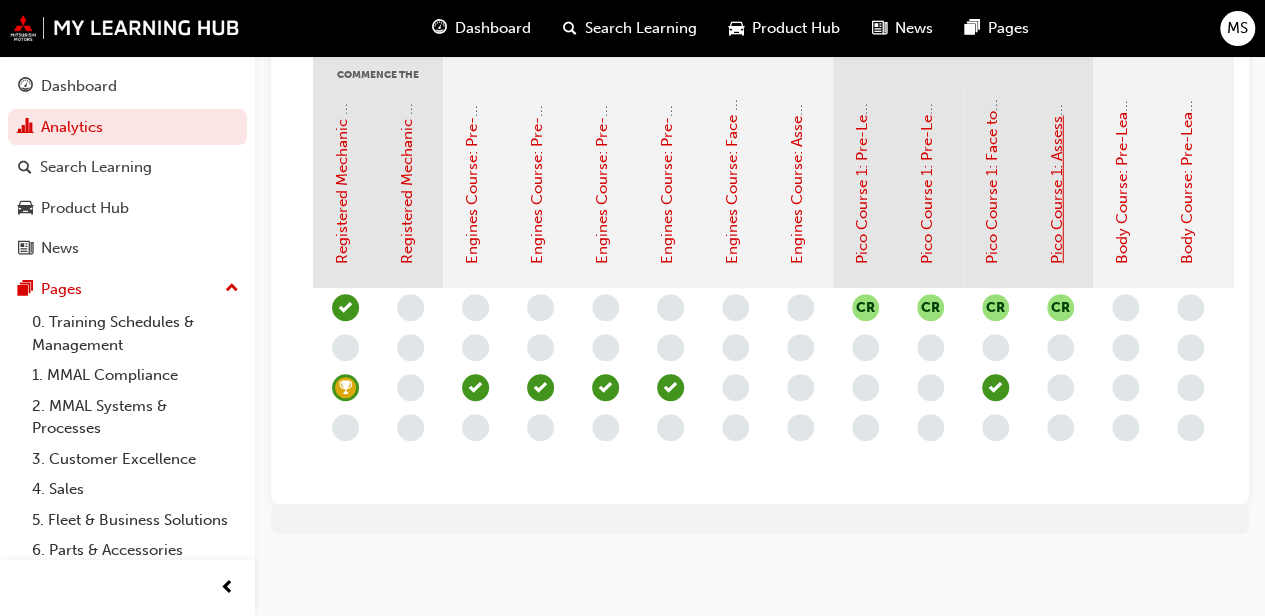 click on "Pico Course 1: Assessment Quiz (Registered Technician Program)" at bounding box center [1057, 37] 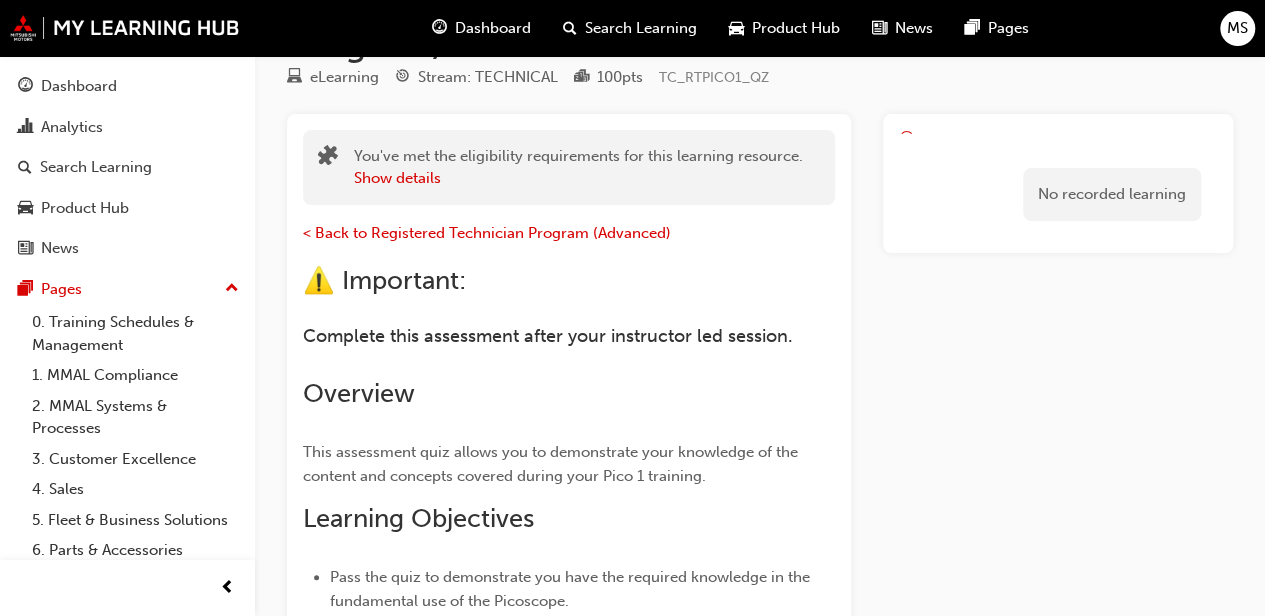 scroll, scrollTop: 0, scrollLeft: 0, axis: both 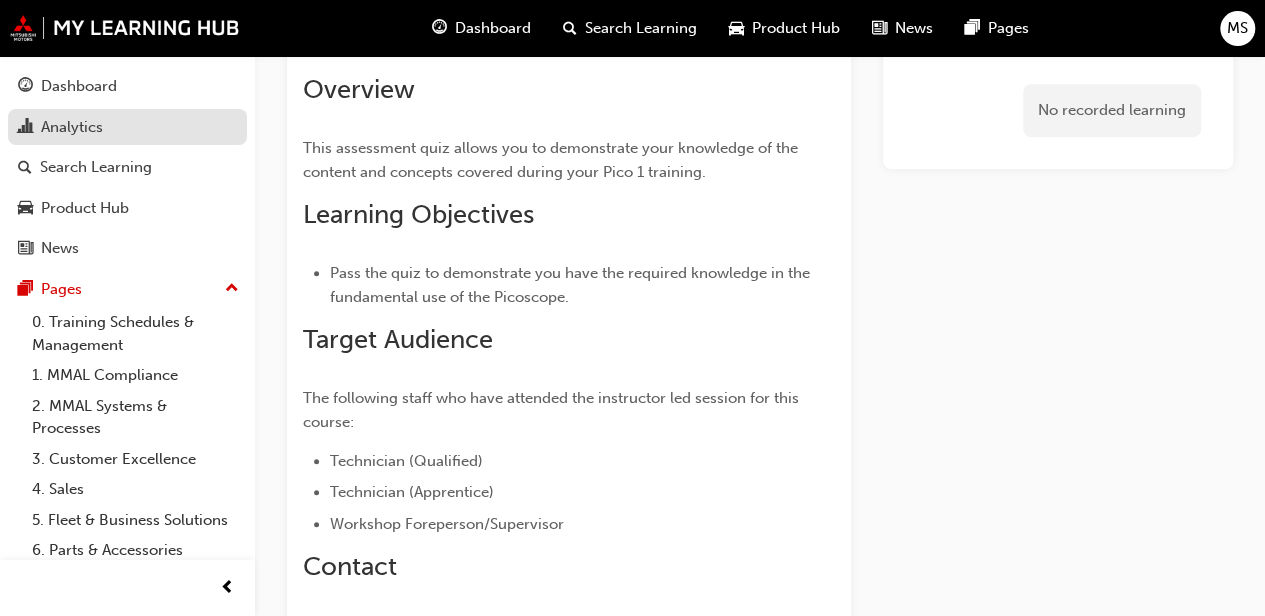 click on "Analytics" at bounding box center (72, 127) 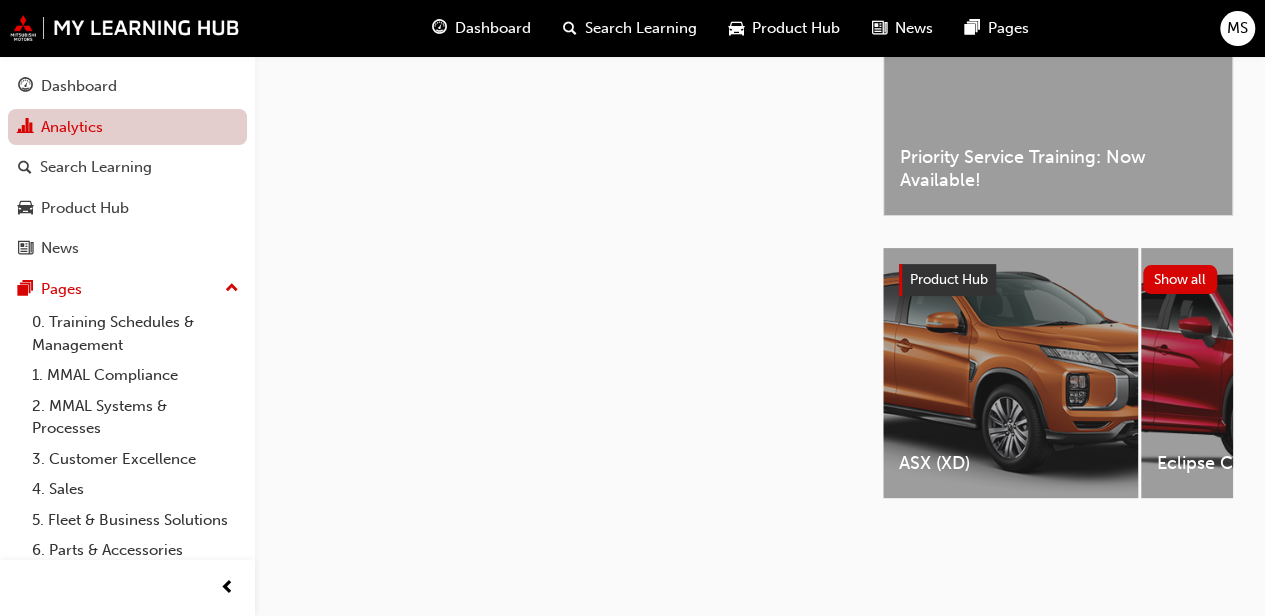 scroll, scrollTop: 146, scrollLeft: 0, axis: vertical 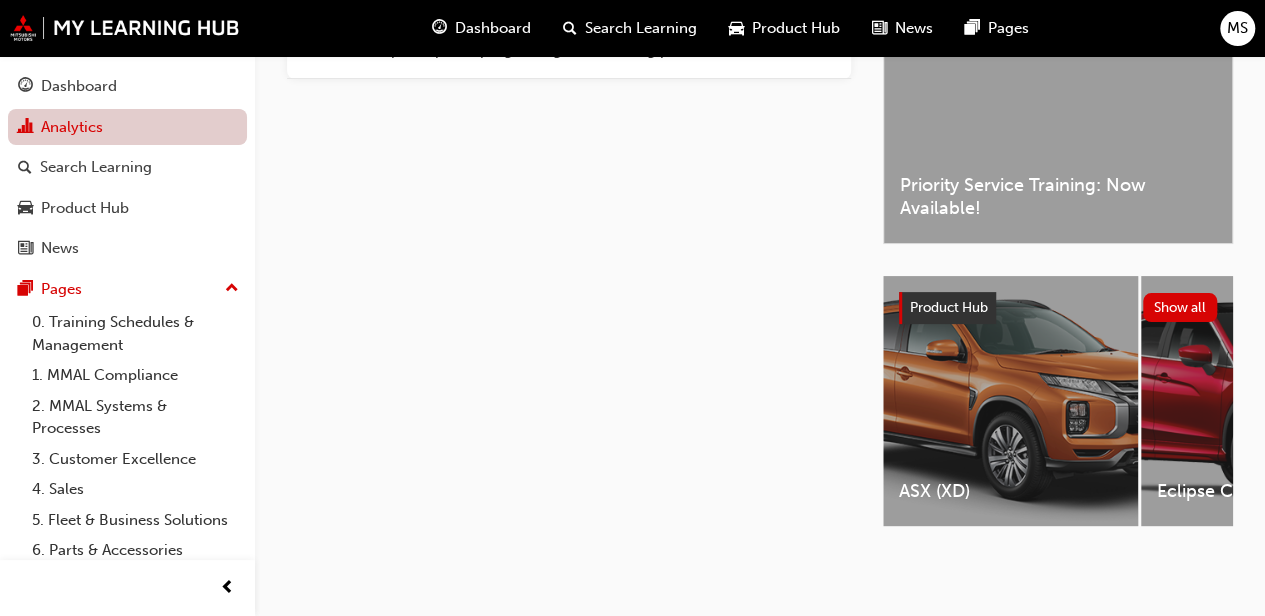 click on "Analytics" at bounding box center (127, 127) 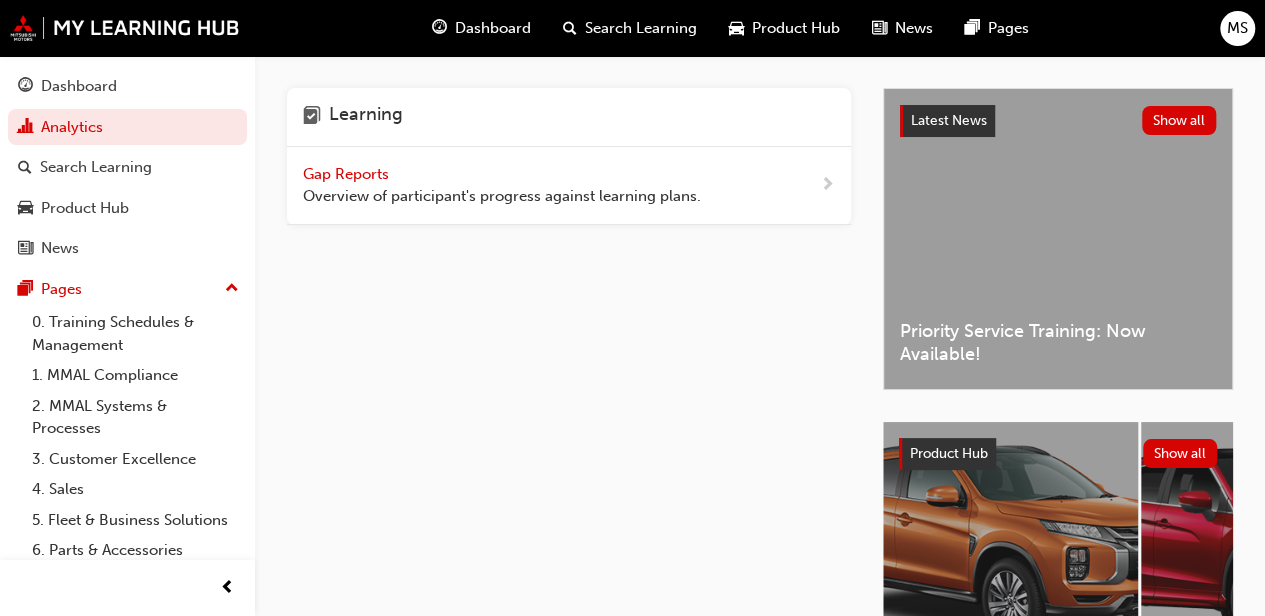 click on "Gap Reports" at bounding box center (348, 174) 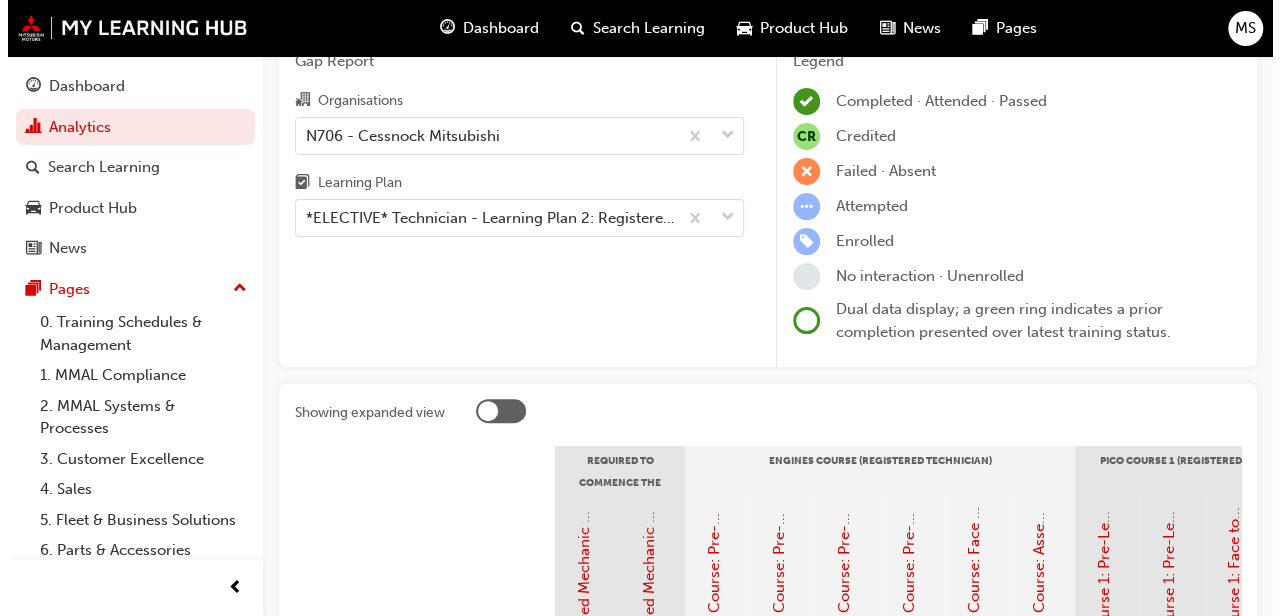 scroll, scrollTop: 0, scrollLeft: 0, axis: both 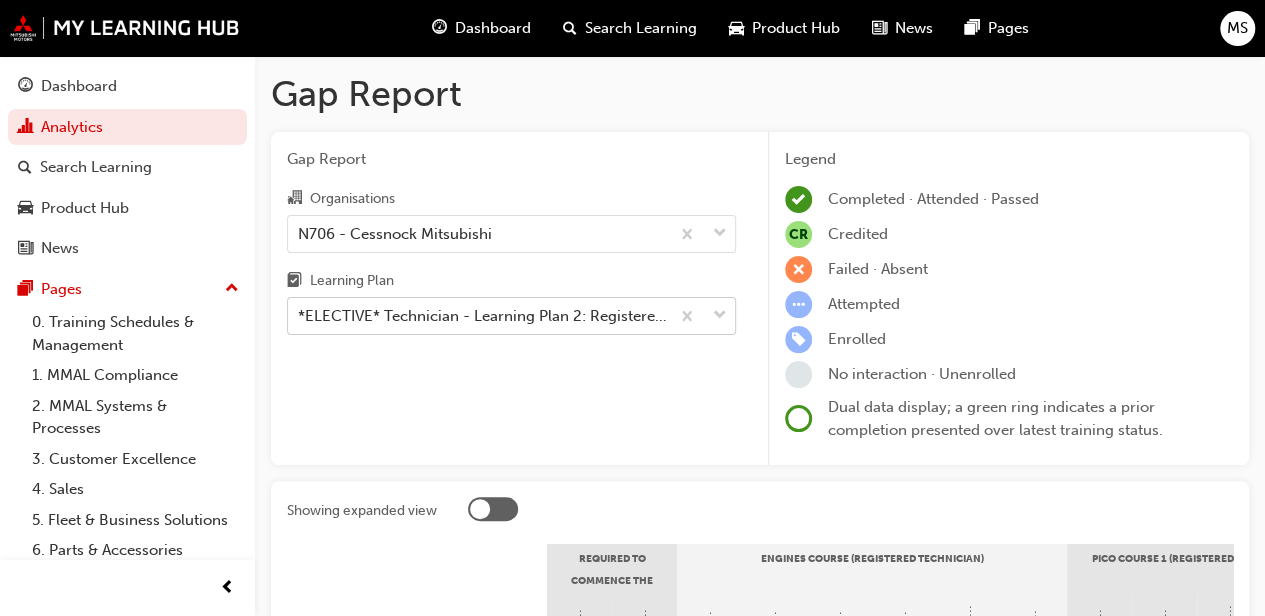 click on "*ELECTIVE* Technician - Learning Plan 2: Registered Technician Program - TC_RT_ELP" at bounding box center (478, 316) 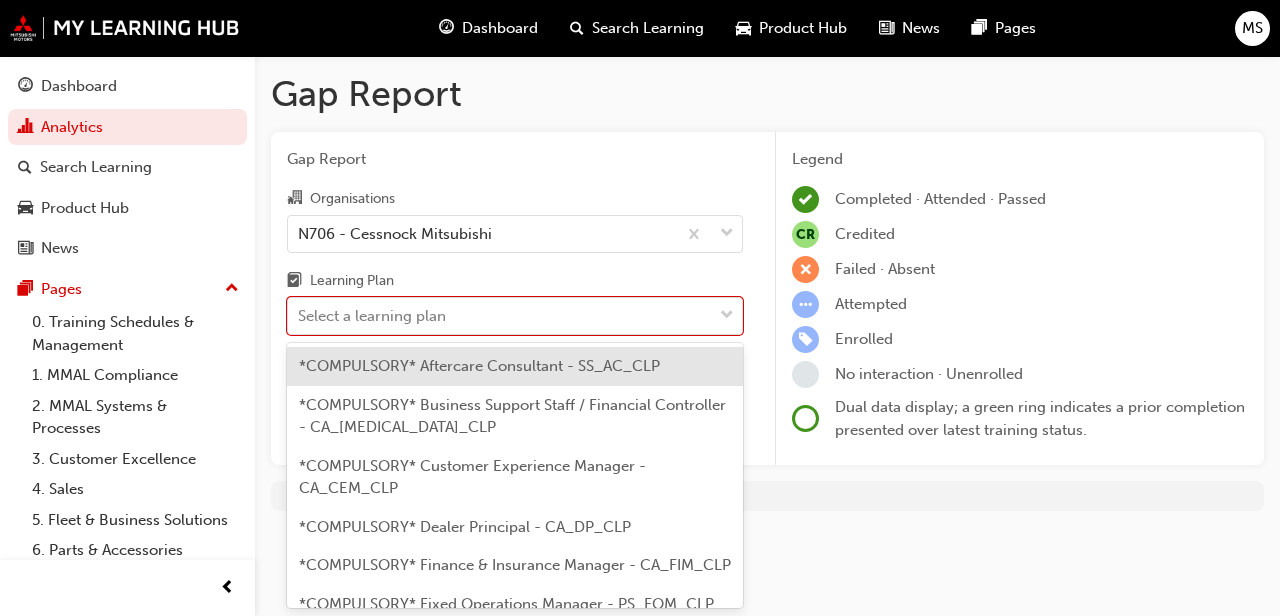 click on "*COMPULSORY* Dealer Principal - CA_DP_CLP" at bounding box center [515, 527] 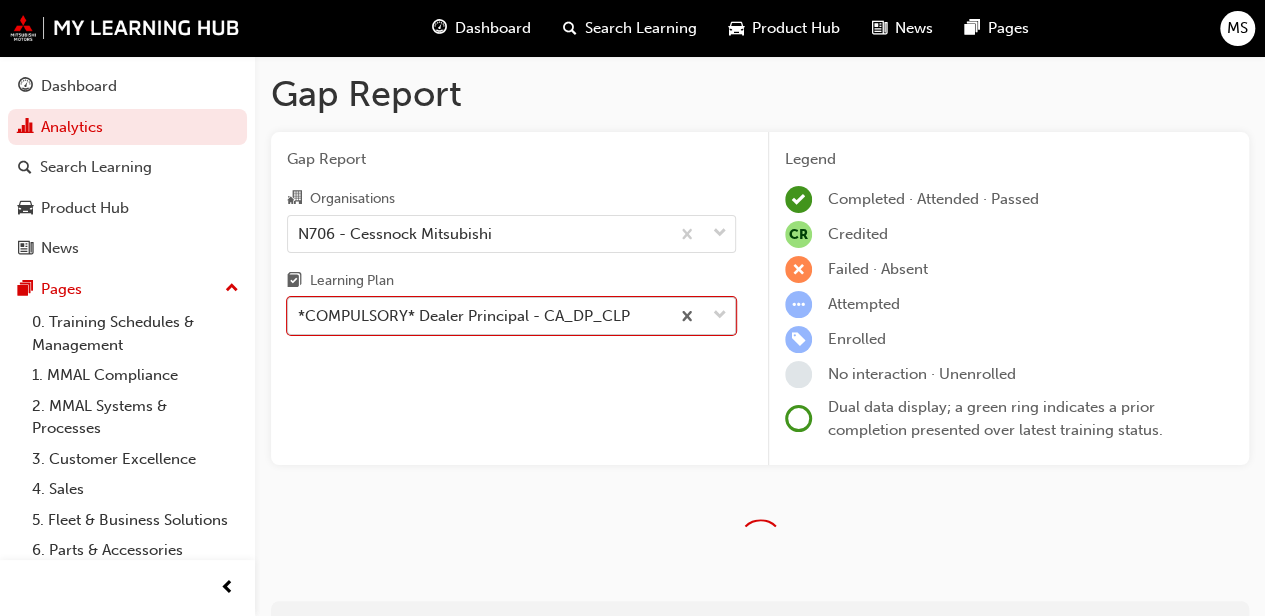 click on "*COMPULSORY* Dealer Principal - CA_DP_CLP" at bounding box center (478, 316) 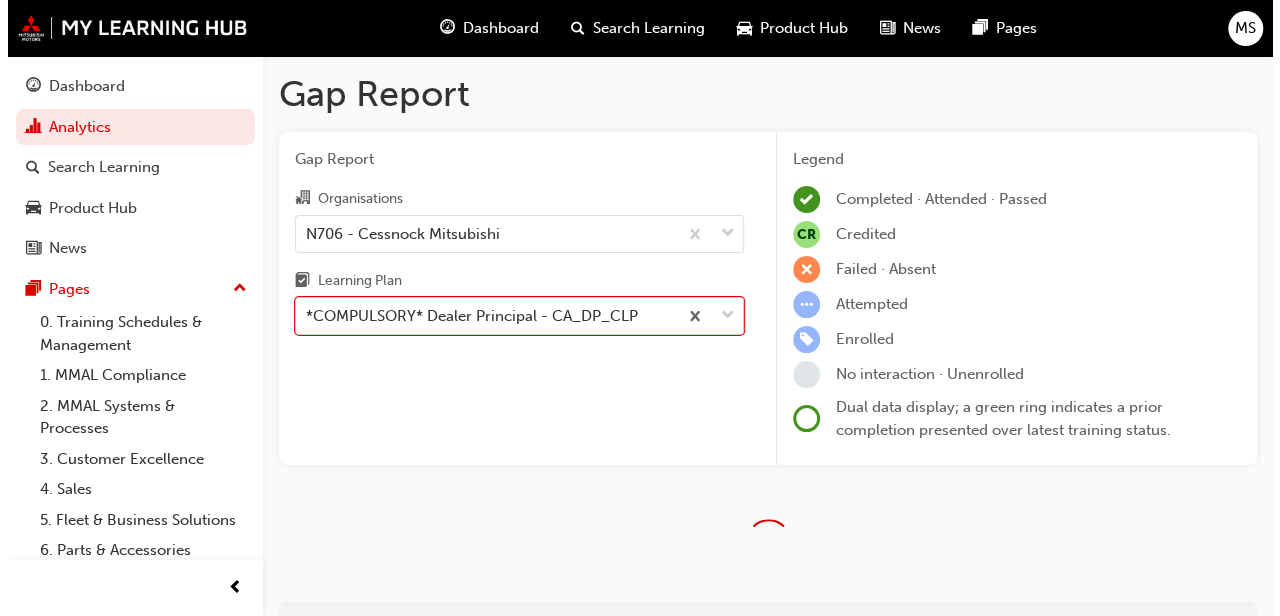 scroll, scrollTop: 0, scrollLeft: 0, axis: both 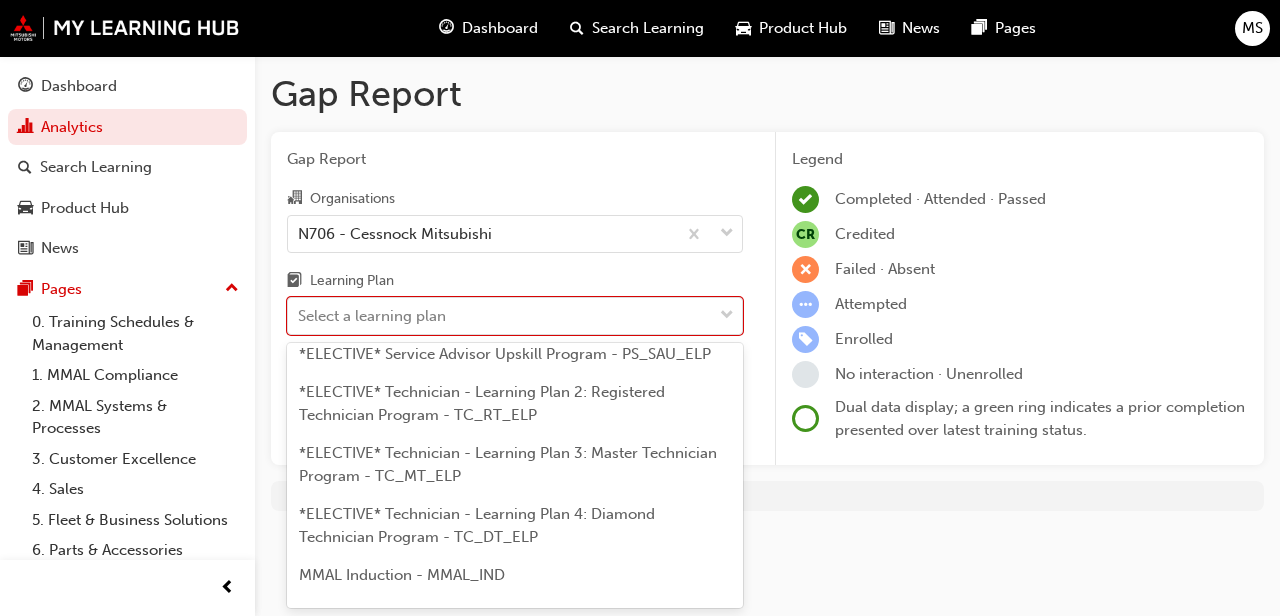 click on "*ELECTIVE* Technician - Learning Plan 3: Master Technician Program  - TC_MT_ELP" at bounding box center (508, 464) 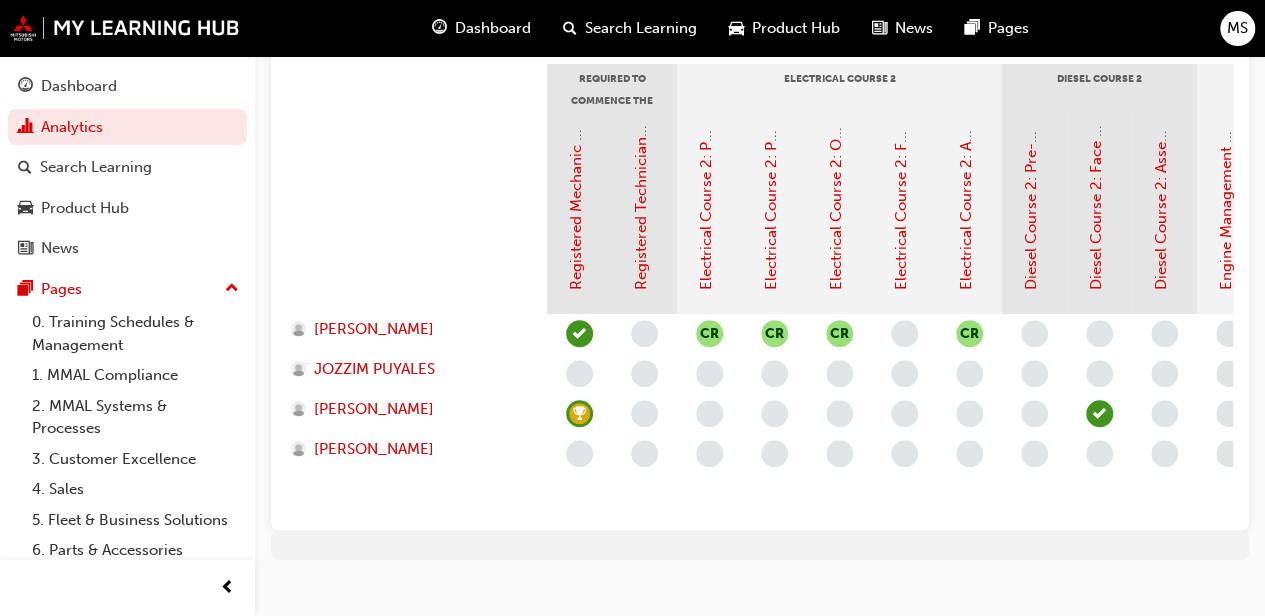scroll, scrollTop: 474, scrollLeft: 0, axis: vertical 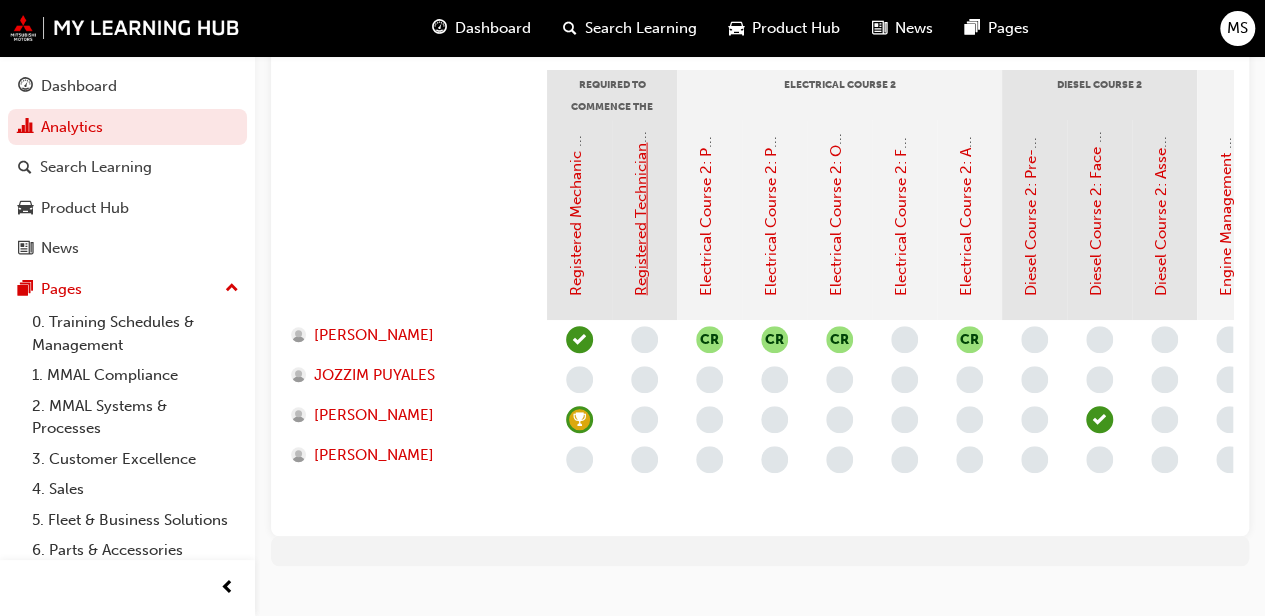 click on "Registered Technician Status" at bounding box center (641, 196) 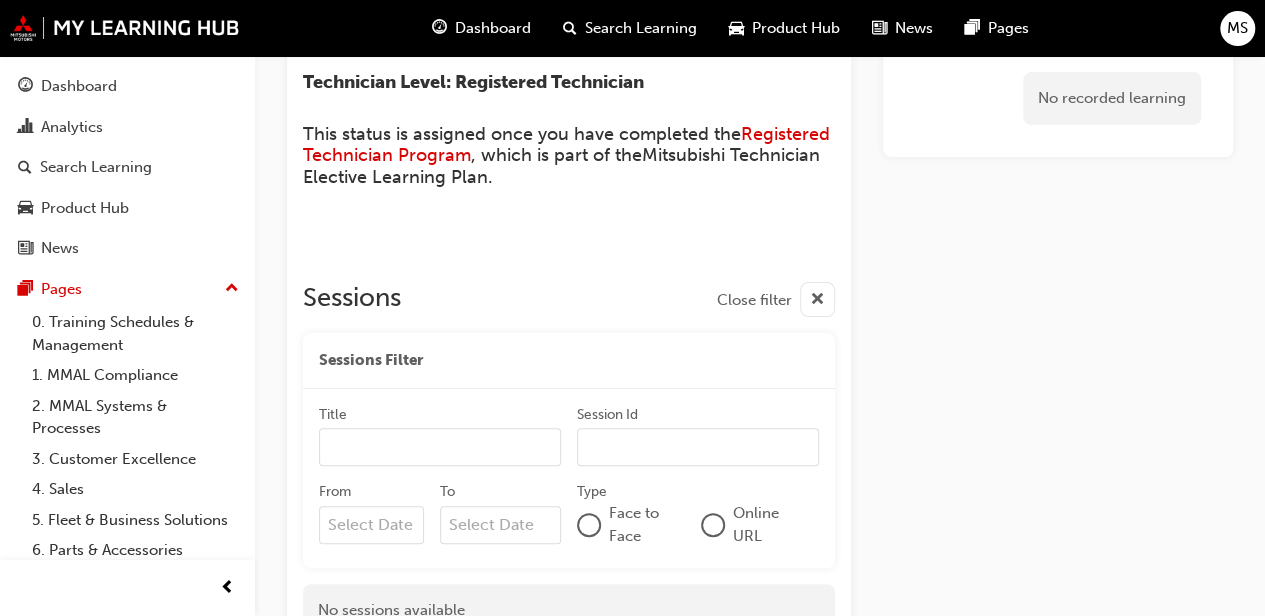 scroll, scrollTop: 320, scrollLeft: 0, axis: vertical 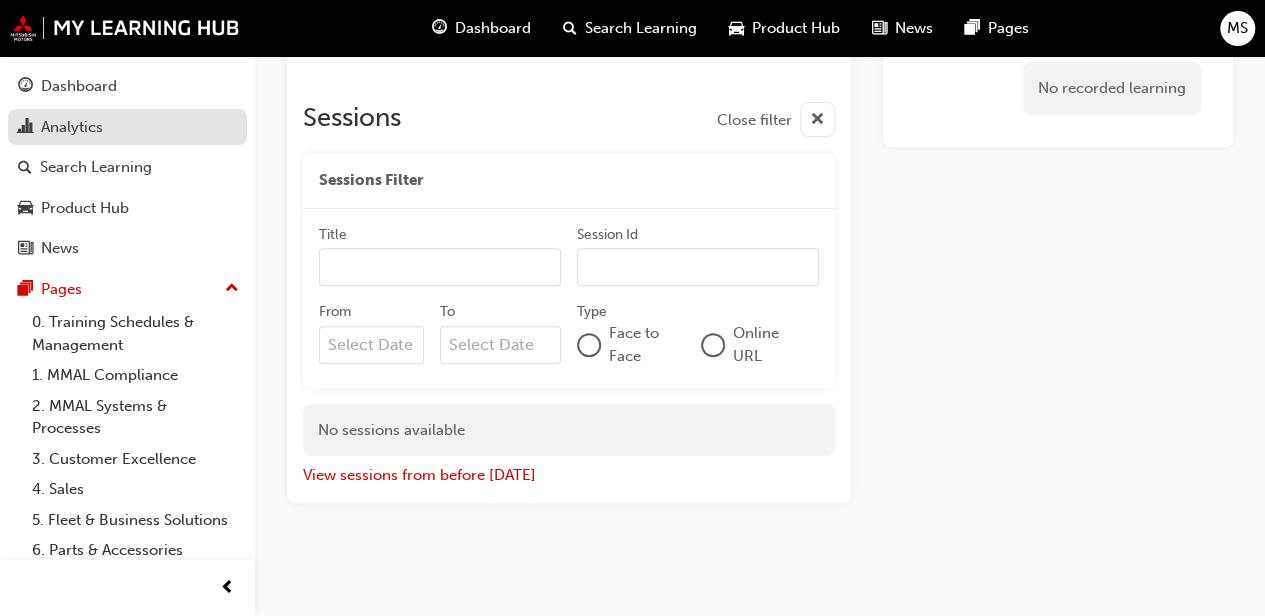 click on "Analytics" at bounding box center (72, 127) 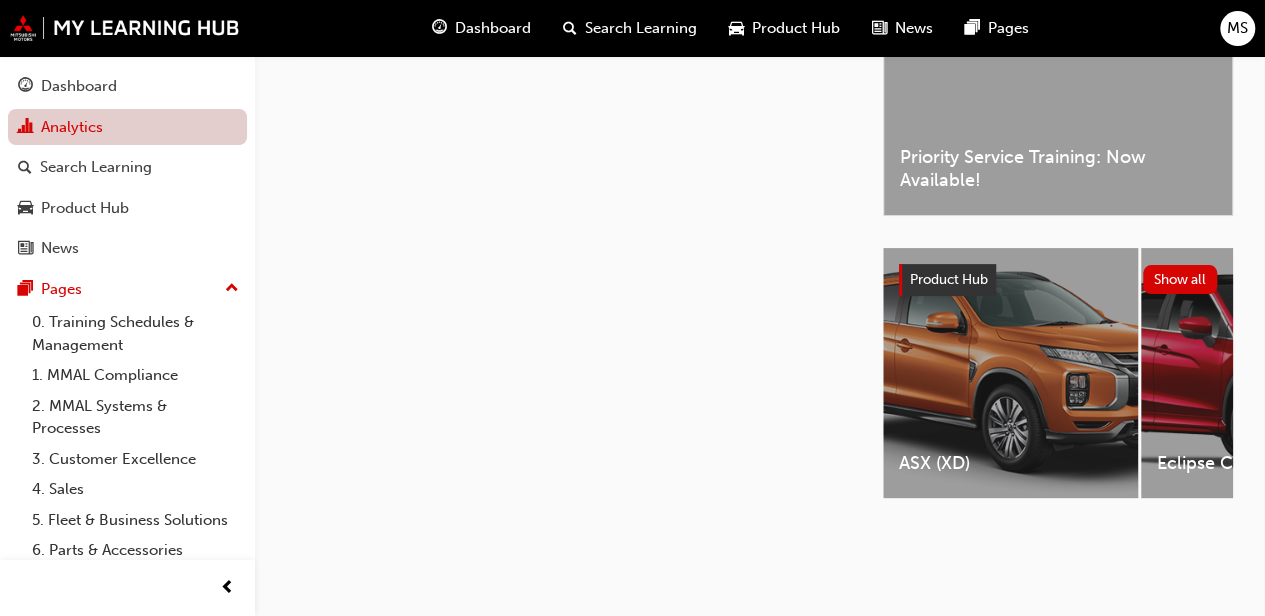 scroll, scrollTop: 0, scrollLeft: 0, axis: both 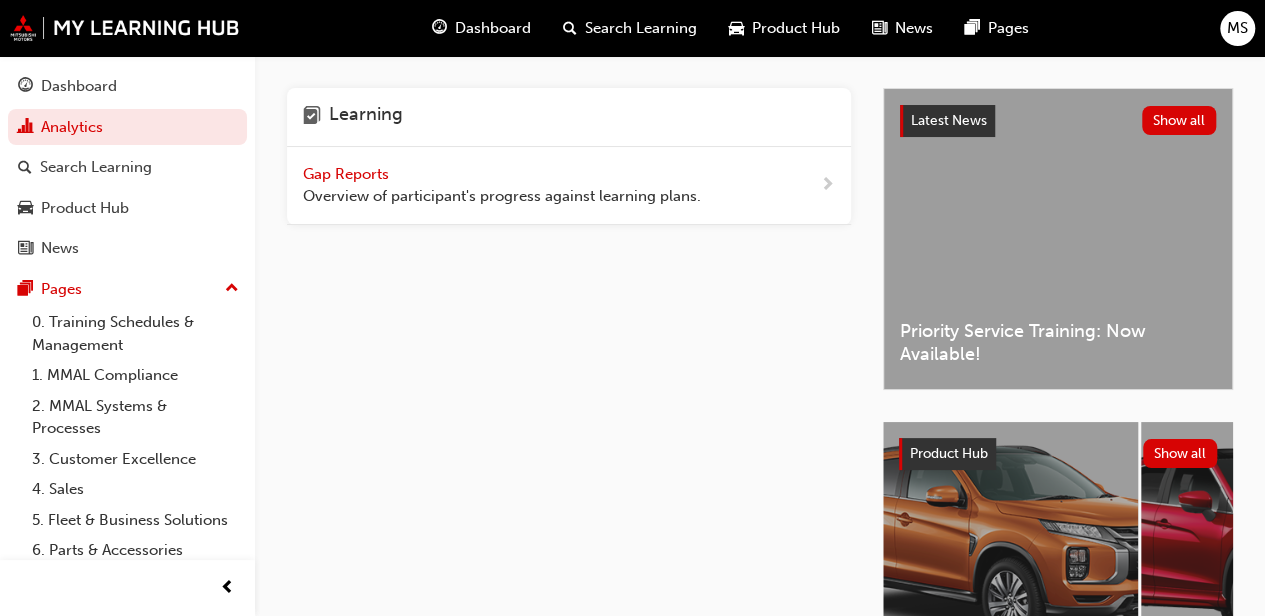 click on "Gap Reports" at bounding box center [348, 174] 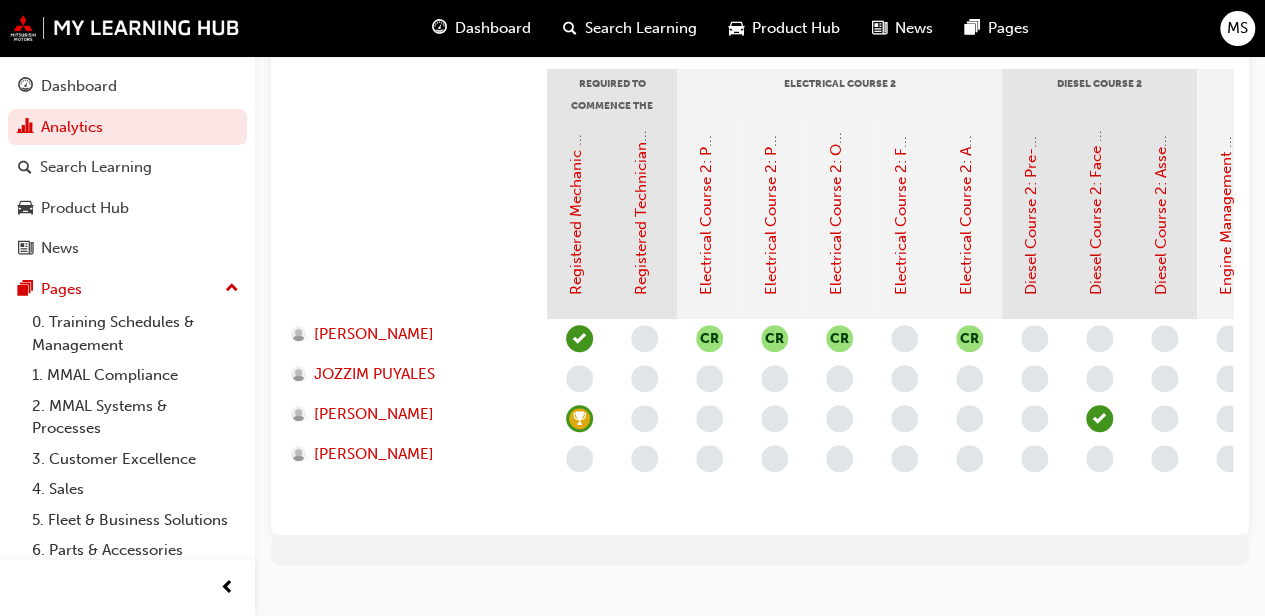scroll, scrollTop: 482, scrollLeft: 0, axis: vertical 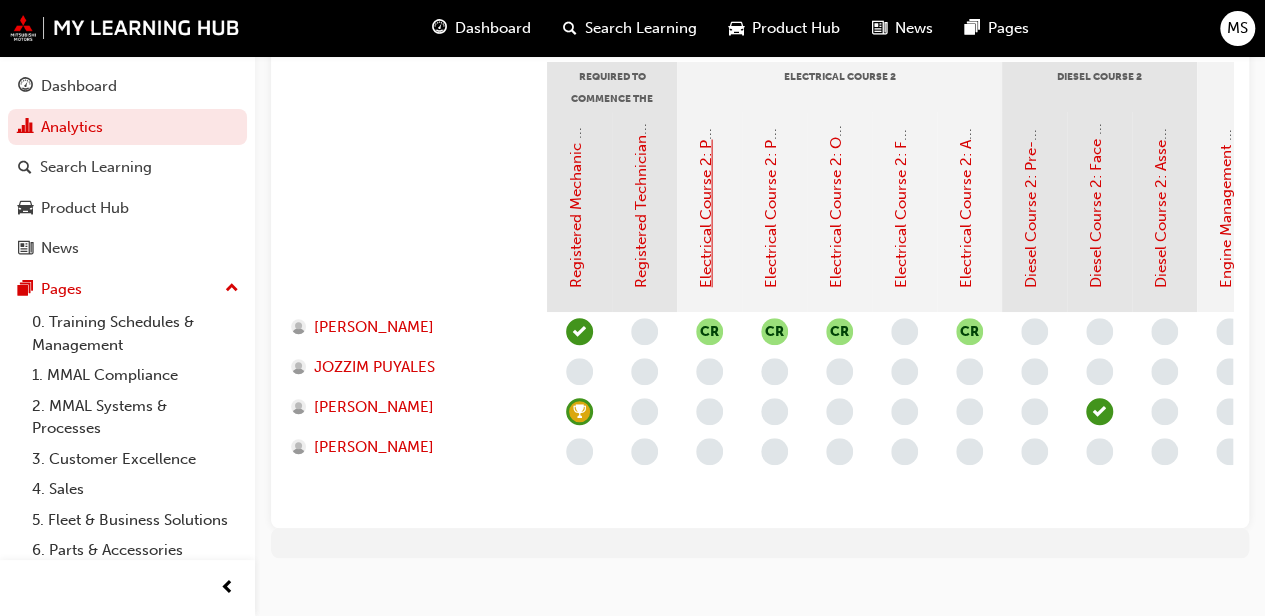 click on "Electrical Course 2: Pre-Learning Module 1 (Master Technician Program)" at bounding box center (706, 37) 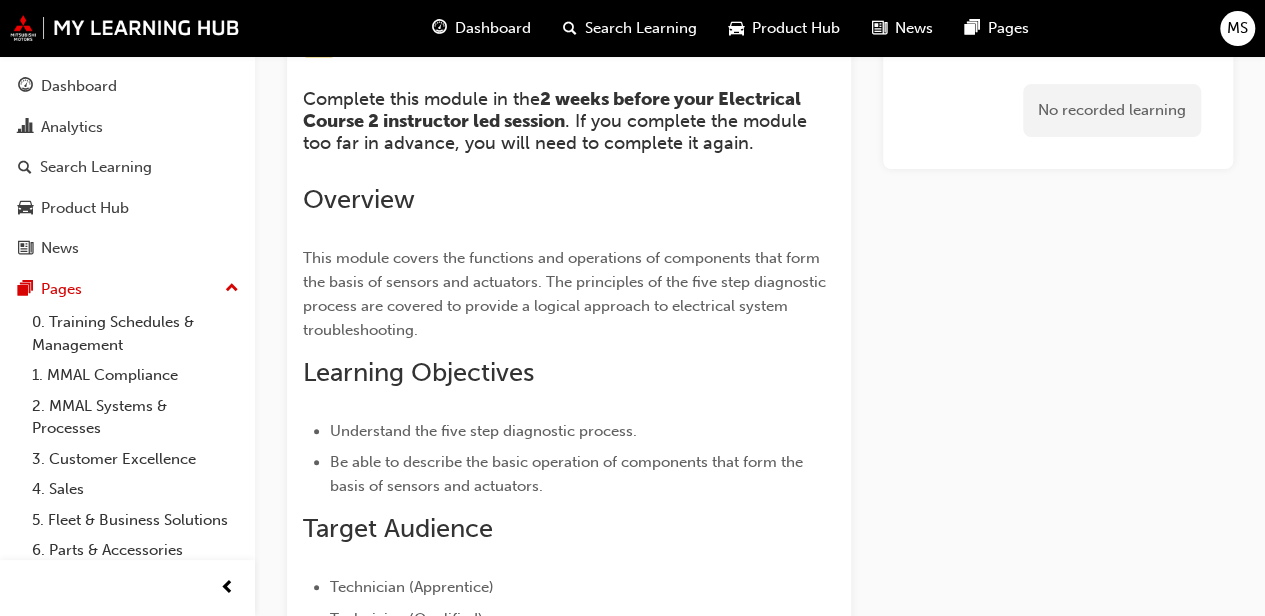 scroll, scrollTop: 0, scrollLeft: 0, axis: both 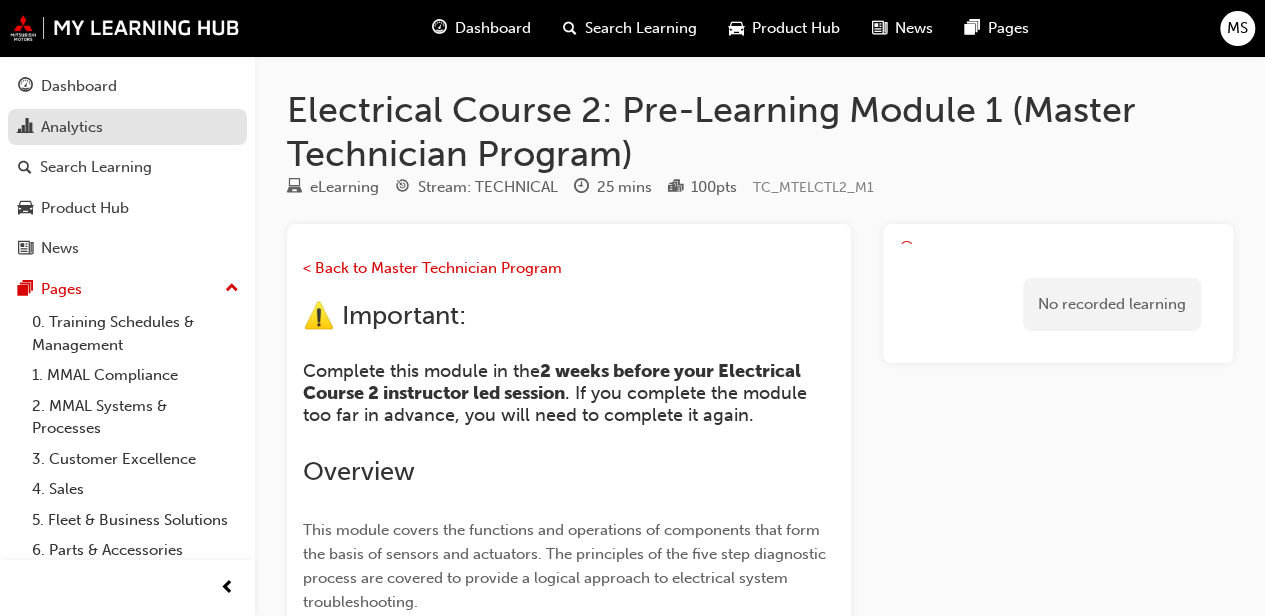 click on "Analytics" at bounding box center [72, 127] 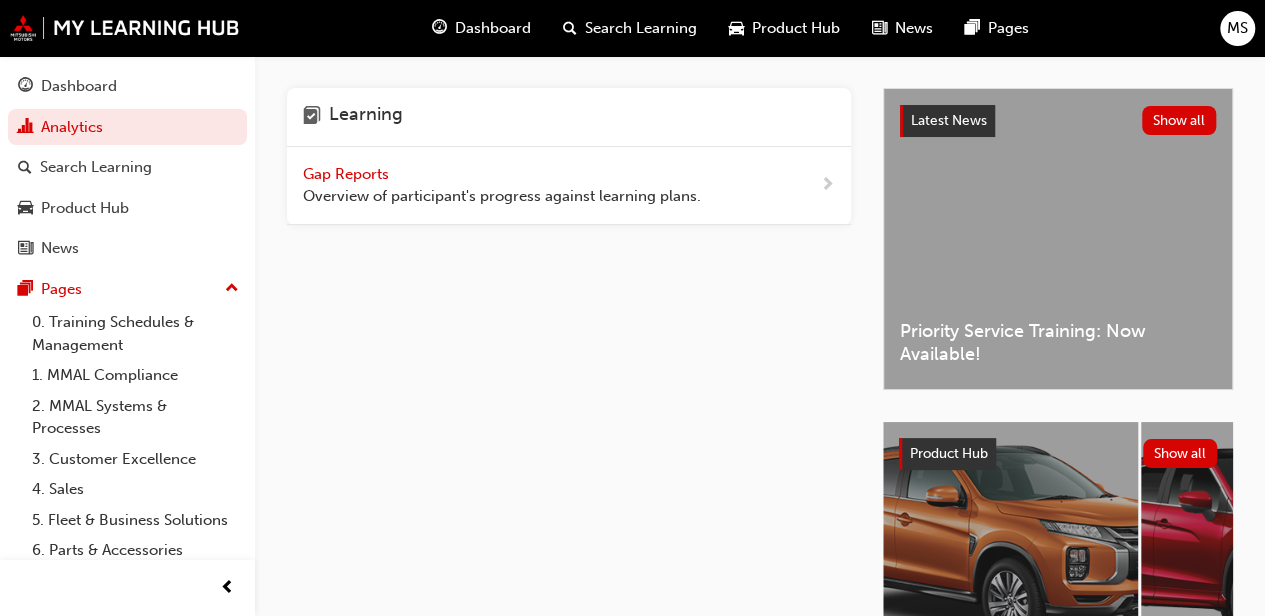 click on "Gap Reports" at bounding box center [348, 174] 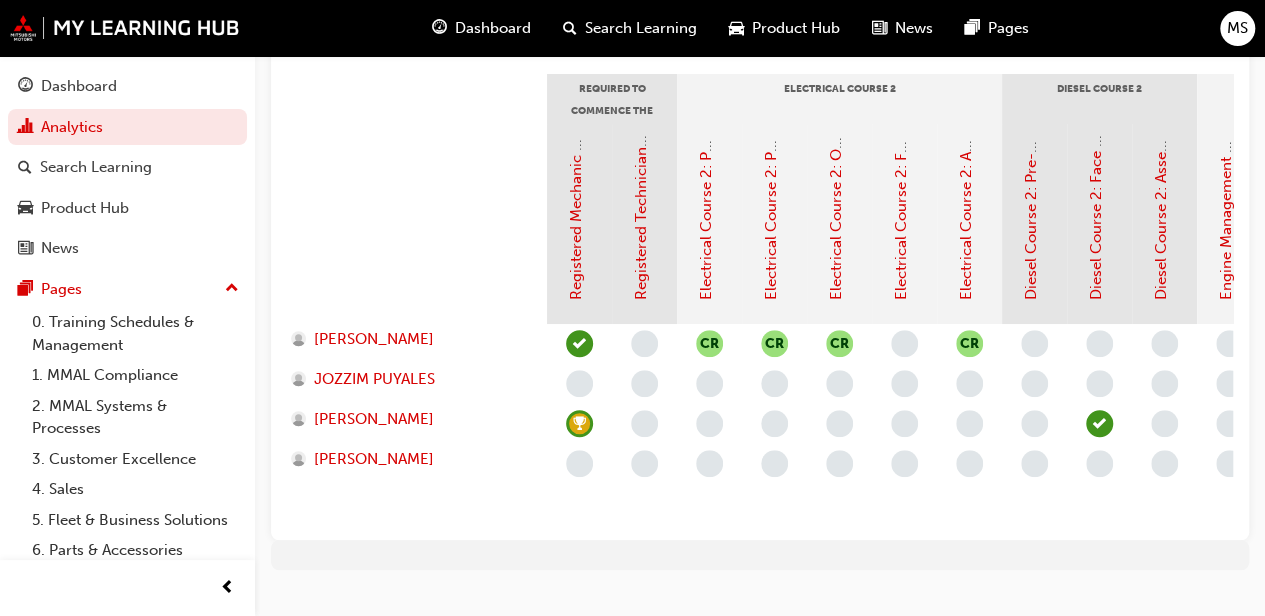 scroll, scrollTop: 520, scrollLeft: 0, axis: vertical 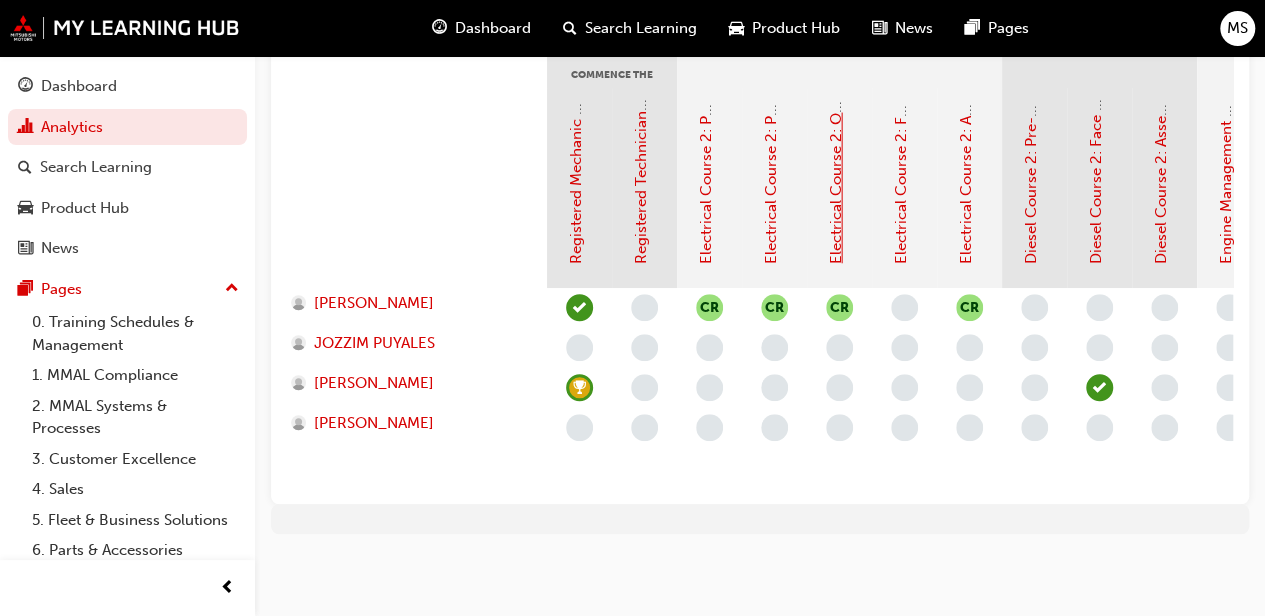 click on "Electrical Course 2: Online Instructor Led Training - Sessions 1 & 2 (Master Technician Program)" at bounding box center (836, -68) 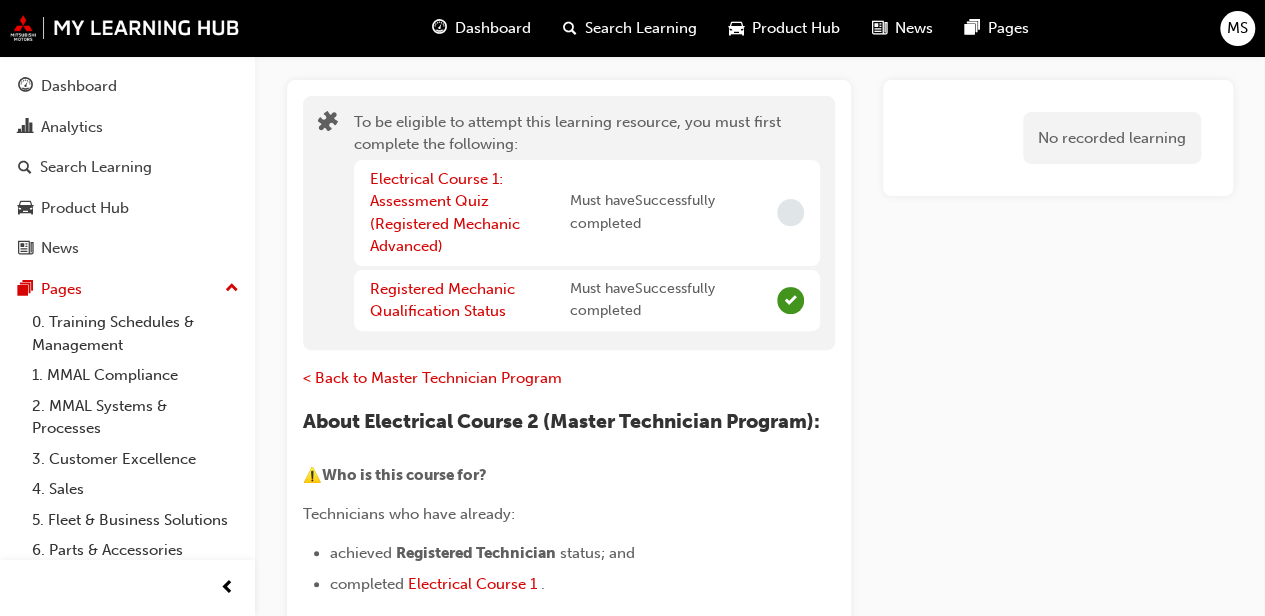 scroll, scrollTop: 0, scrollLeft: 0, axis: both 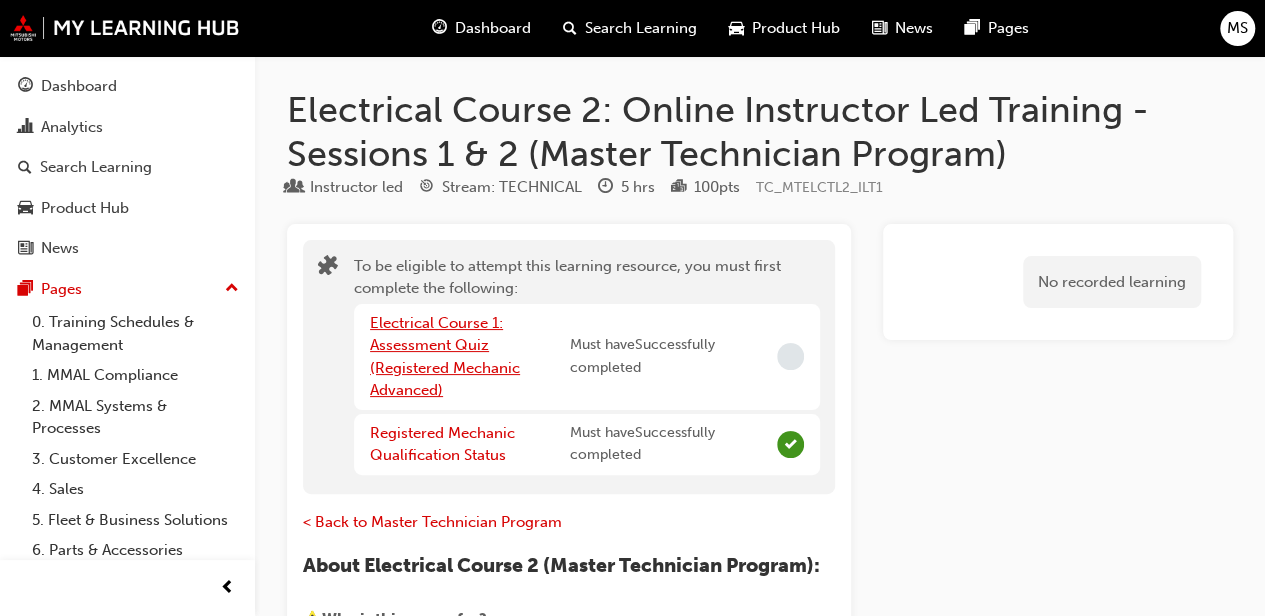 click on "Electrical Course 1: Assessment Quiz (Registered Mechanic Advanced)" at bounding box center [445, 357] 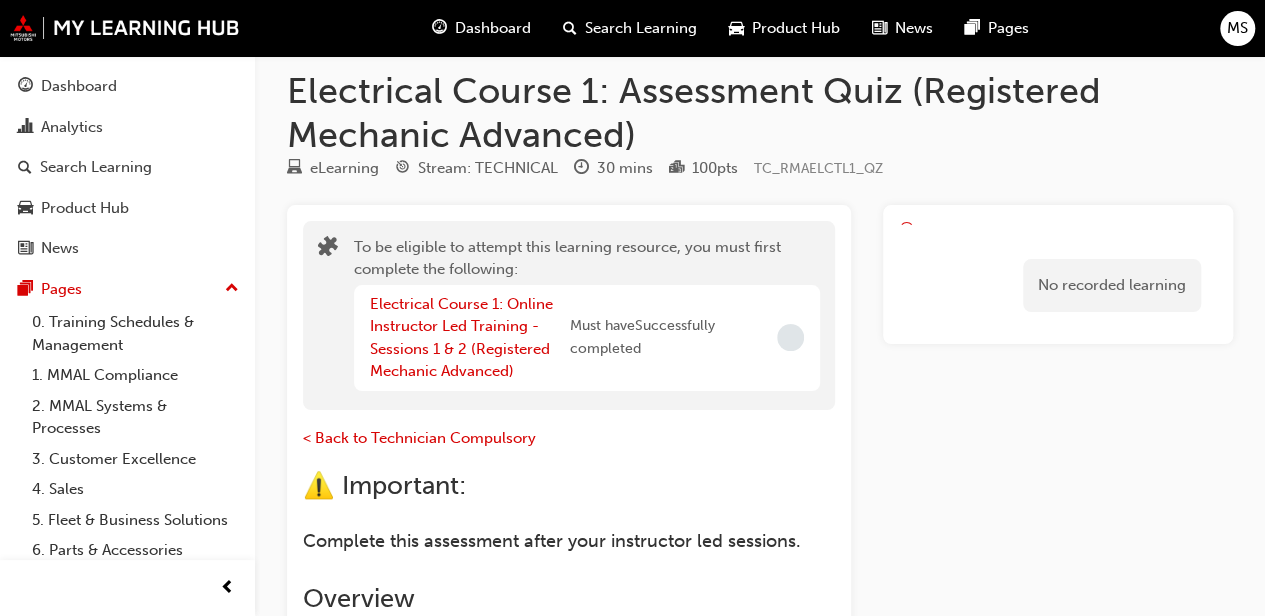 scroll, scrollTop: 0, scrollLeft: 0, axis: both 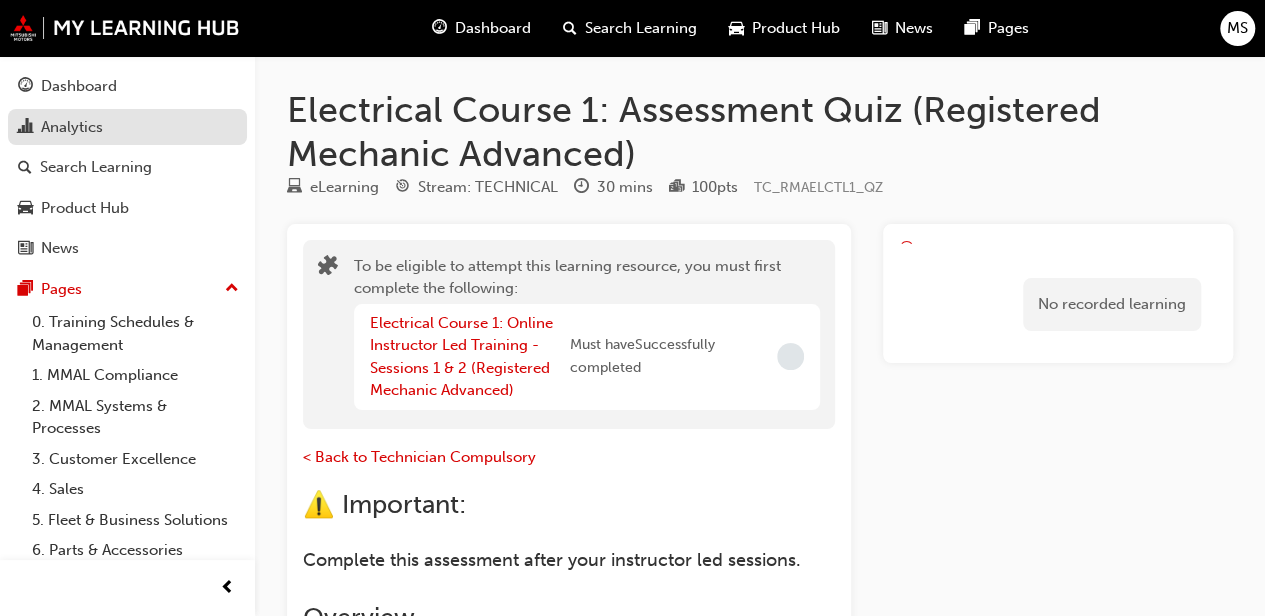 click on "Analytics" at bounding box center [72, 127] 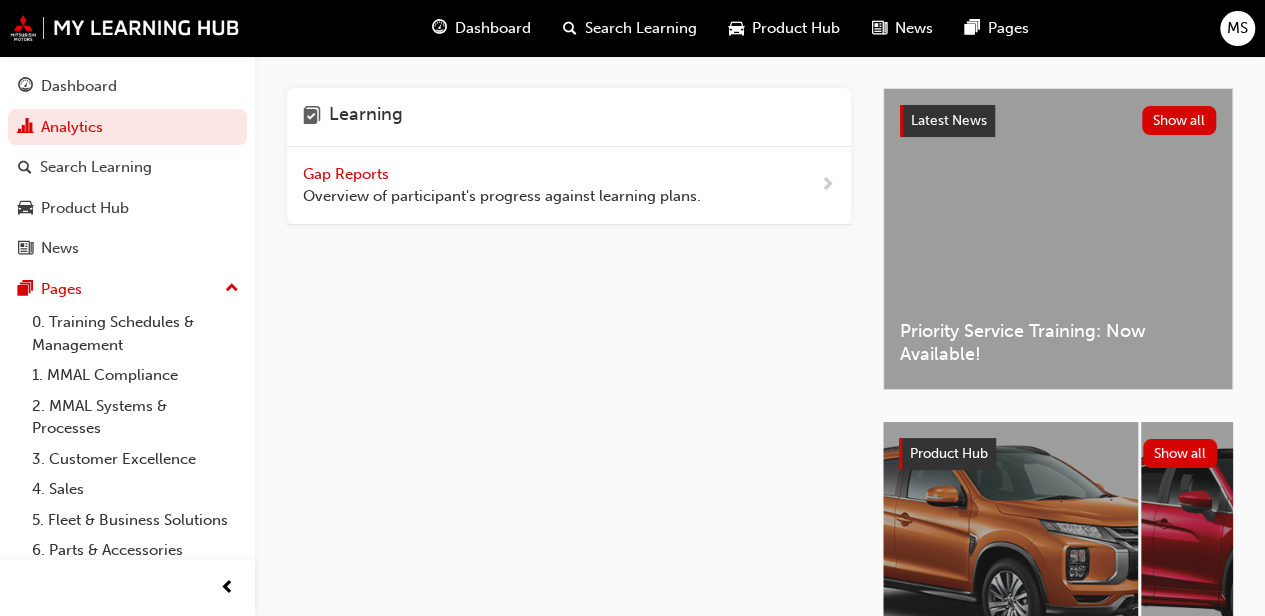 click on "Overview of participant's progress against learning plans." at bounding box center (502, 196) 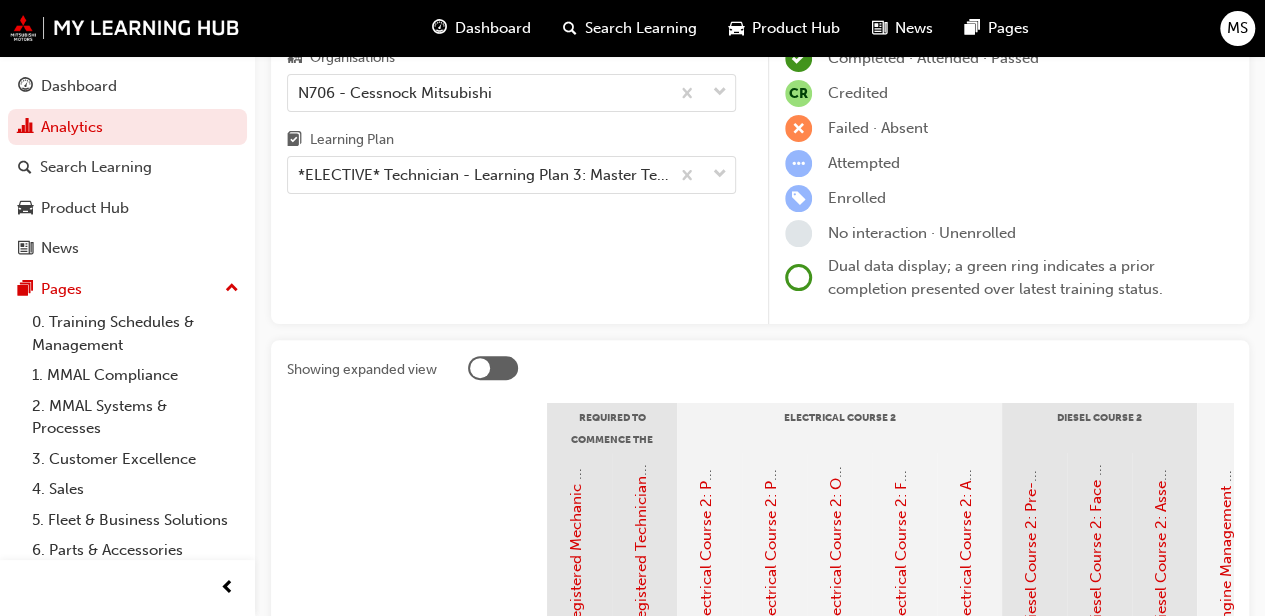 scroll, scrollTop: 0, scrollLeft: 0, axis: both 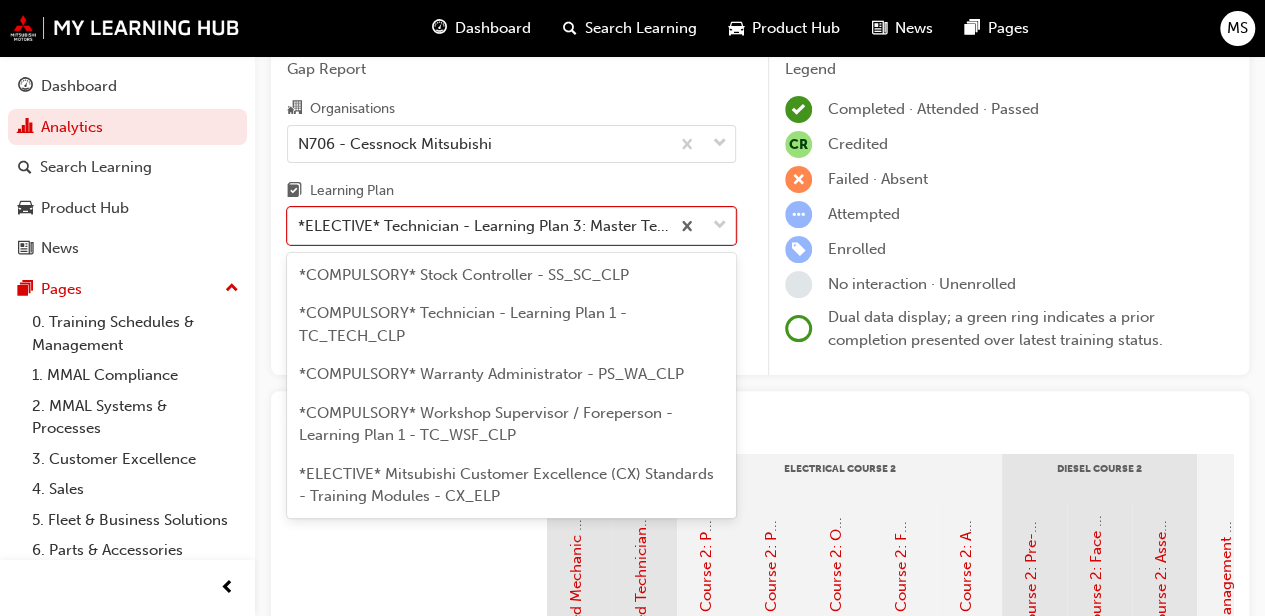 click on "*COMPULSORY* Technician - Learning Plan 1 - TC_TECH_CLP" at bounding box center (463, 324) 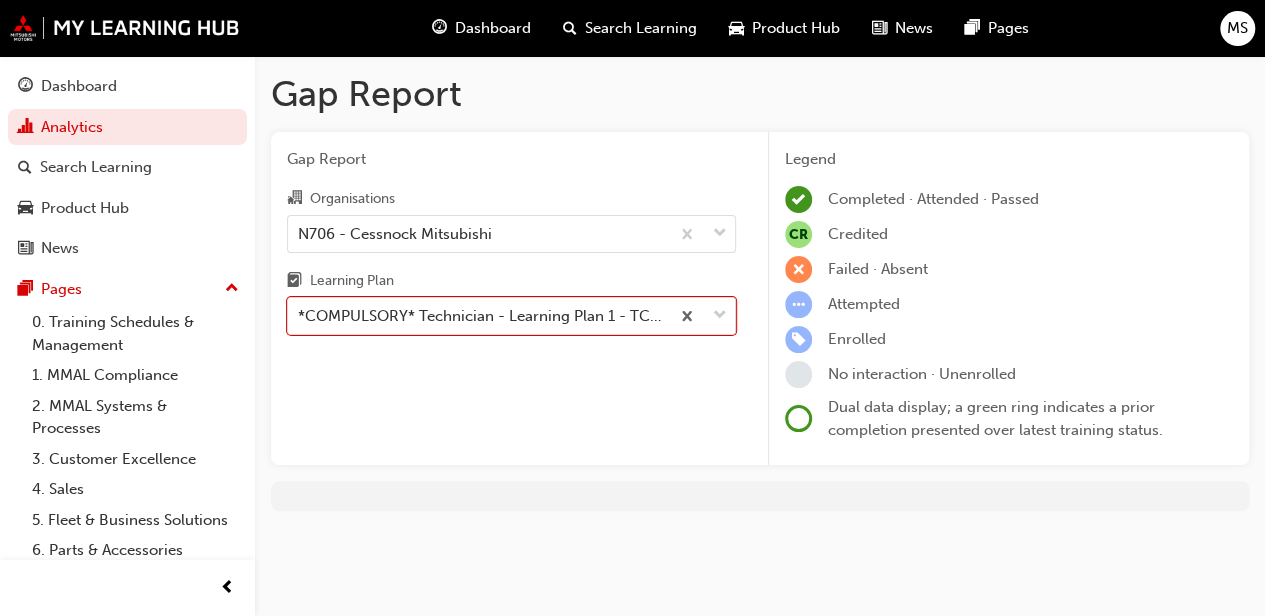 scroll, scrollTop: 0, scrollLeft: 0, axis: both 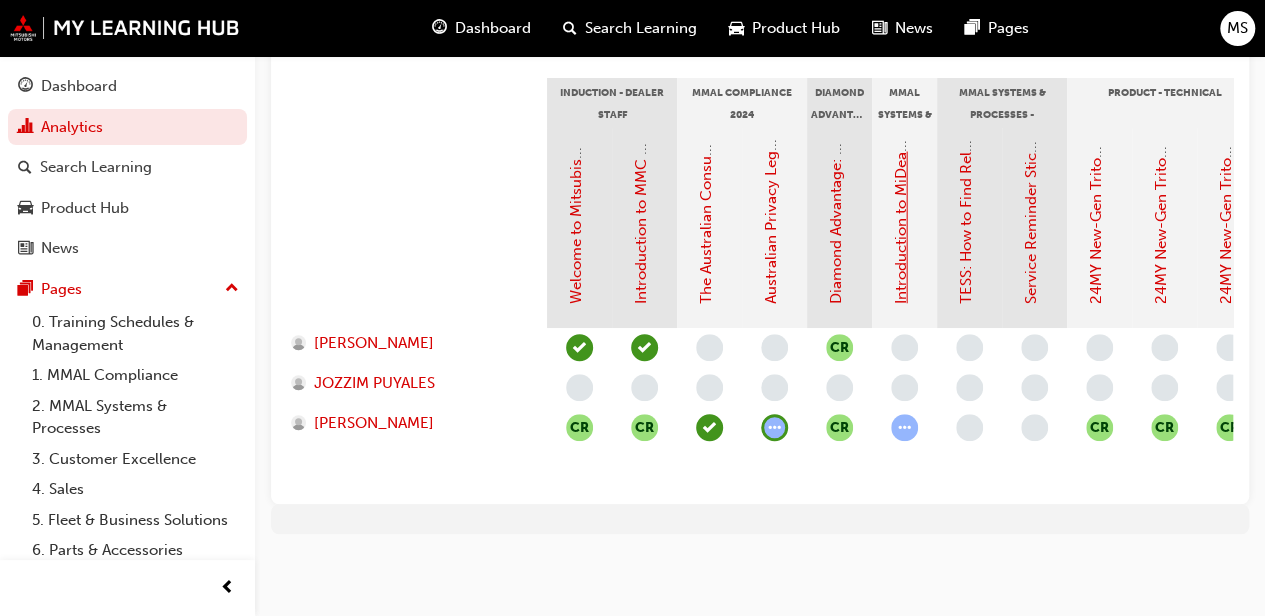 click on "Introduction to MiDealerAssist" at bounding box center [901, 199] 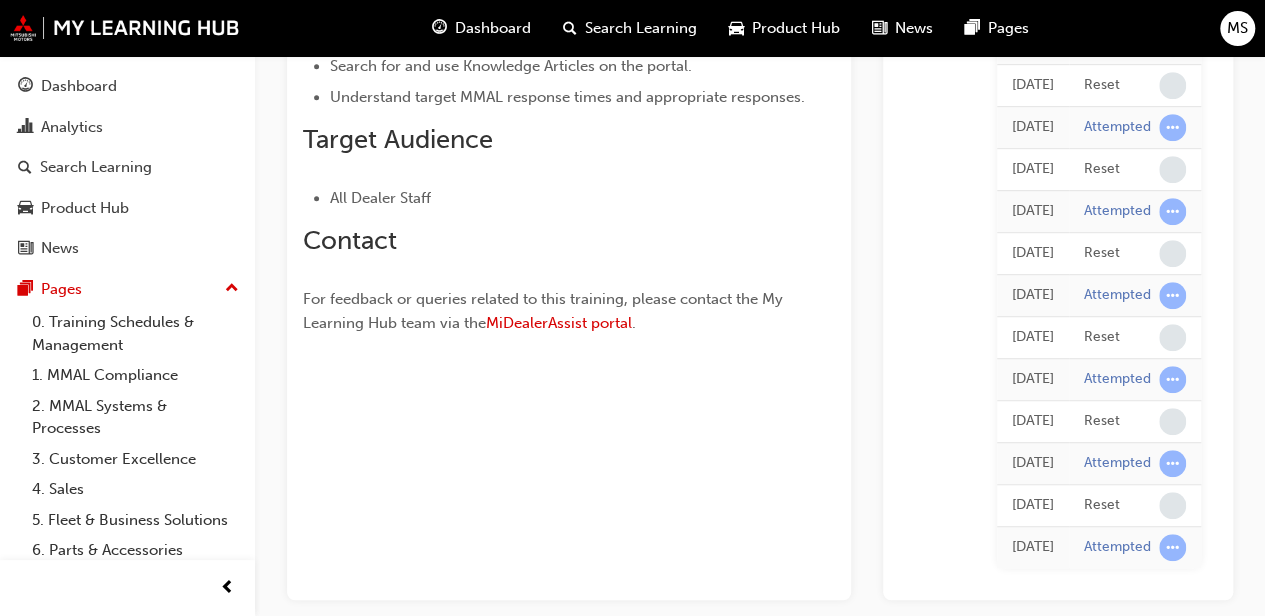 scroll, scrollTop: 571, scrollLeft: 0, axis: vertical 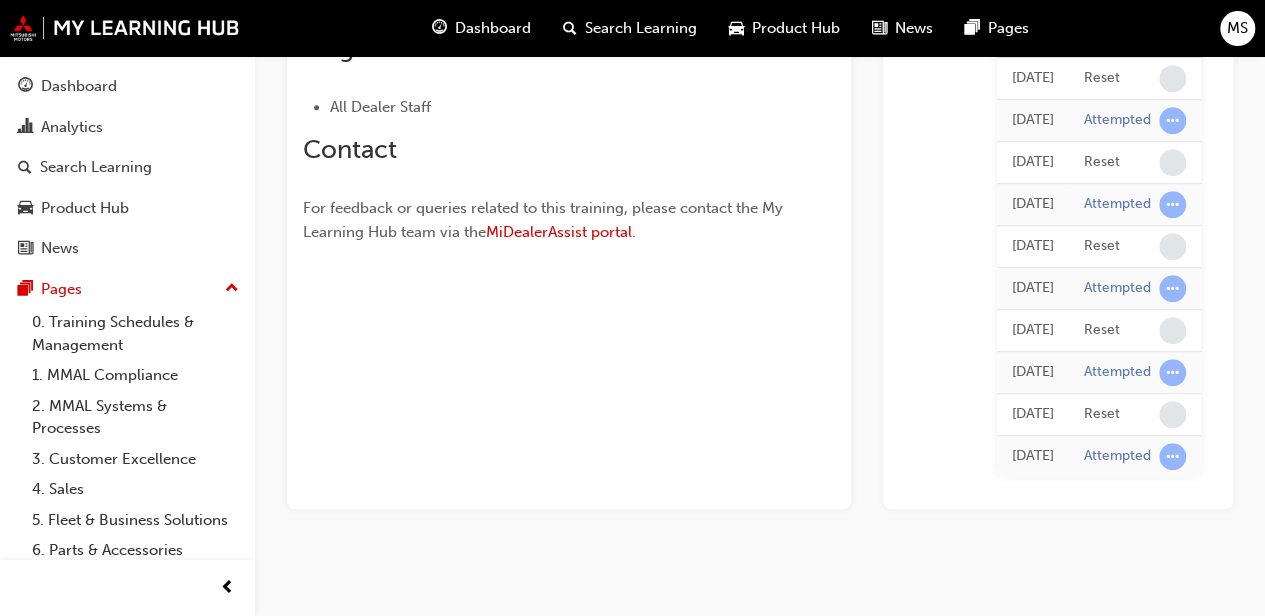click at bounding box center [1172, 456] 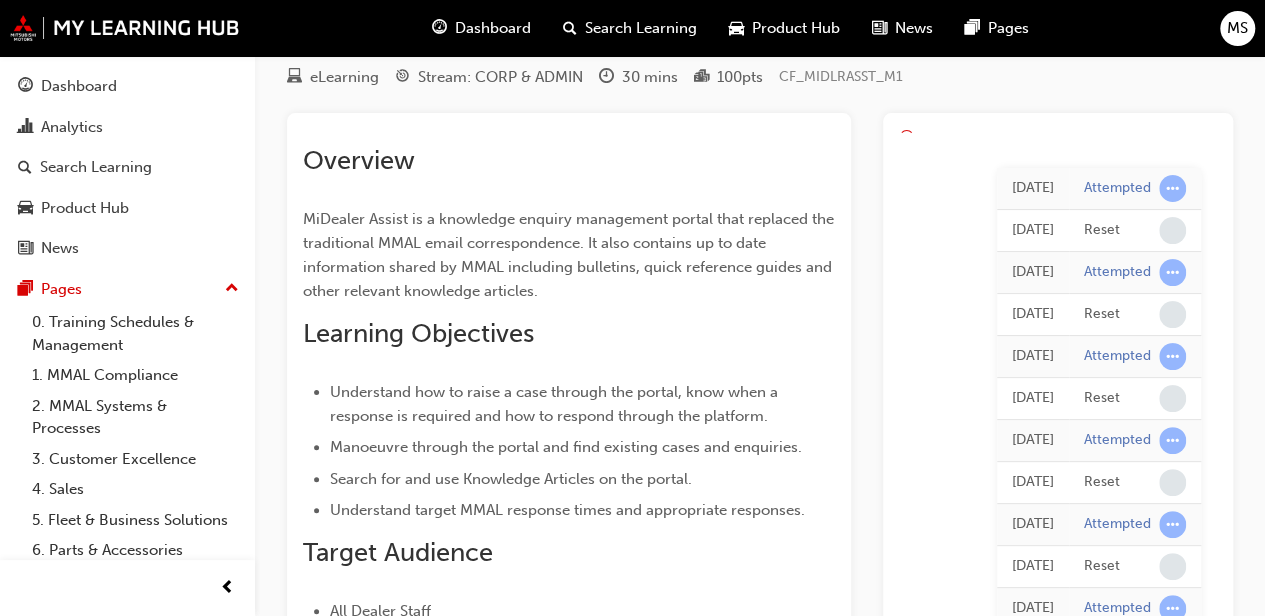 scroll, scrollTop: 0, scrollLeft: 0, axis: both 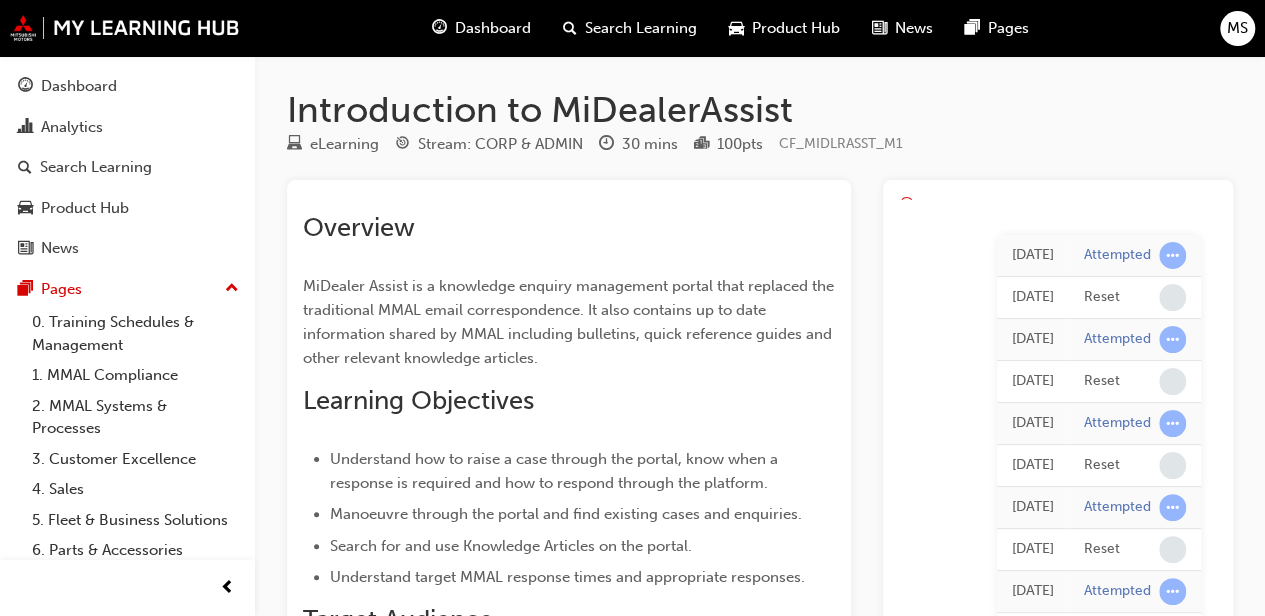 click on "Introduction to MiDealerAssist eLearning Stream:   CORP & ADMIN 30 mins 100  pts CF_MIDLRASST_M1 Overview MiDealer Assist is a knowledge enquiry management portal that replaced the traditional MMAL email correspondence. It also contains up to date information shared by MMAL including bulletins, quick reference guides and other relevant knowledge articles. Learning Objectives Understand how to raise a case through the portal, know when a response is required and how to respond through the platform. Manoeuvre through the portal and find existing cases and enquiries. Search for and use Knowledge Articles on the portal. Understand target MMAL response times and appropriate responses. Target Audience All Dealer Staff Contact For feedback or queries related to this training, please contact the My Learning Hub team via the    MiDealerAssist portal   .   Fri 4 Jul 2025 Attempted   Fri 4 Jul 2025 Reset   Tue 25 Jun 2024 Attempted   Tue 25 Jun 2024 Reset   Thu 4 Jan 2024 Attempted   Thu 4 Jan 2024 Reset   Attempted" at bounding box center [760, 616] 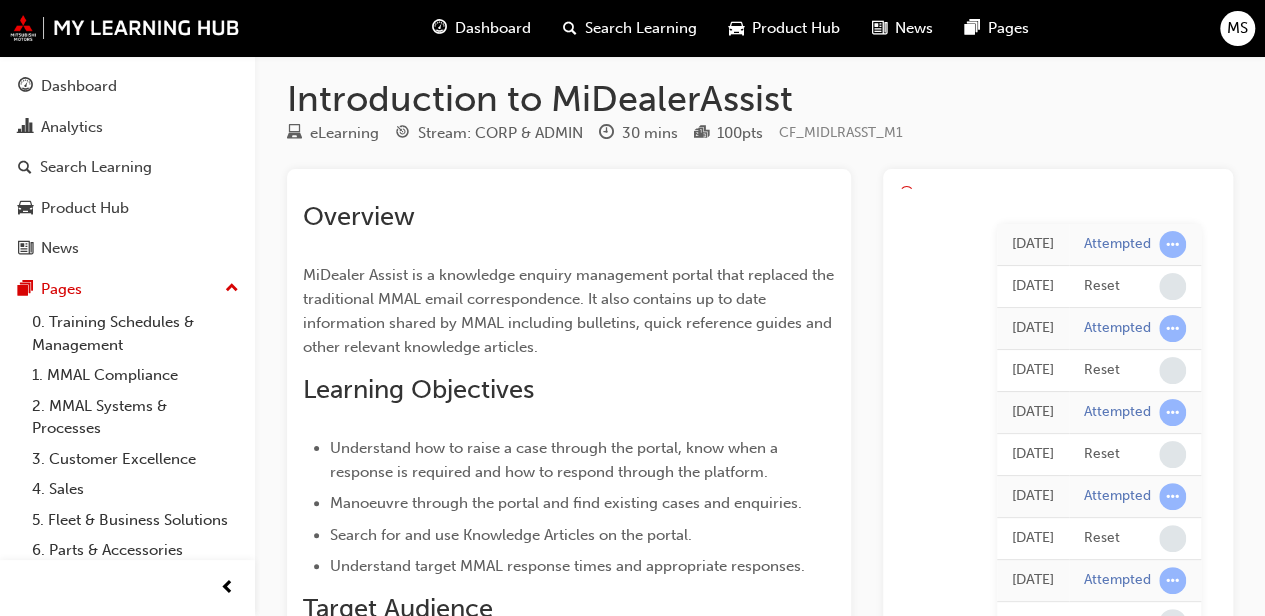 scroll, scrollTop: 0, scrollLeft: 0, axis: both 